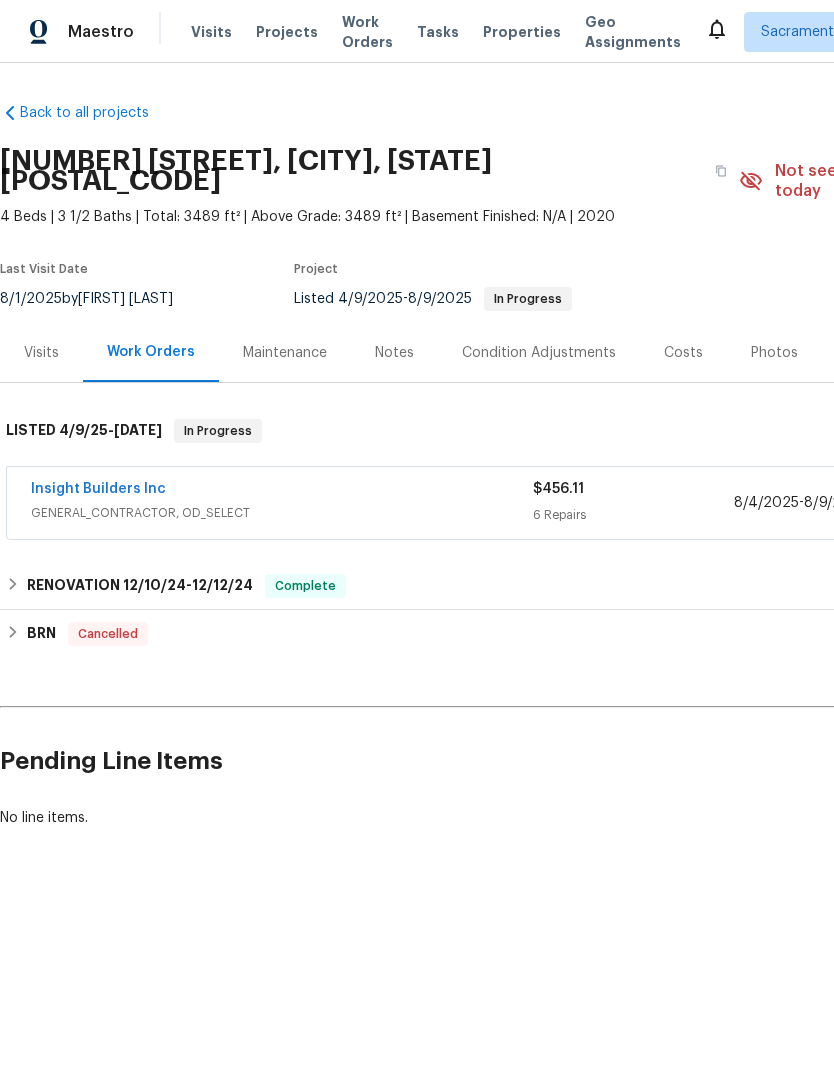 scroll, scrollTop: 0, scrollLeft: 0, axis: both 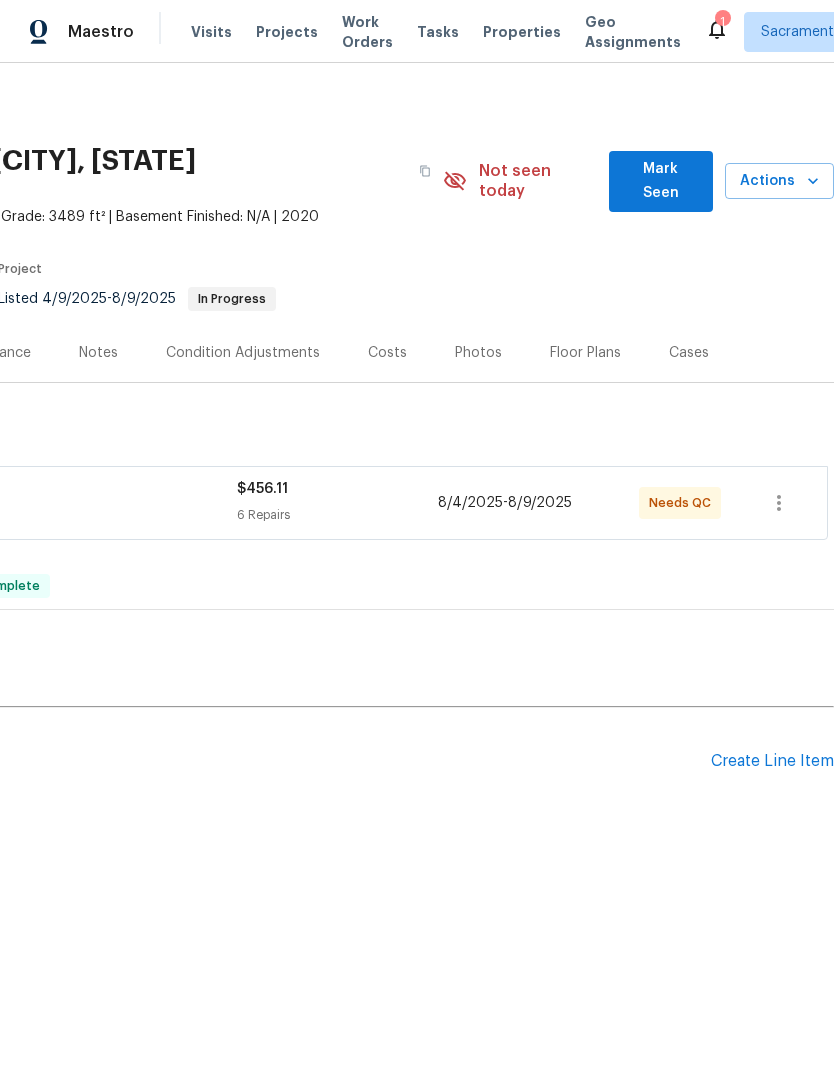 click on "8/9/2025" at bounding box center [540, 503] 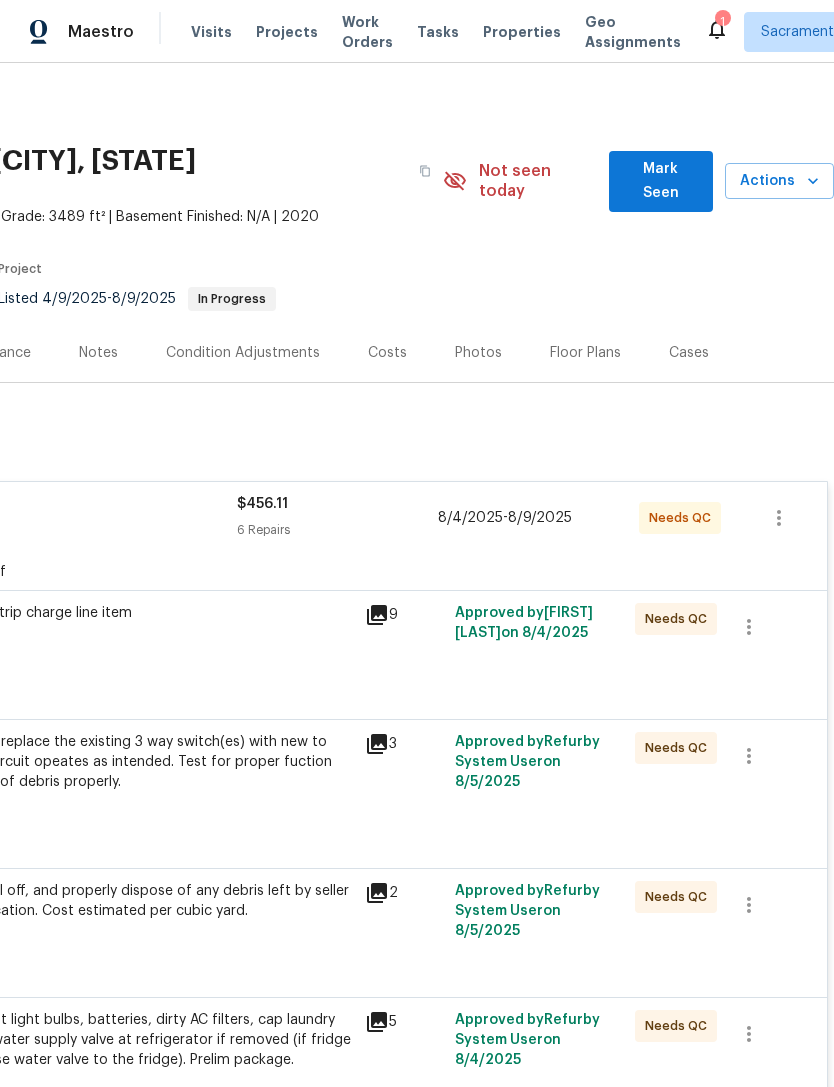 click 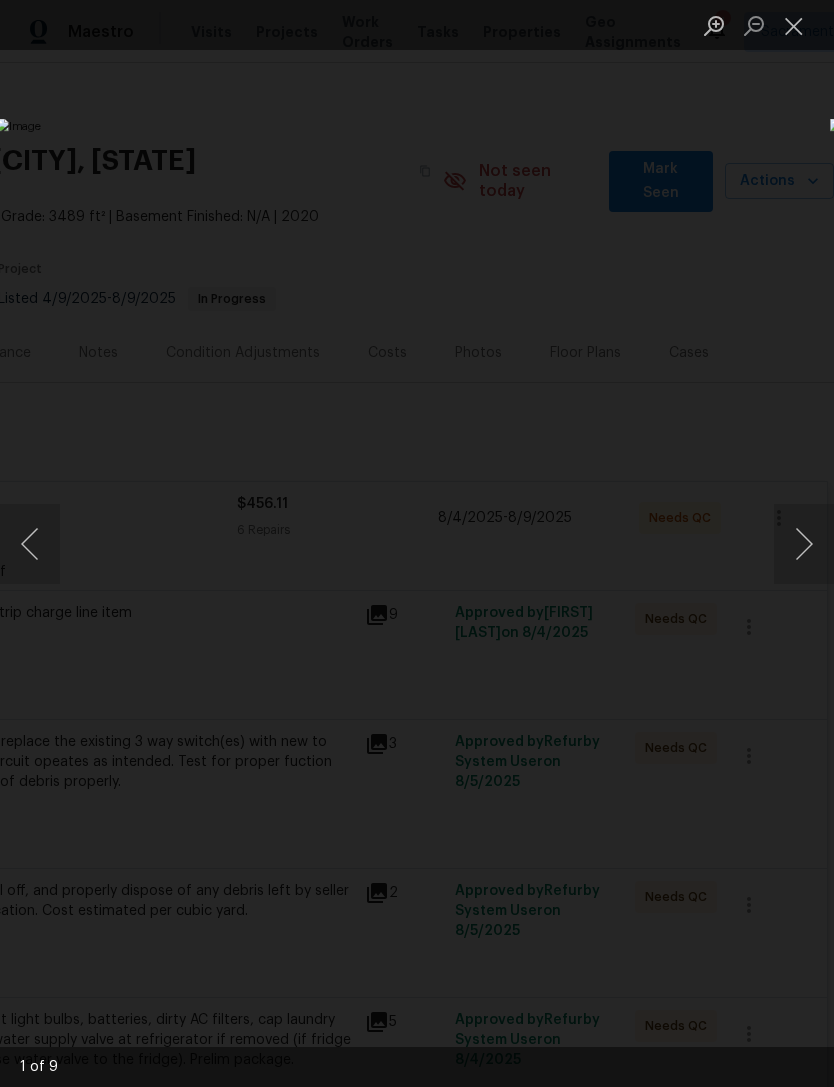 click at bounding box center [804, 544] 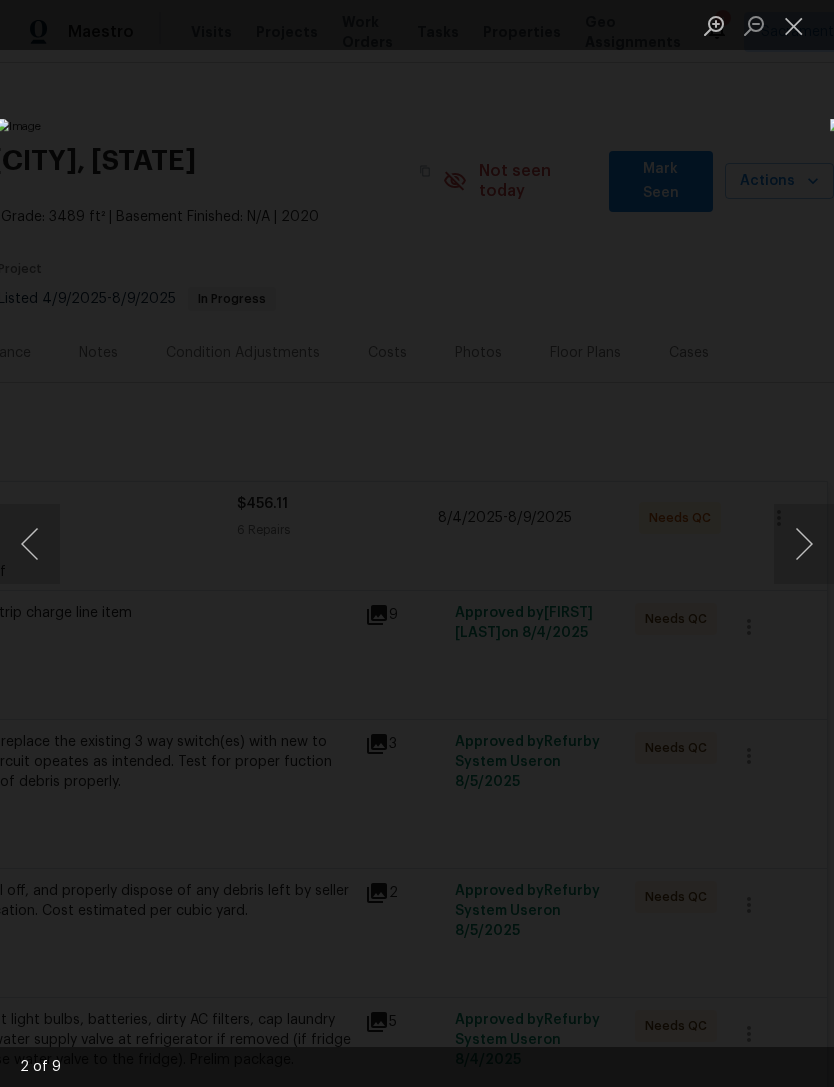click at bounding box center (804, 544) 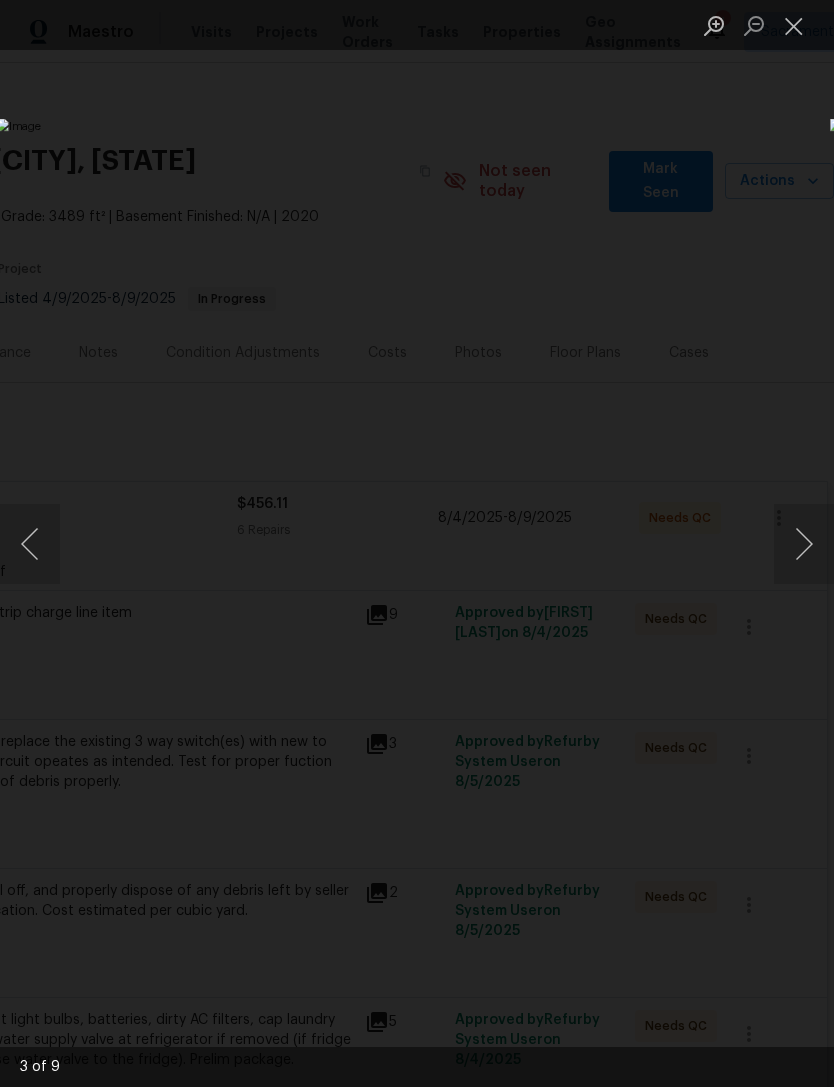 click at bounding box center [804, 544] 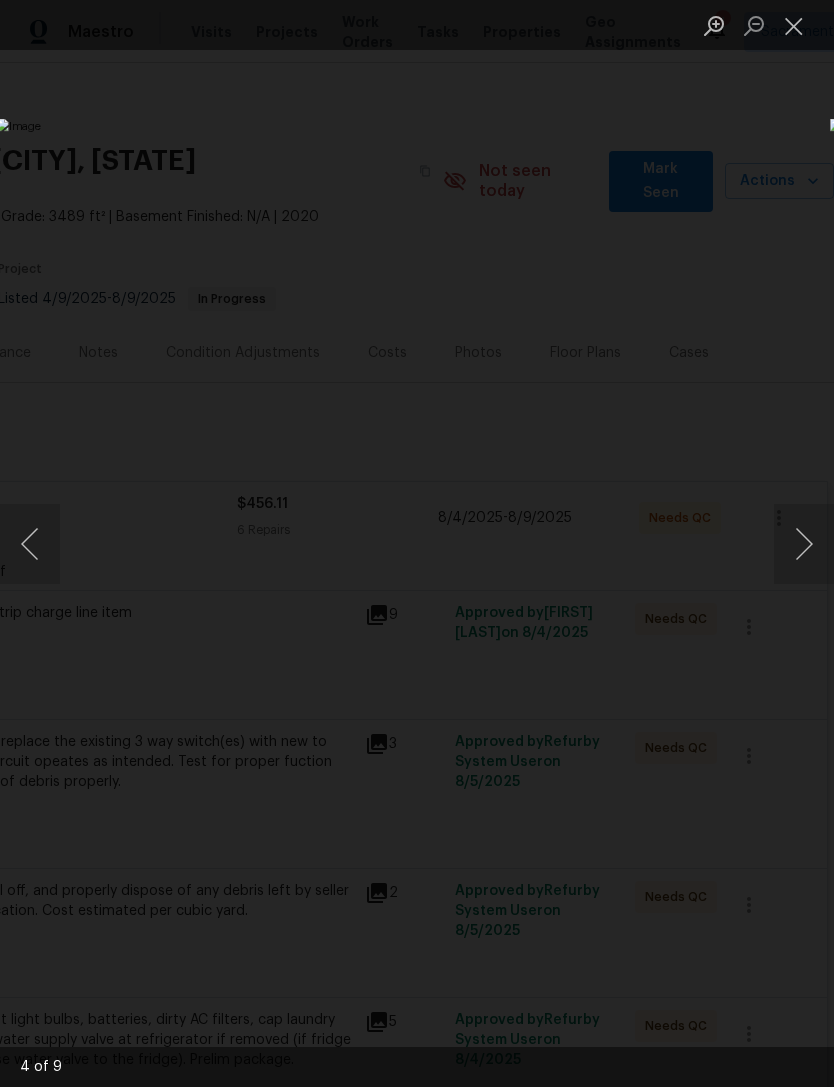 click at bounding box center (804, 544) 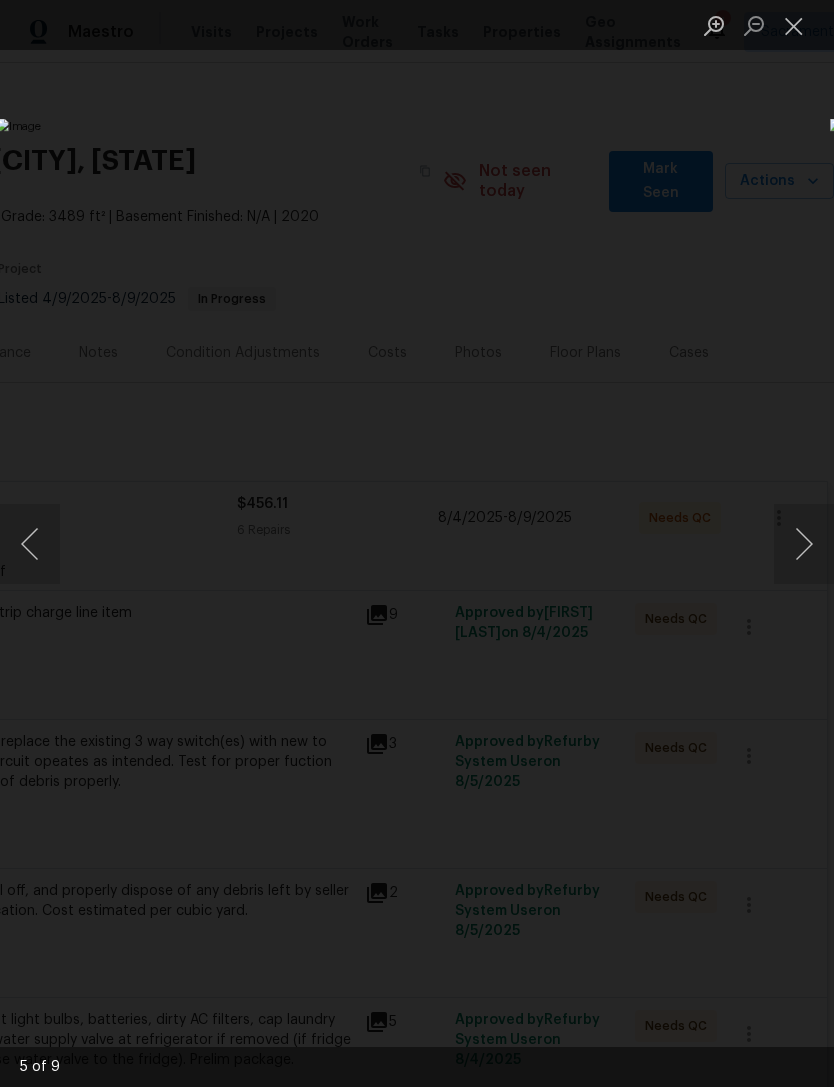 click at bounding box center [804, 544] 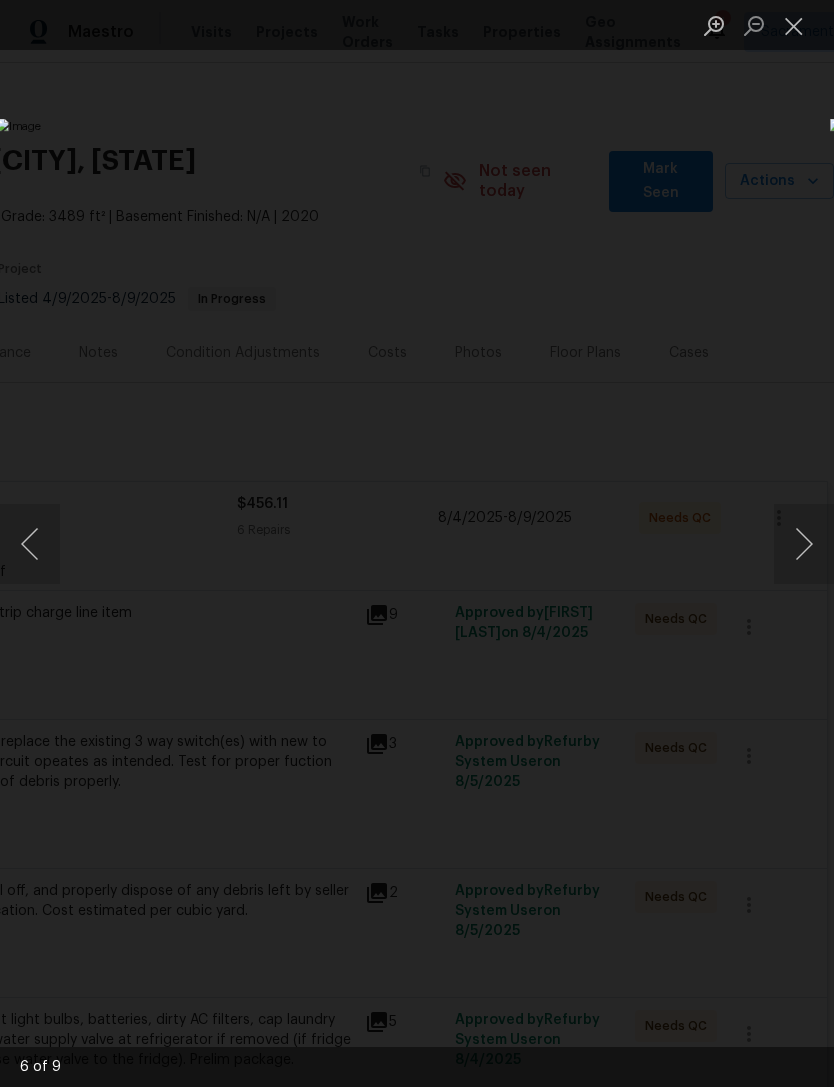click at bounding box center [794, 25] 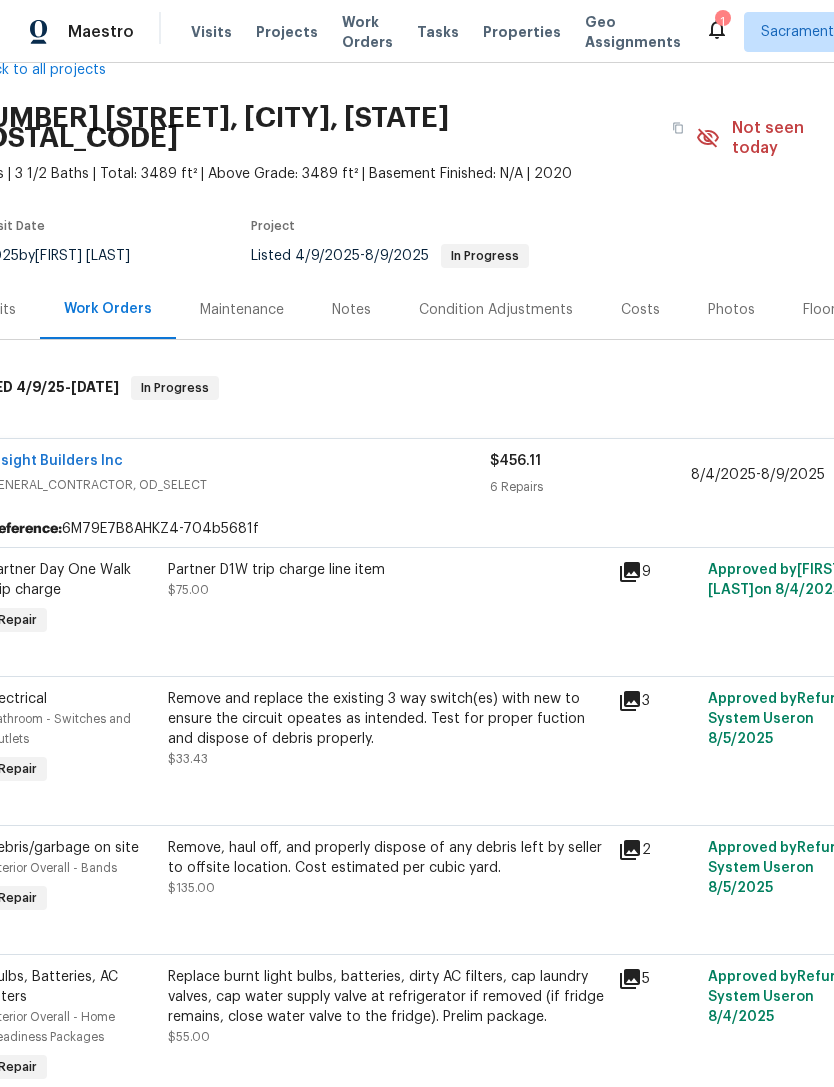 scroll, scrollTop: 49, scrollLeft: 32, axis: both 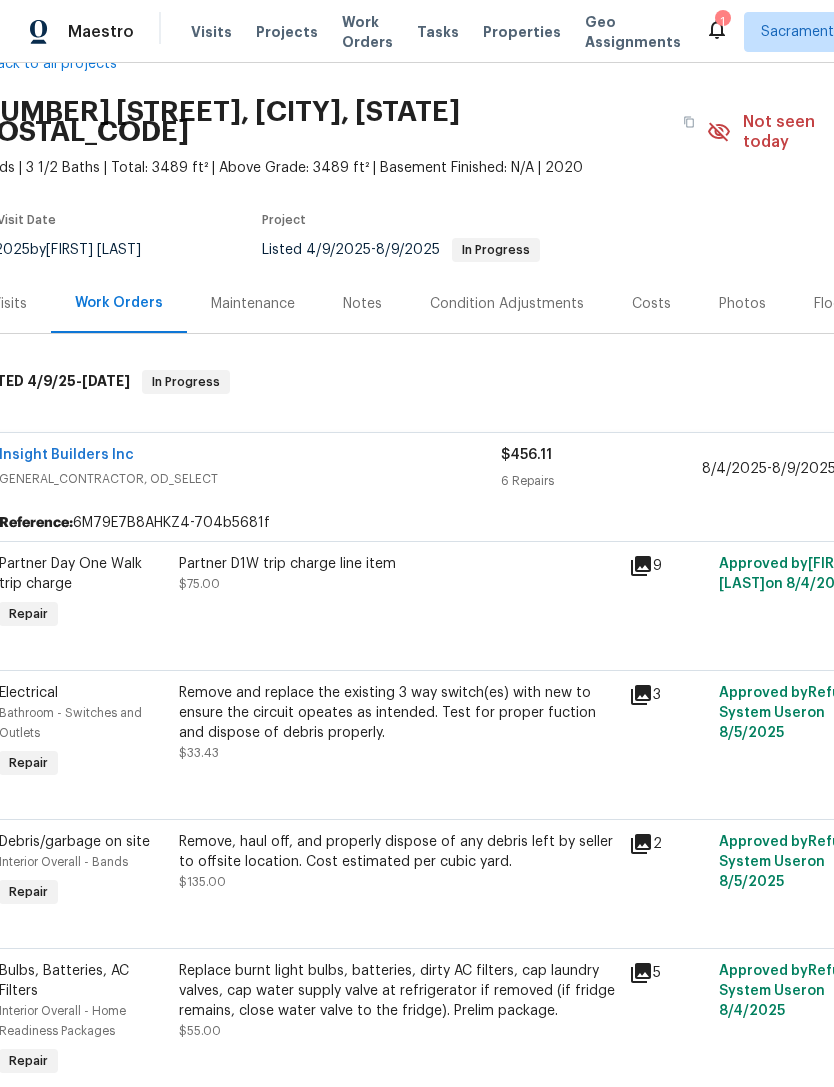 click on "Partner D1W trip charge line item $75.00" at bounding box center (398, 594) 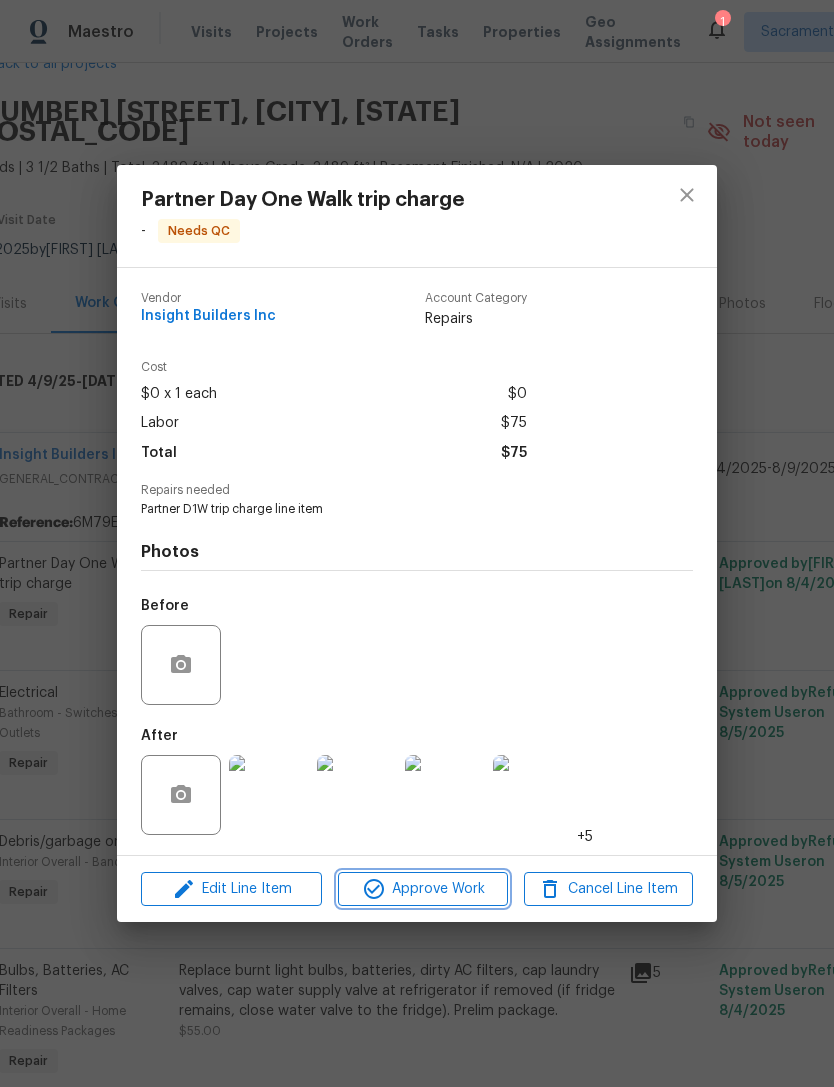 click on "Approve Work" at bounding box center [422, 889] 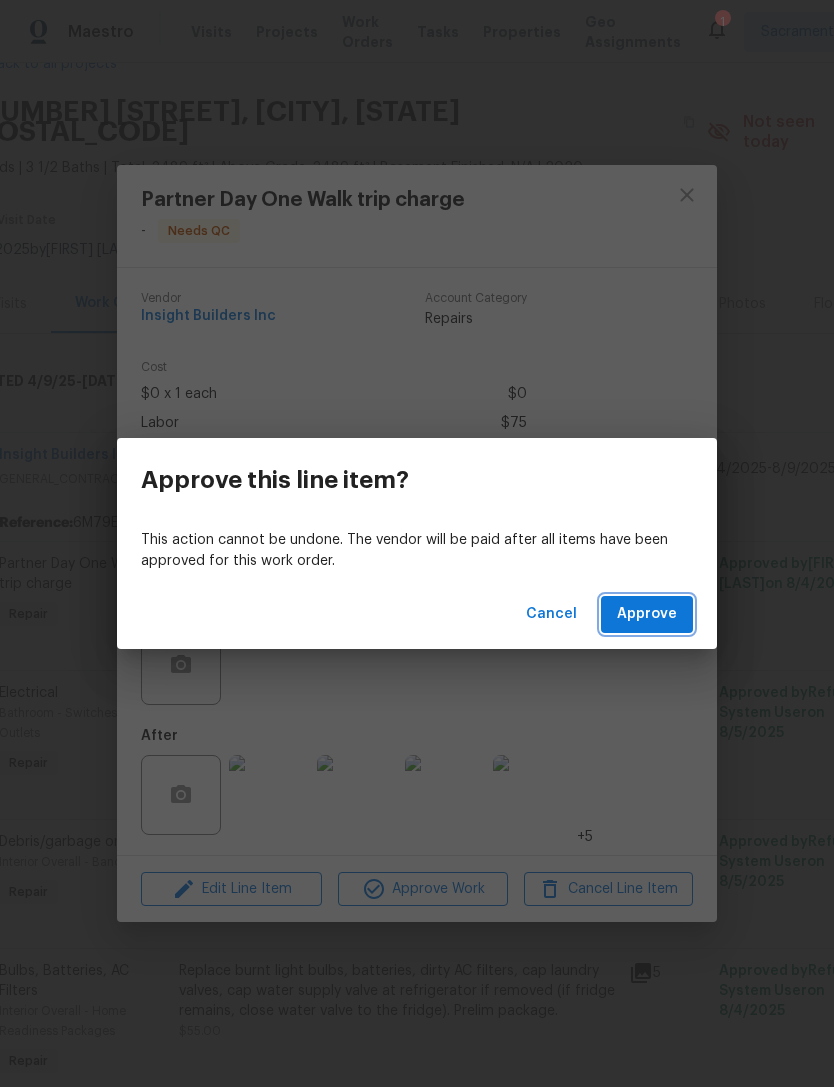 click on "Approve" at bounding box center [647, 614] 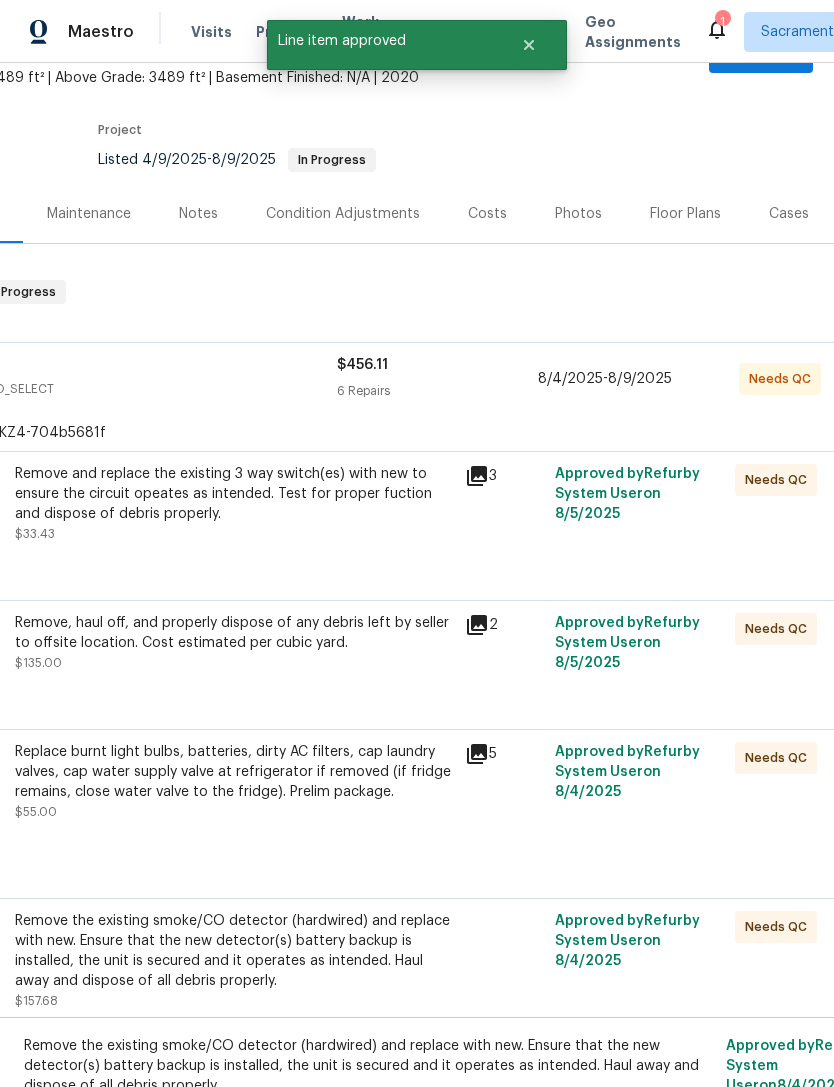 scroll, scrollTop: 141, scrollLeft: 195, axis: both 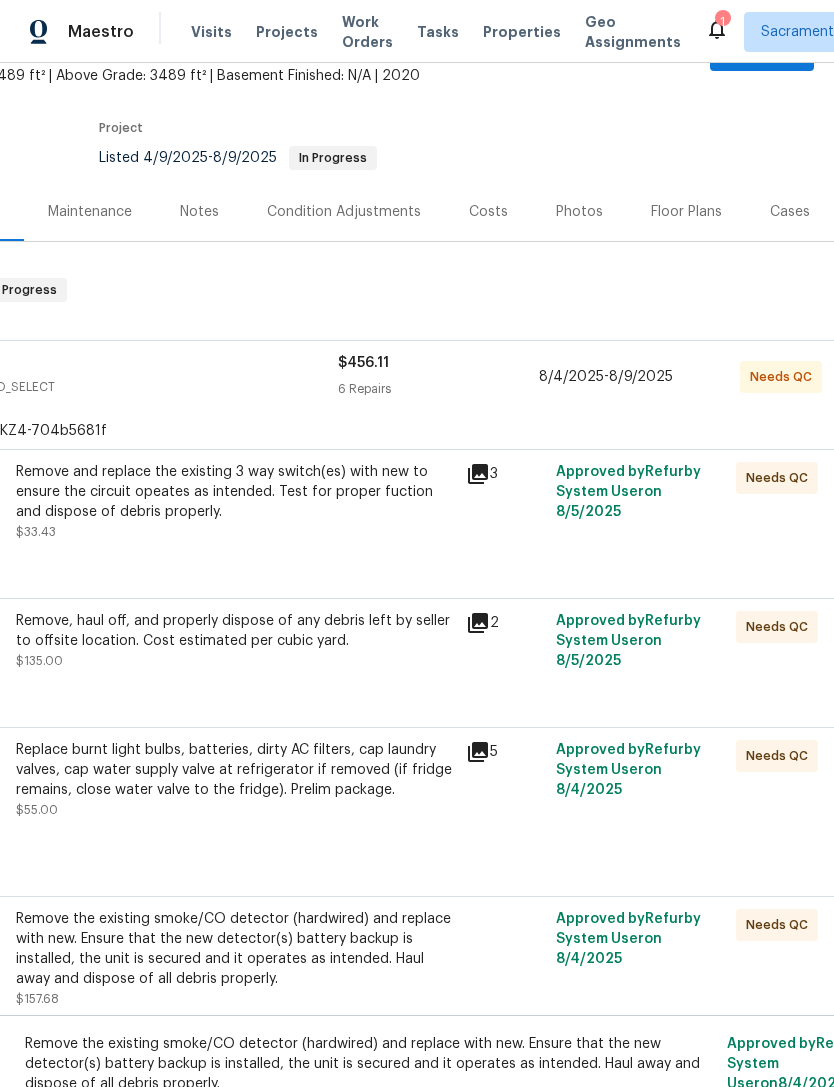 click 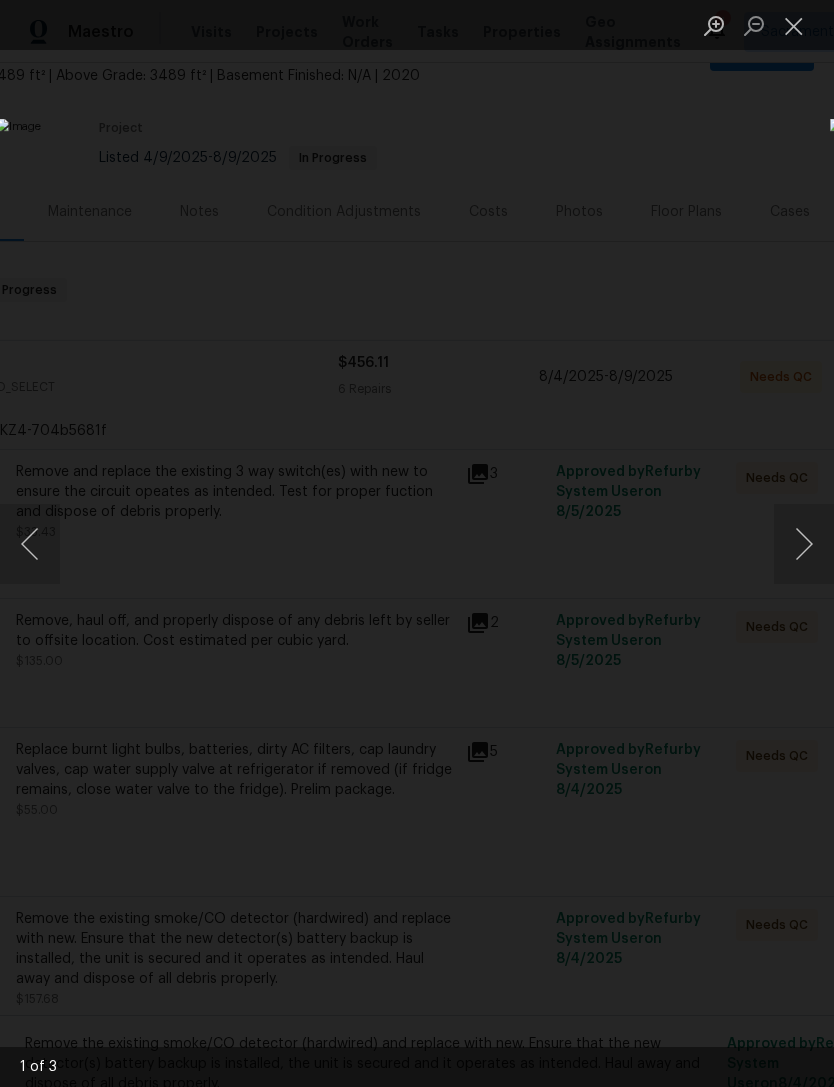 click at bounding box center [804, 544] 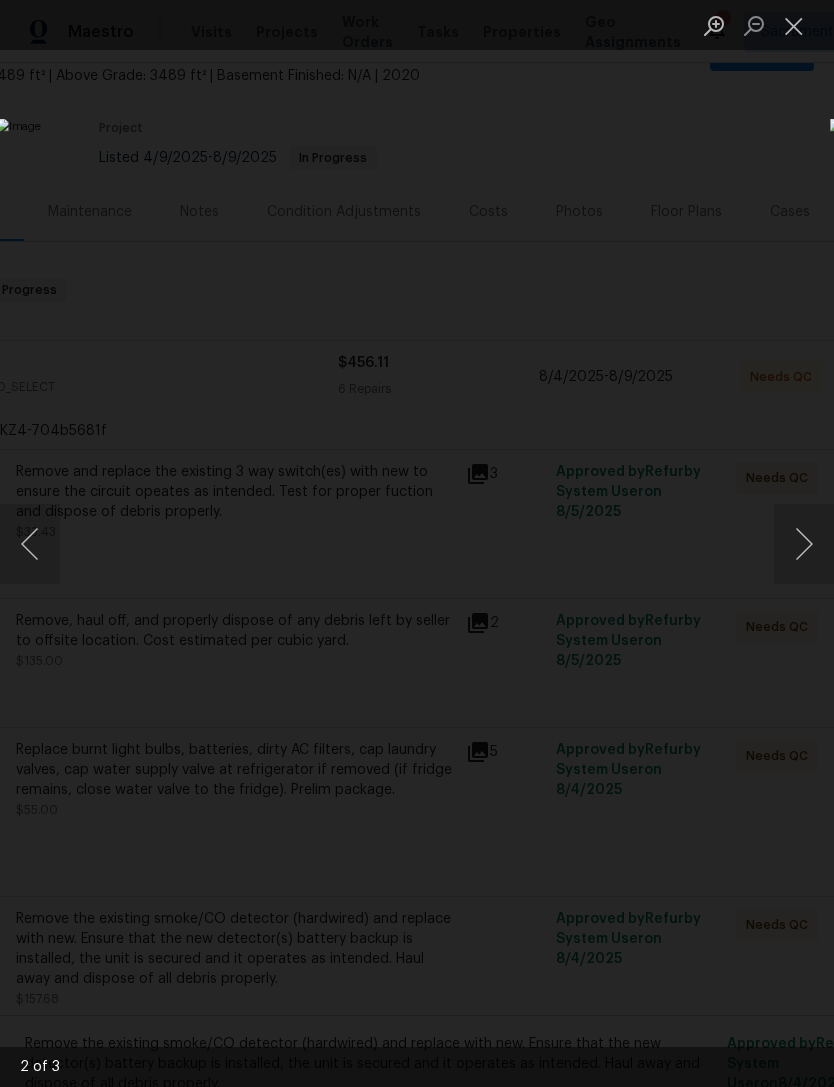 click at bounding box center [804, 544] 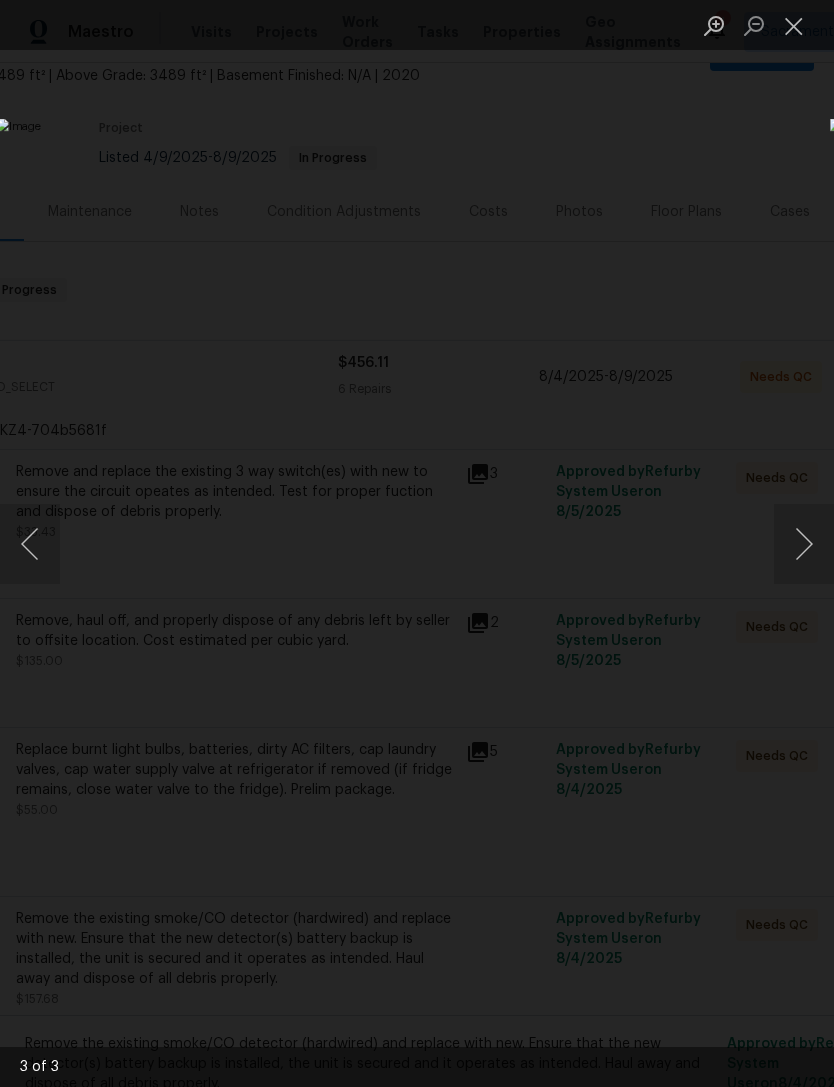 click at bounding box center [794, 25] 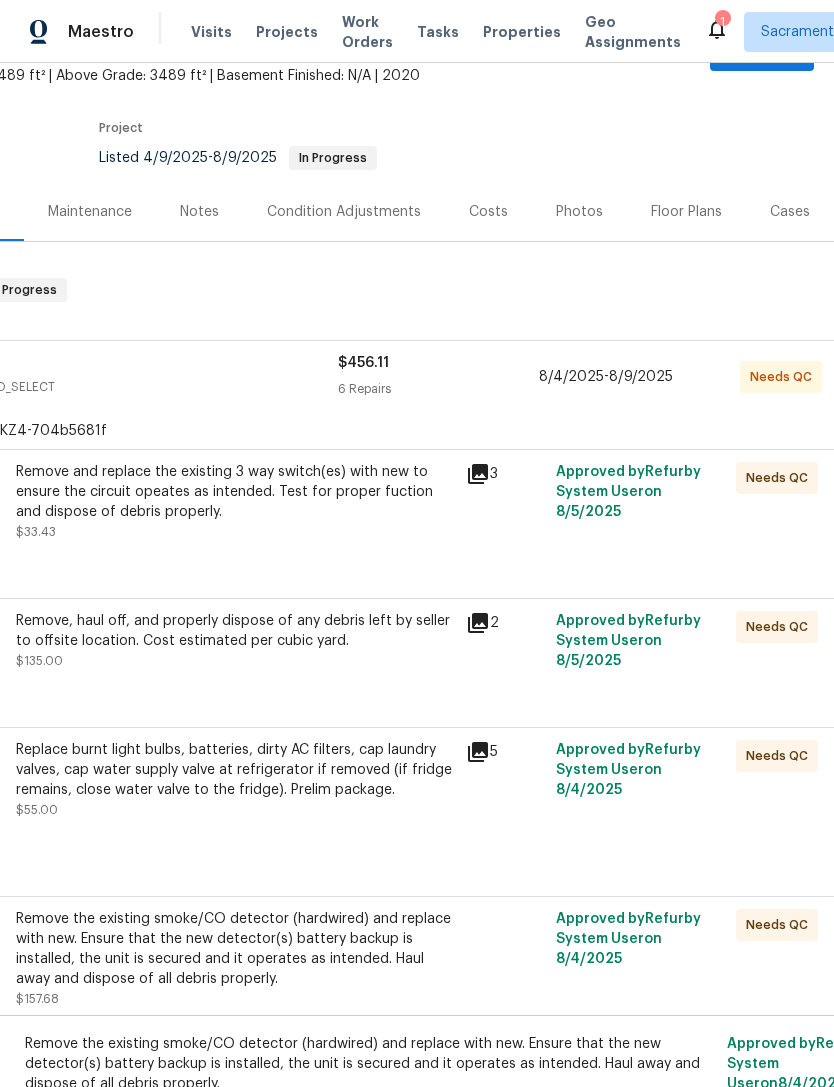 click on "Remove and replace the existing 3 way switch(es) with new to ensure the circuit opeates as intended. Test for proper fuction and dispose of debris properly." at bounding box center (235, 492) 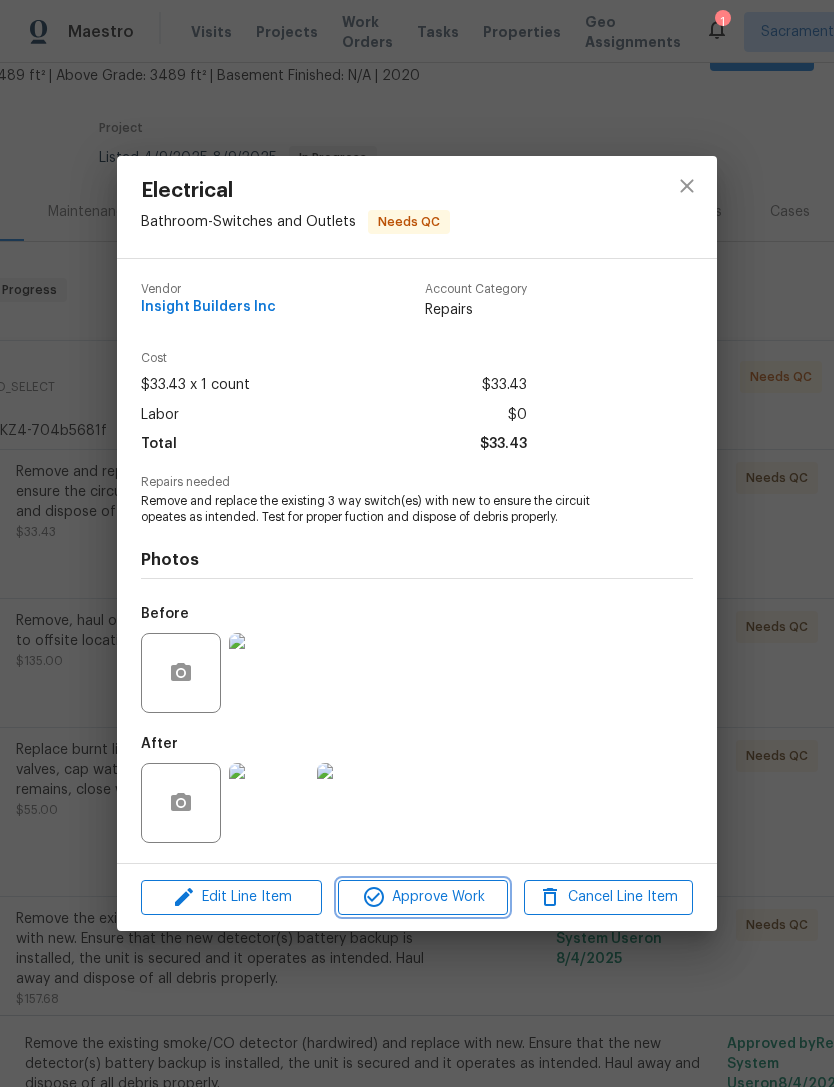 click on "Approve Work" at bounding box center (422, 897) 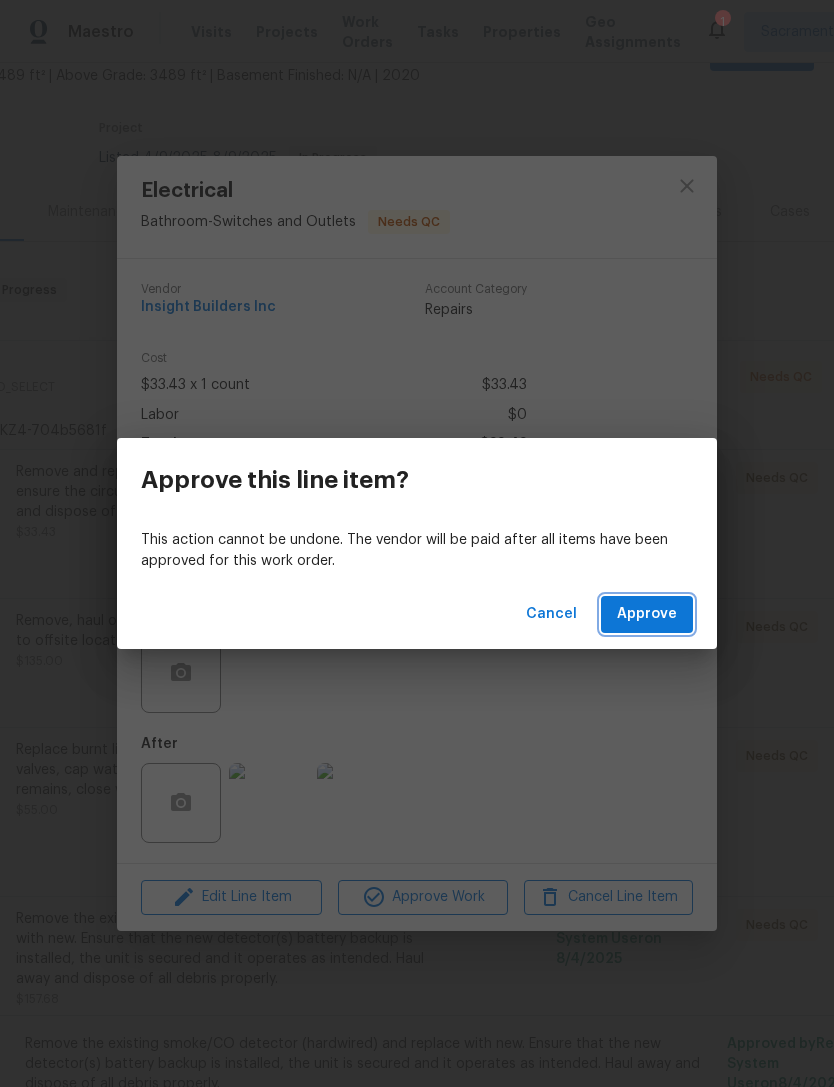 click on "Approve" at bounding box center (647, 614) 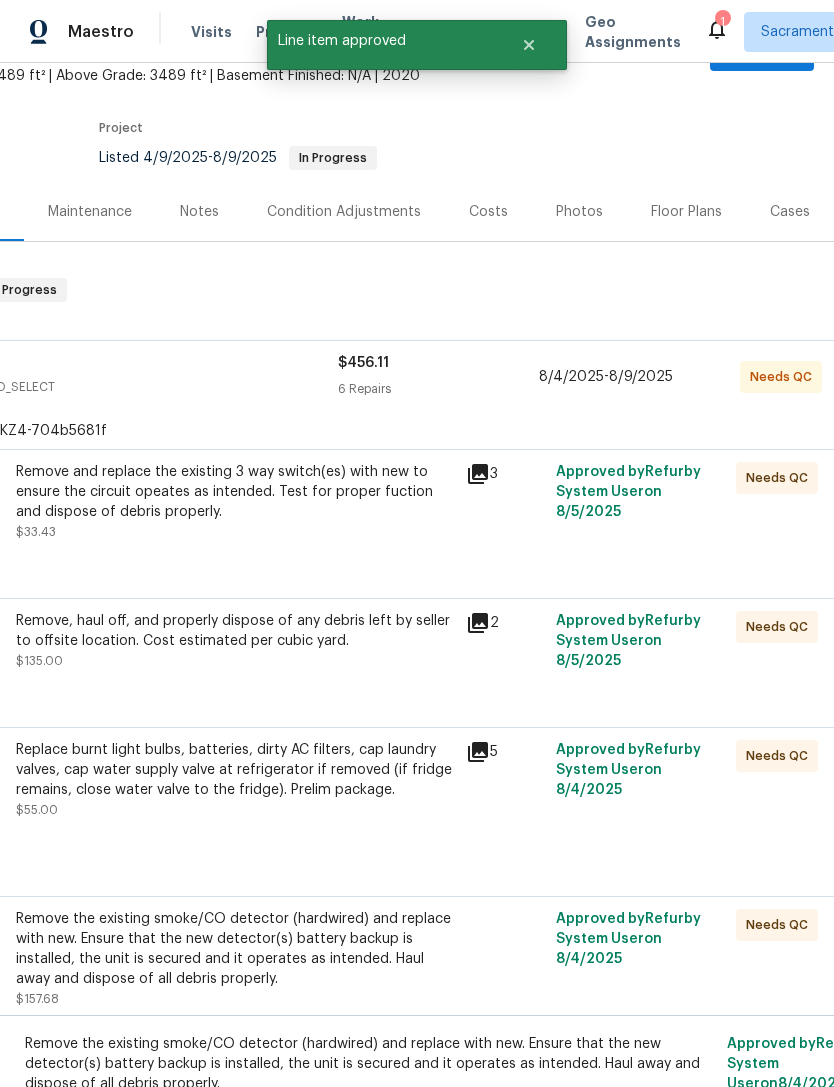 scroll, scrollTop: 0, scrollLeft: 195, axis: horizontal 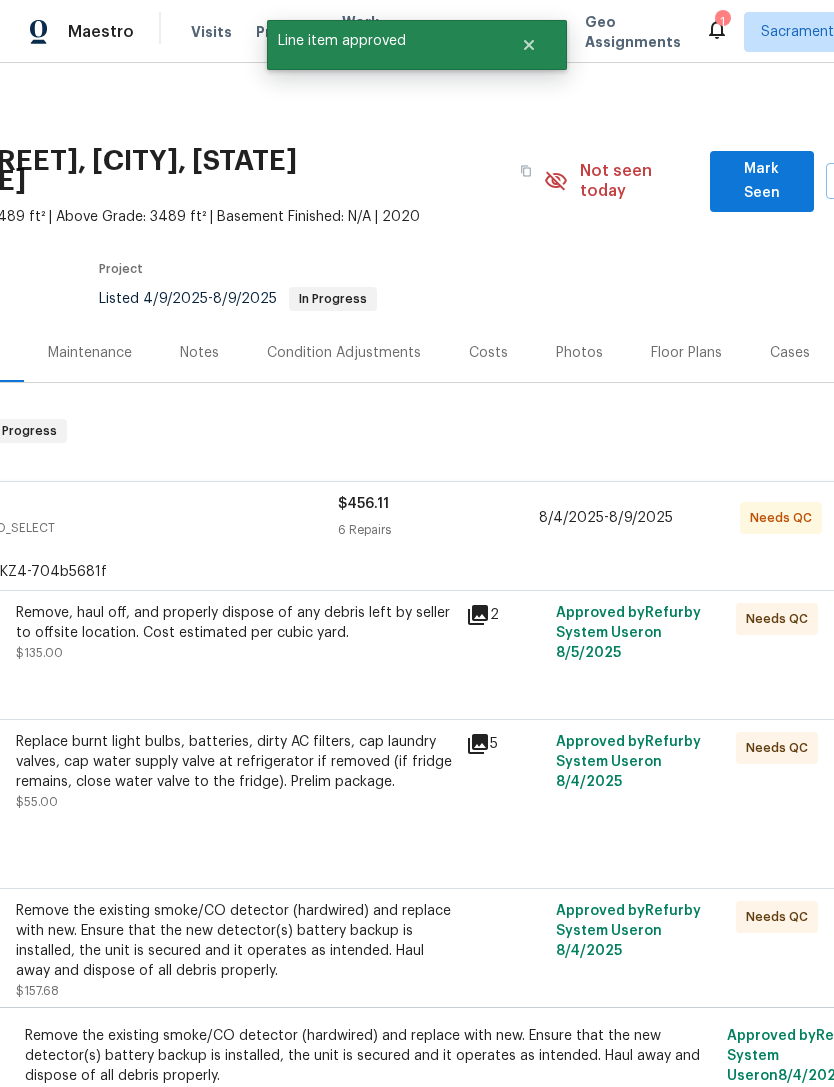 click on "Remove, haul off, and properly dispose of any debris left by seller to offsite location. Cost estimated per cubic yard. $135.00" at bounding box center (235, 633) 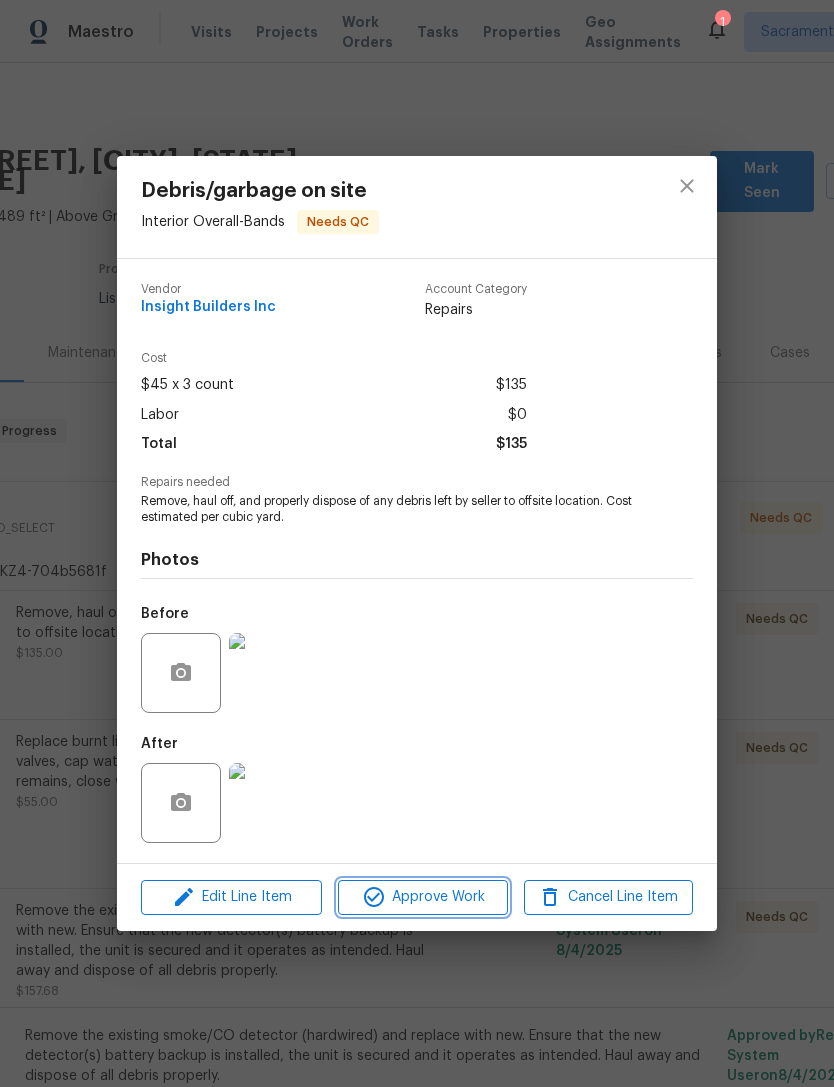 click on "Approve Work" at bounding box center [422, 897] 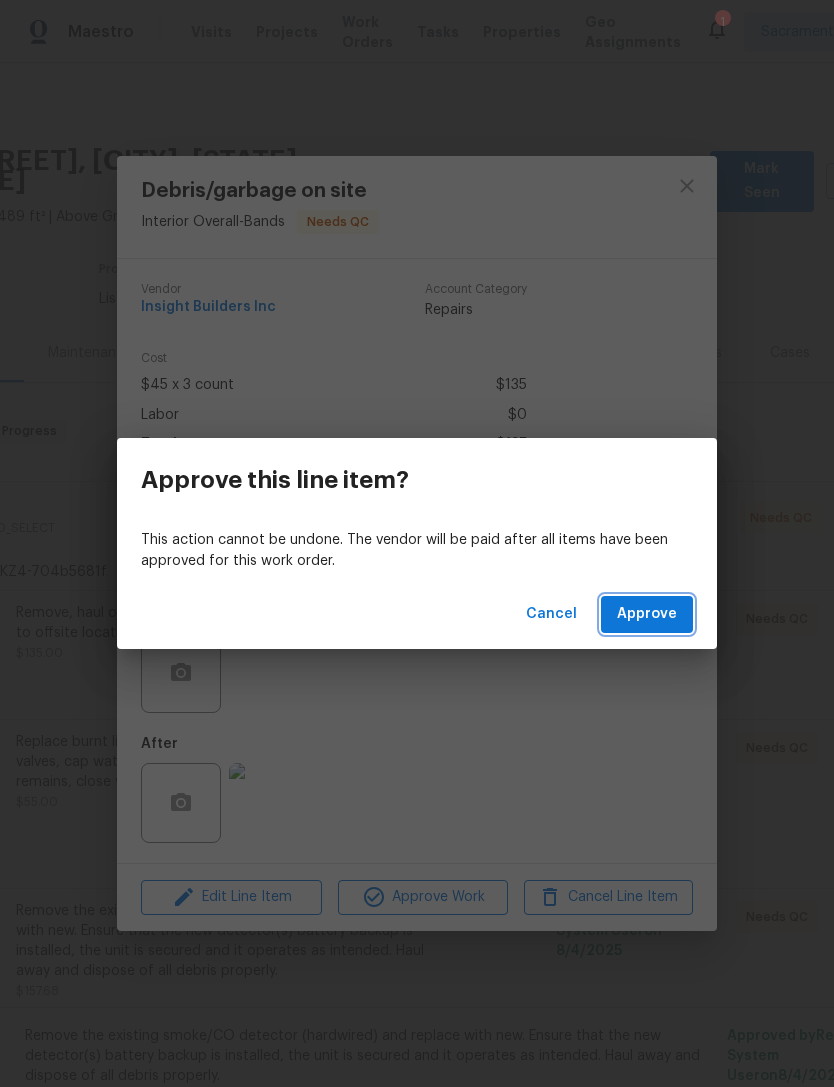 click on "Approve" at bounding box center (647, 614) 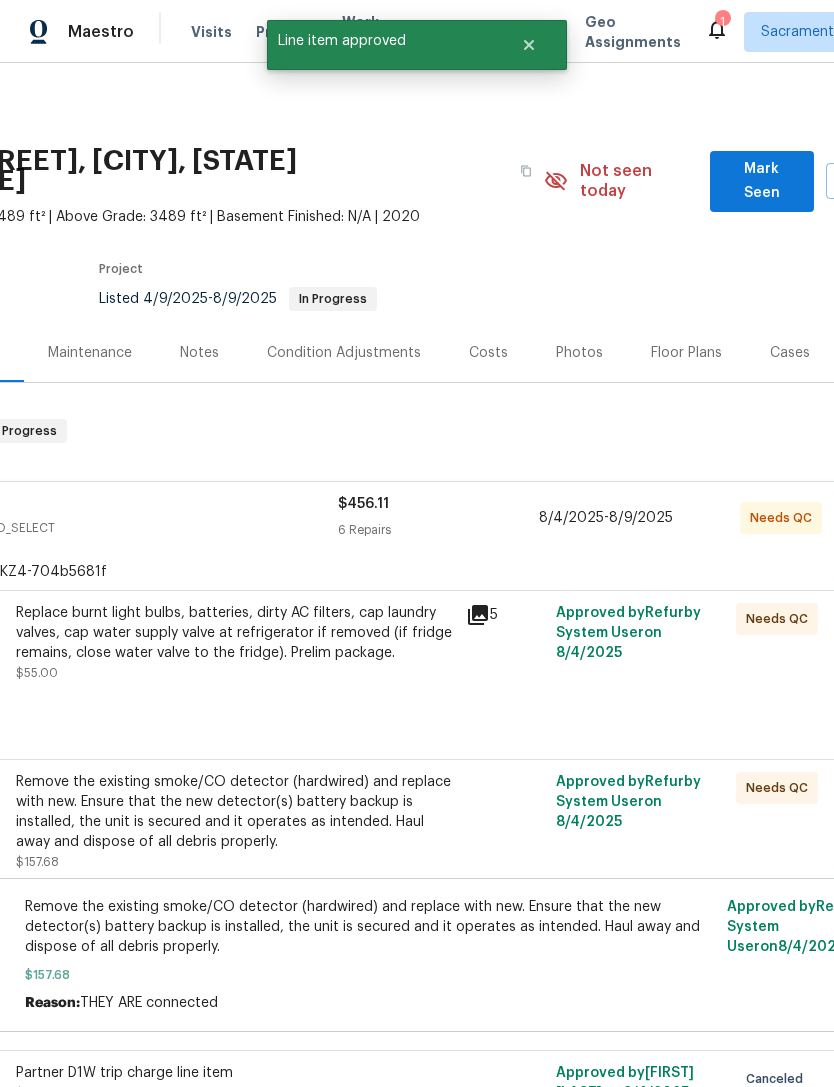 click on "Replace burnt light bulbs, batteries, dirty AC filters, cap laundry valves, cap water supply valve at refrigerator if removed (if fridge remains, close water valve to the fridge). Prelim package. $55.00" at bounding box center (235, 643) 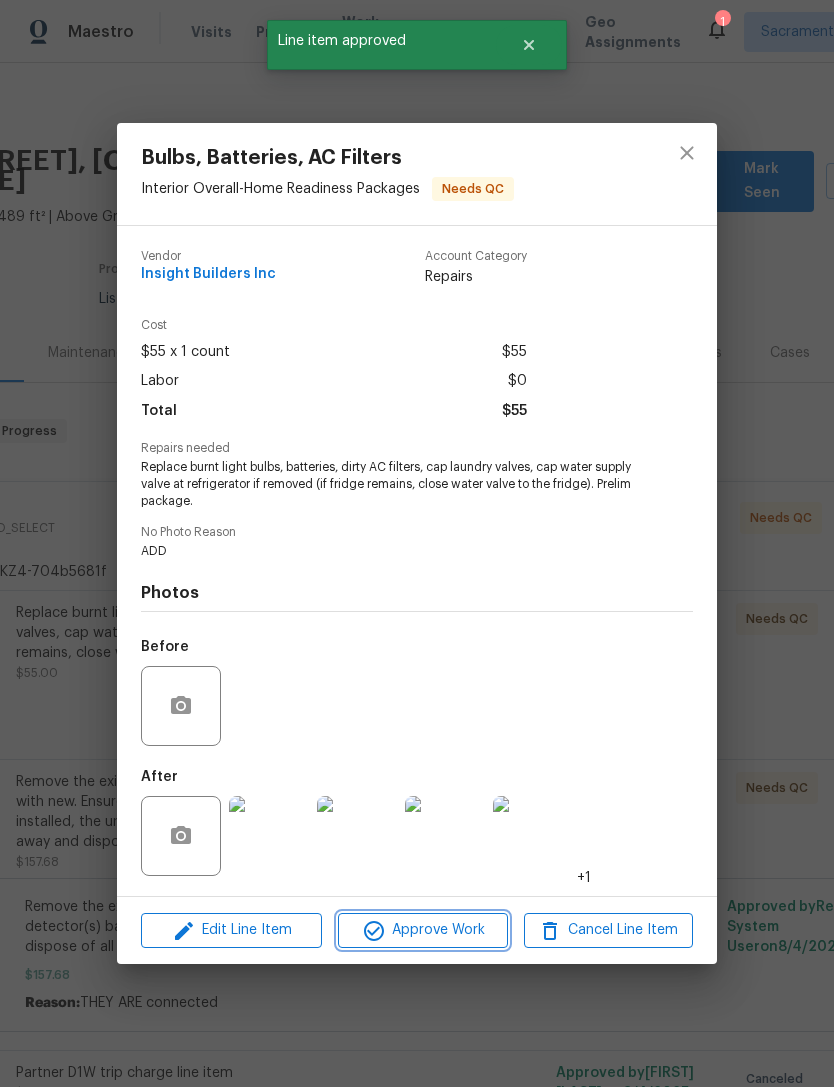 click on "Approve Work" at bounding box center (422, 930) 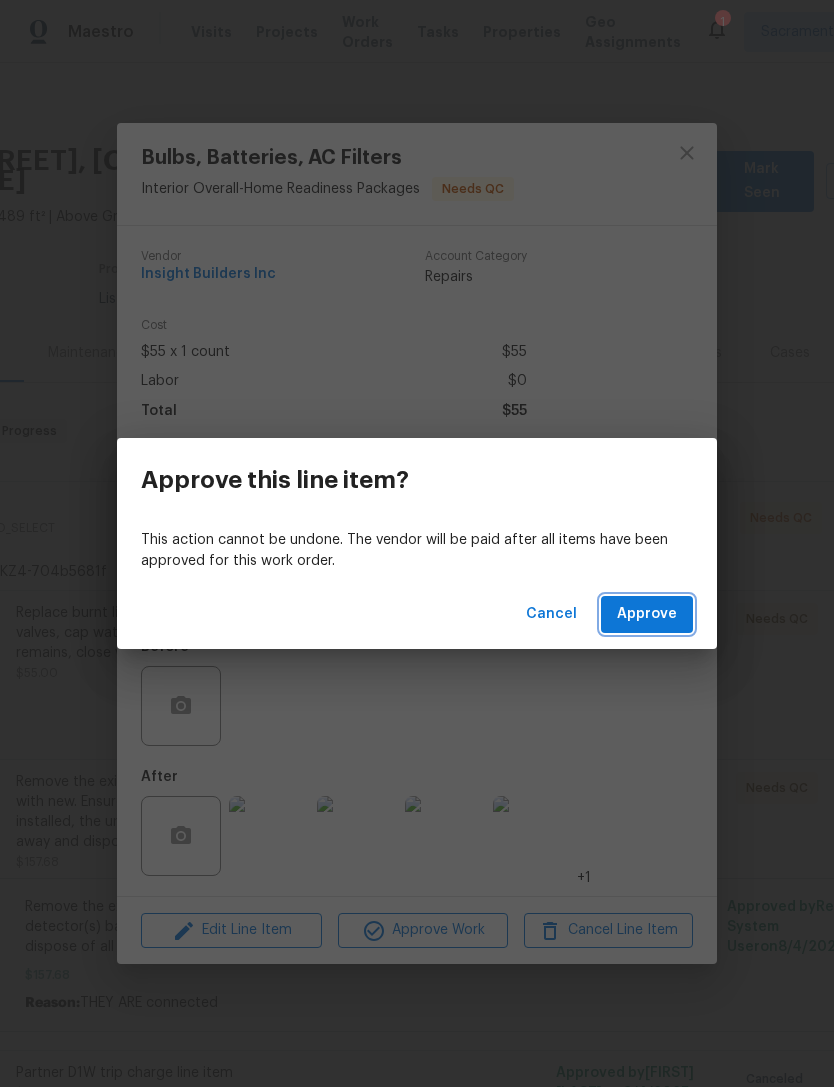 click on "Approve" at bounding box center (647, 614) 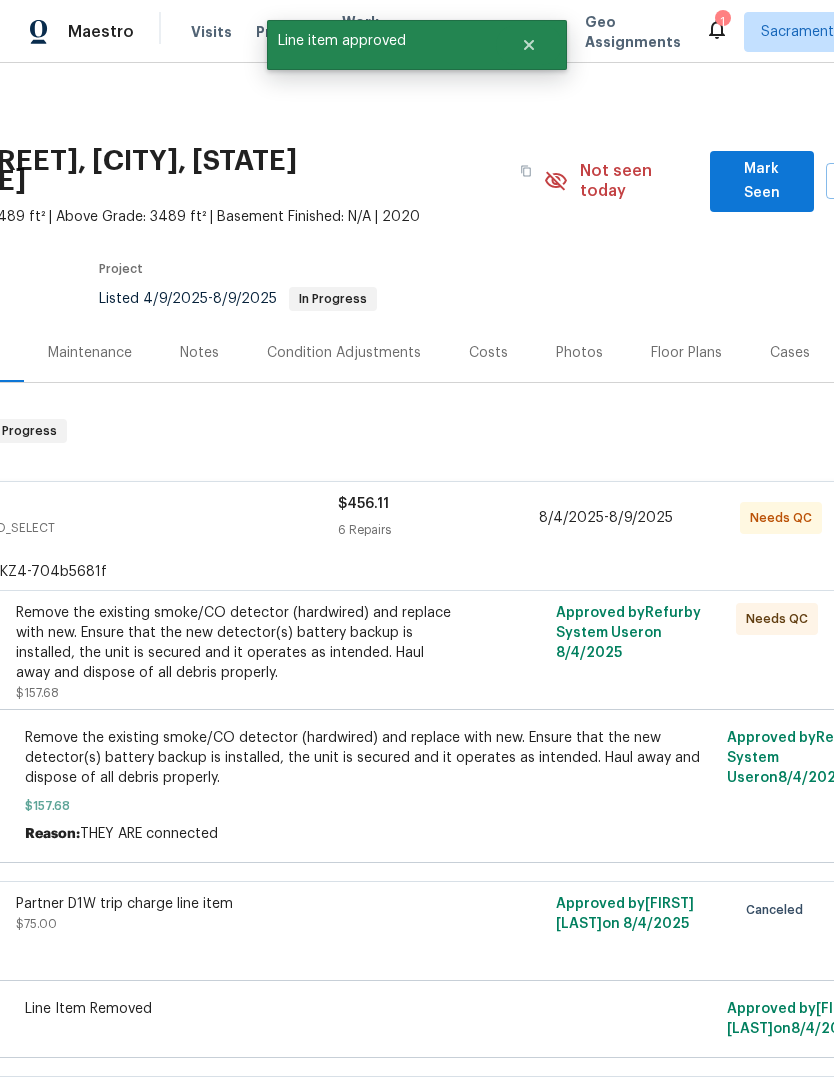 click on "Remove the existing smoke/CO detector (hardwired) and replace with new. Ensure that the new detector(s) battery backup is installed, the unit is secured and it operates as intended. Haul away and dispose of all debris properly." at bounding box center (235, 643) 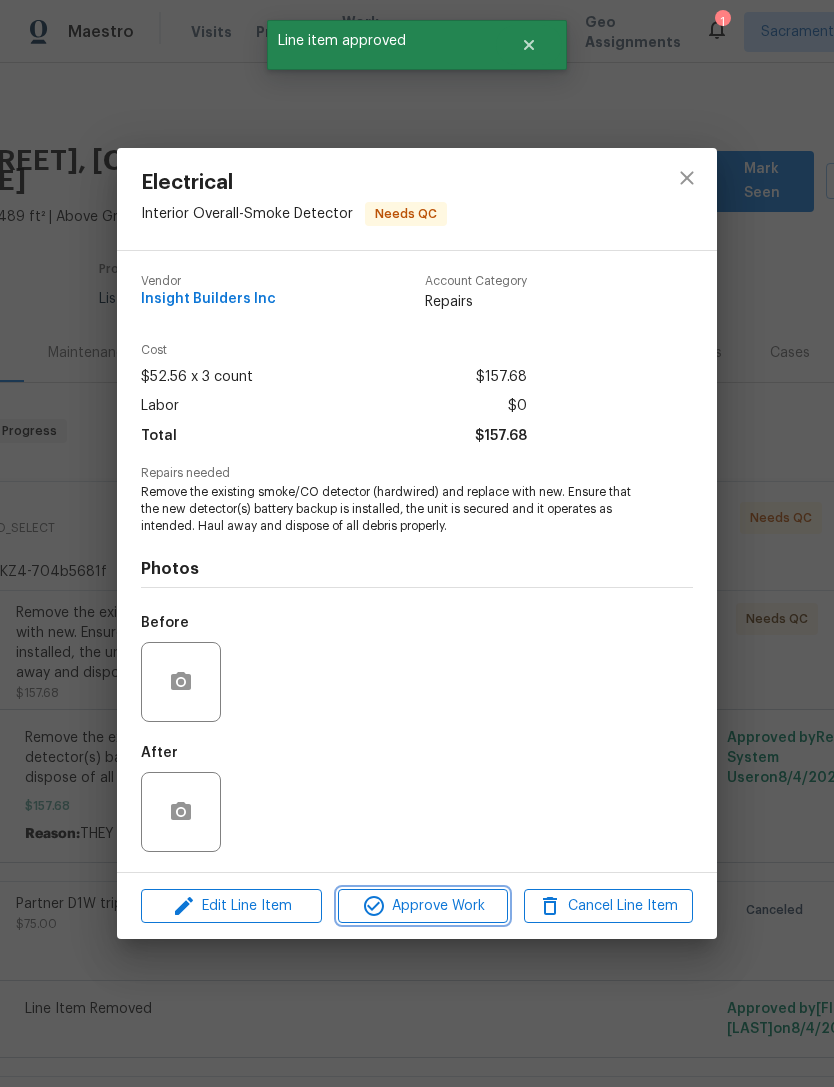click on "Approve Work" at bounding box center [422, 906] 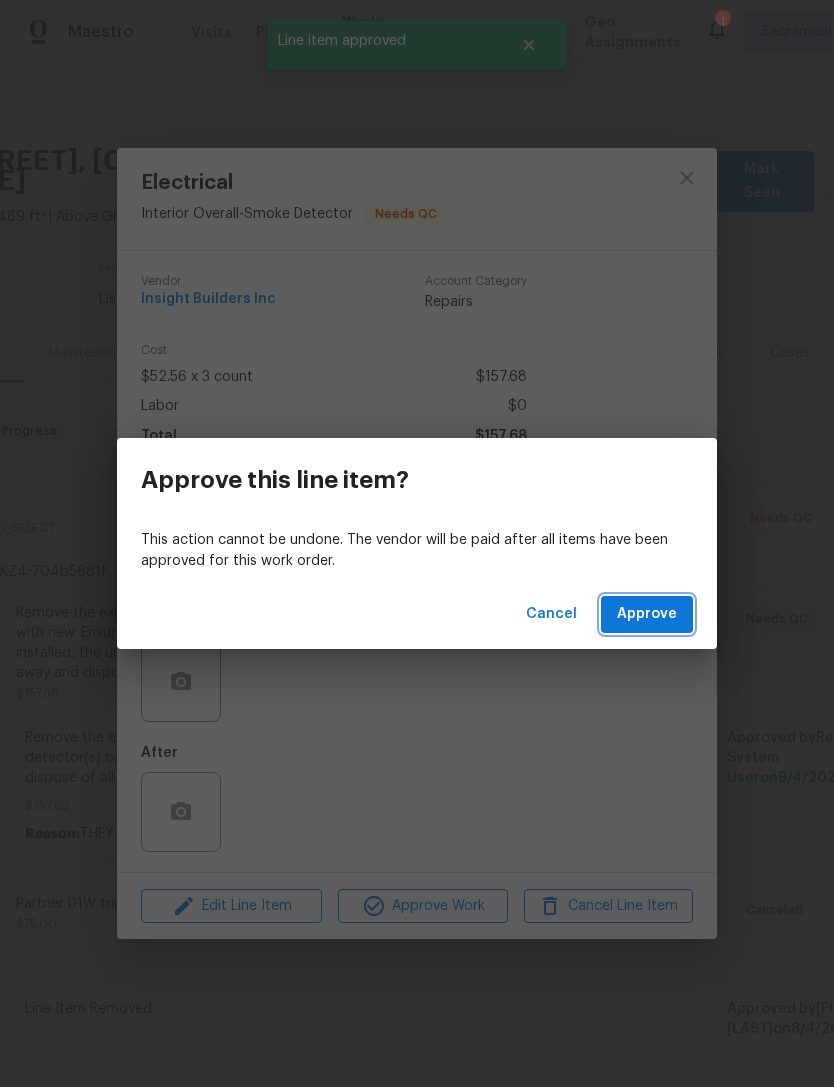 click on "Approve" at bounding box center [647, 614] 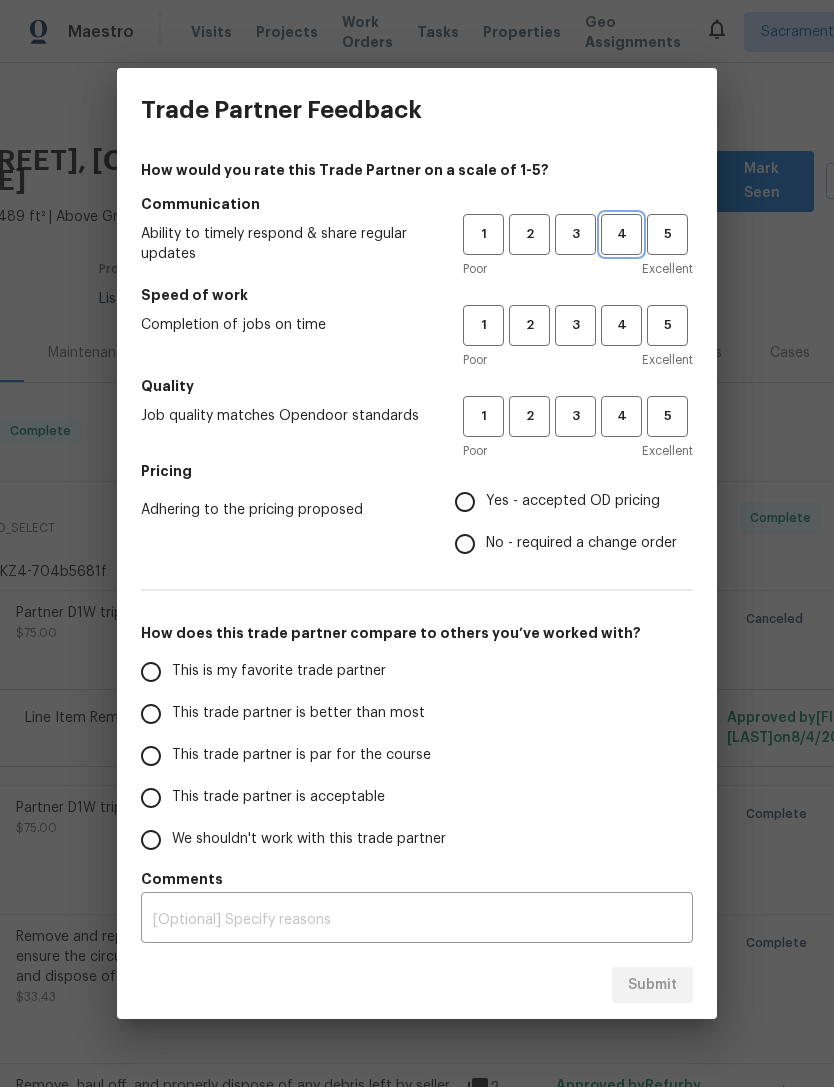 click on "4" at bounding box center (621, 234) 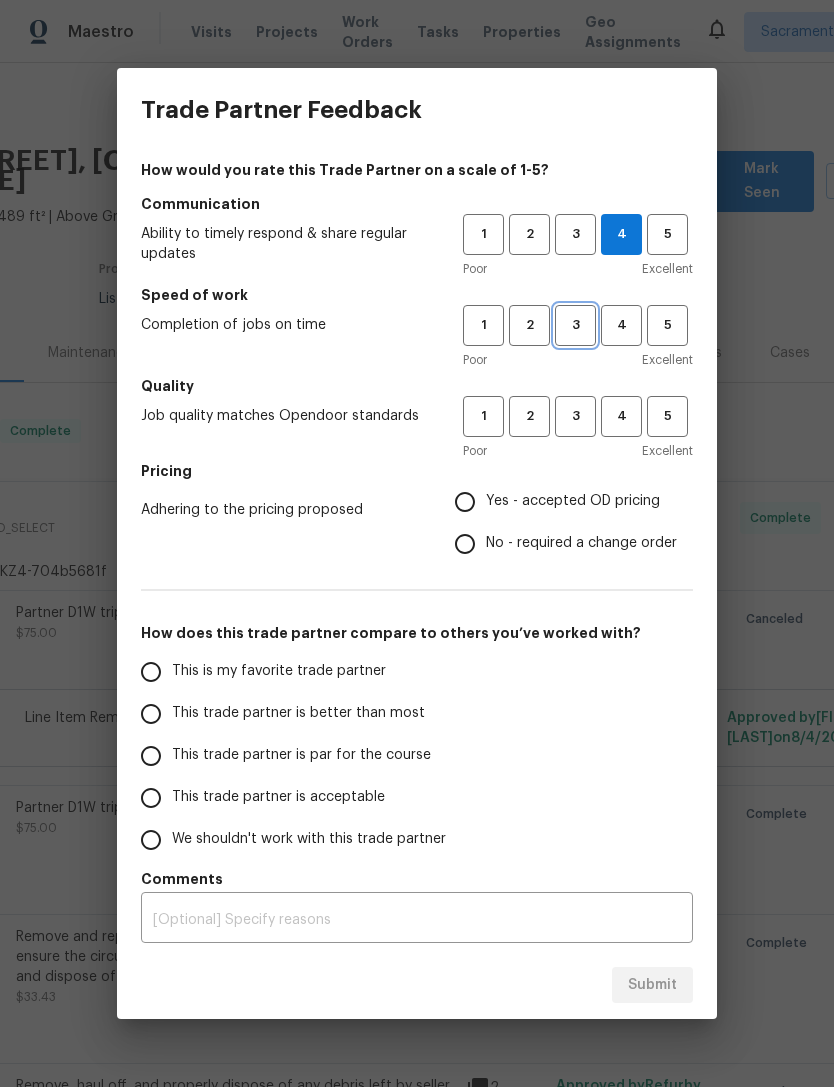 click on "3" at bounding box center [575, 325] 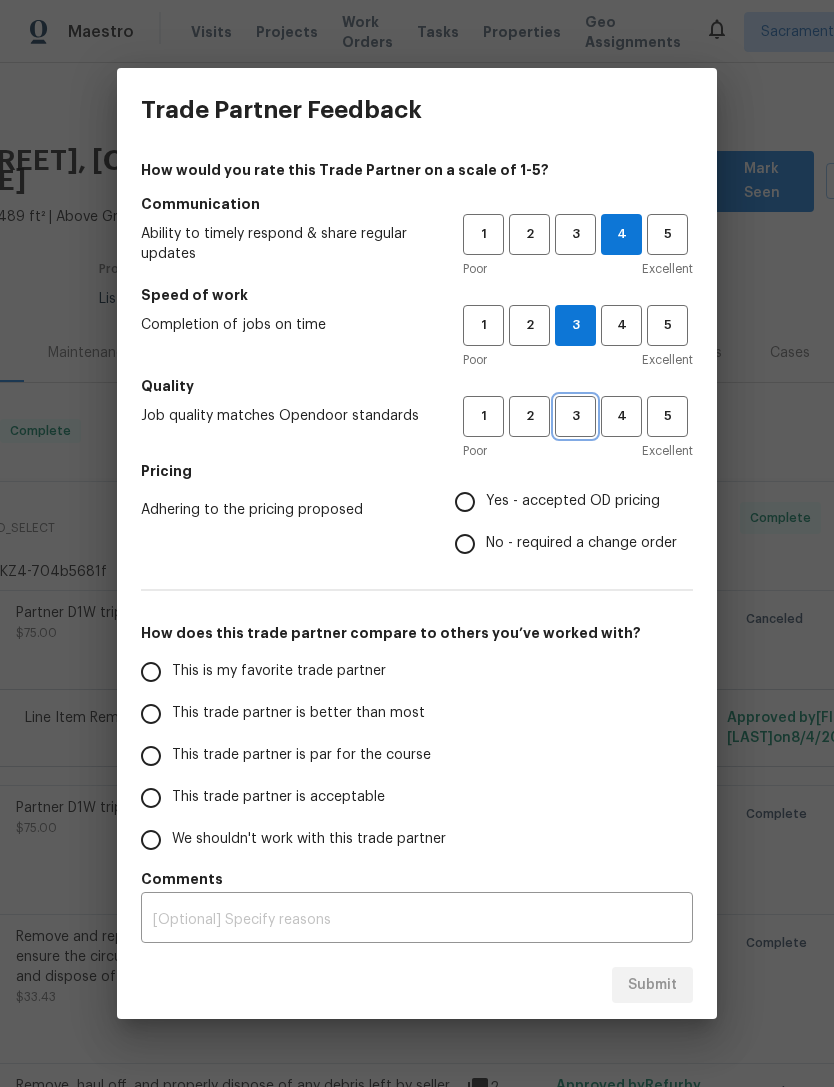 click on "3" at bounding box center (575, 416) 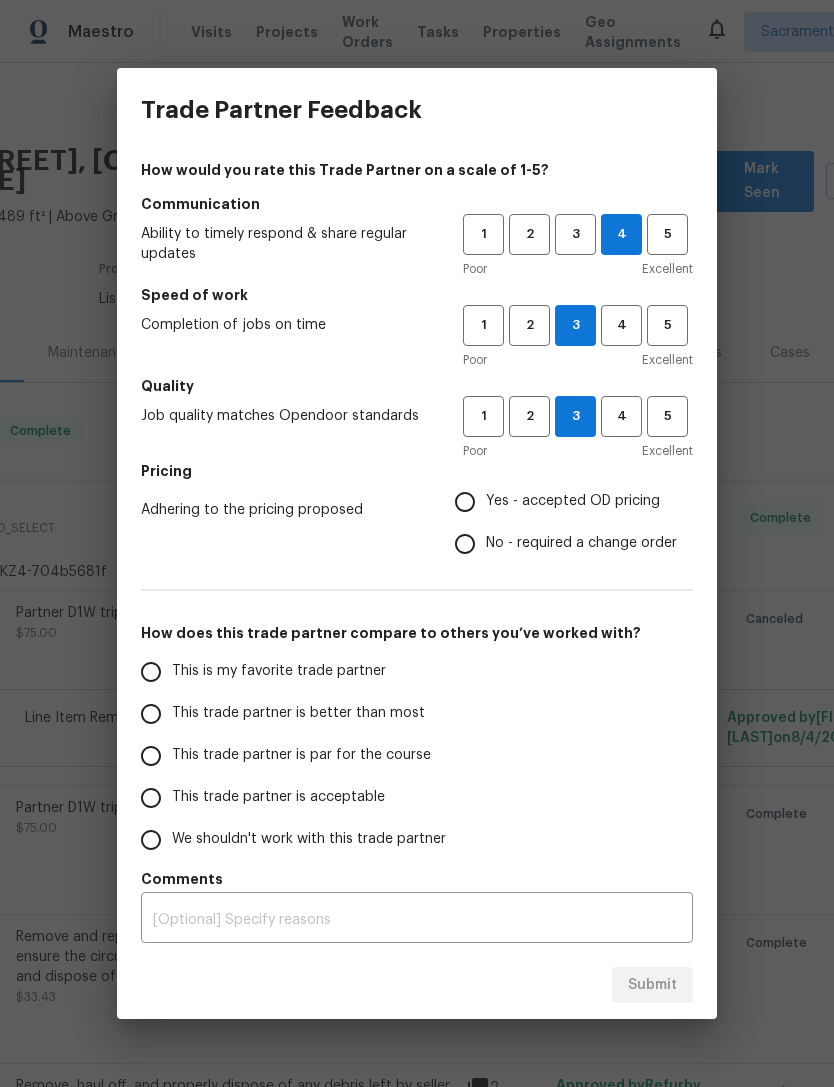 click on "Yes - accepted OD pricing" at bounding box center (465, 502) 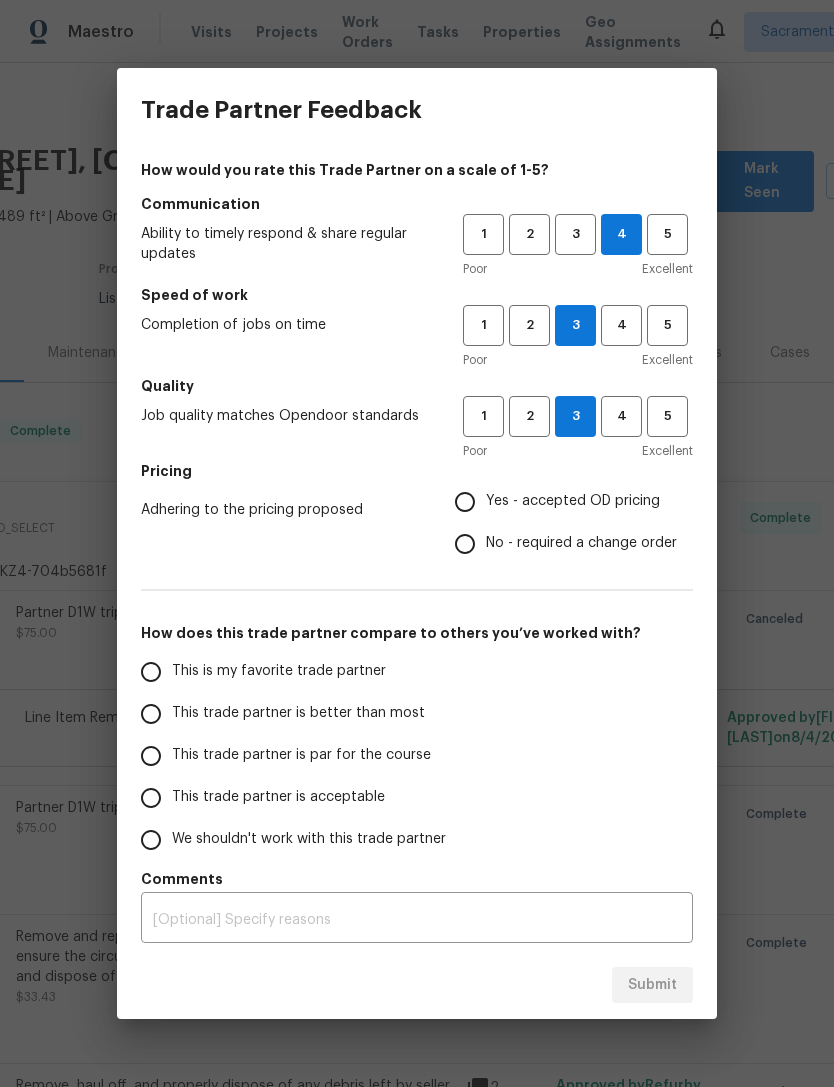 radio on "true" 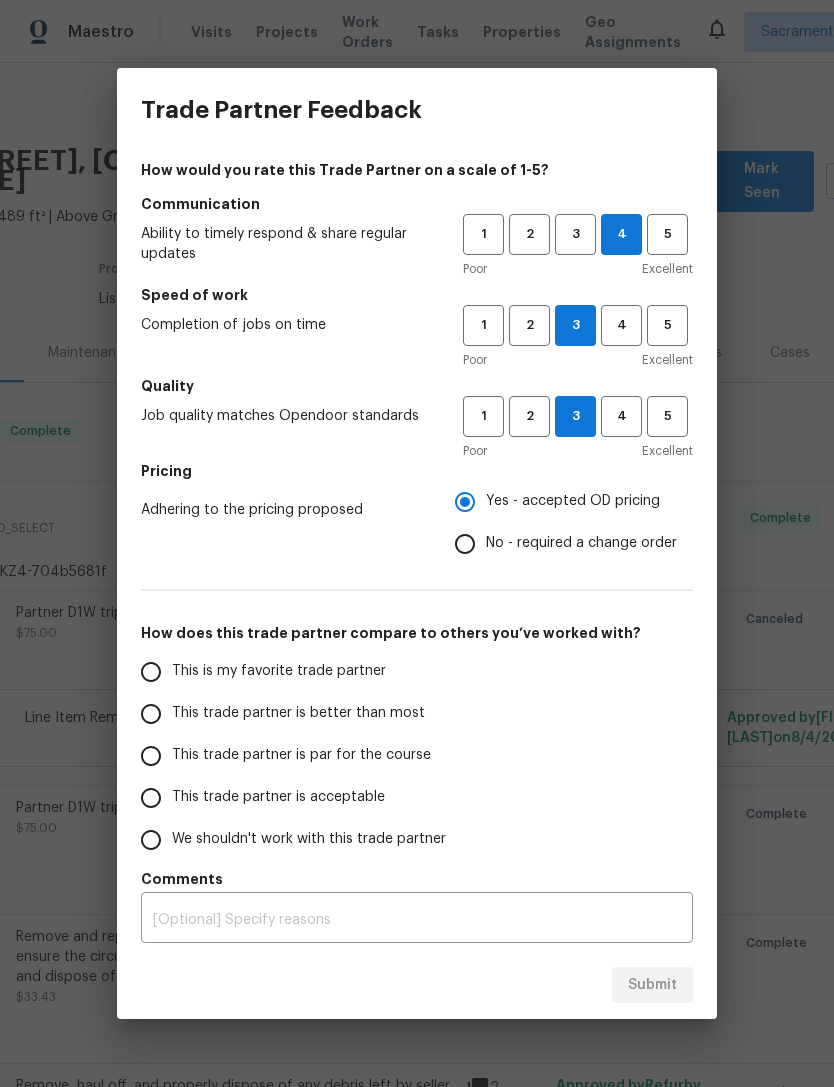 click on "This trade partner is better than most" at bounding box center [151, 714] 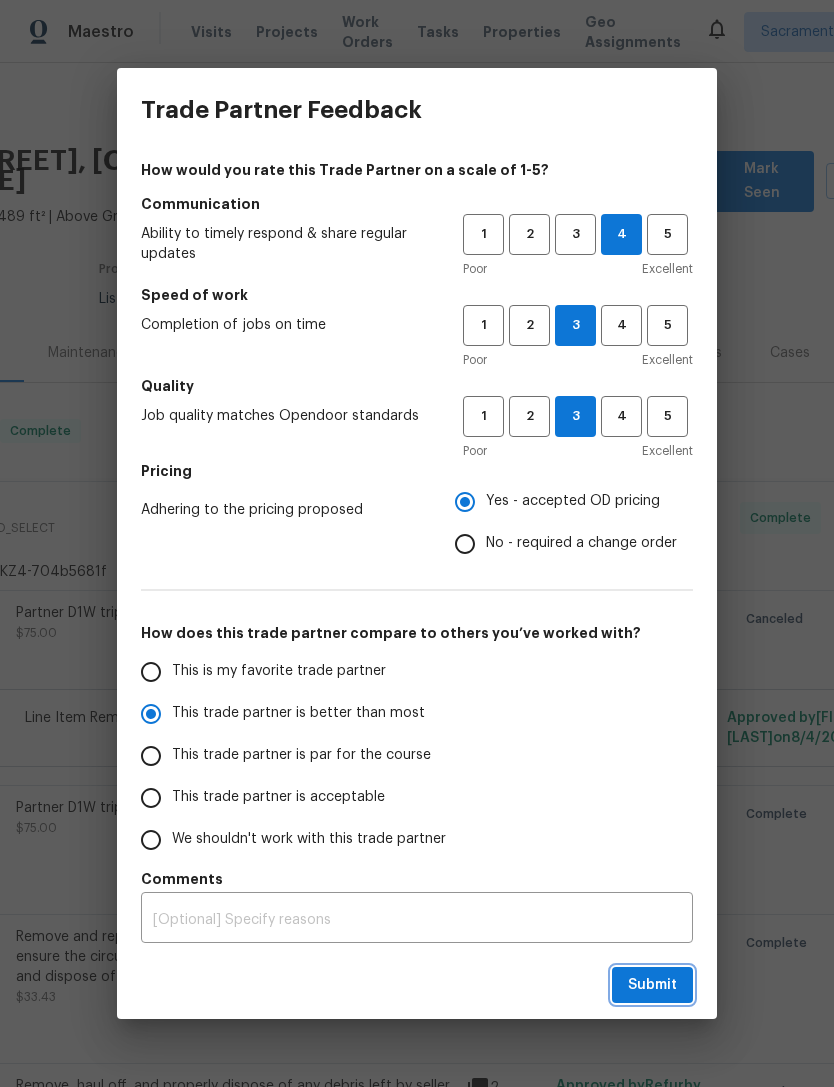 click on "Submit" at bounding box center [652, 985] 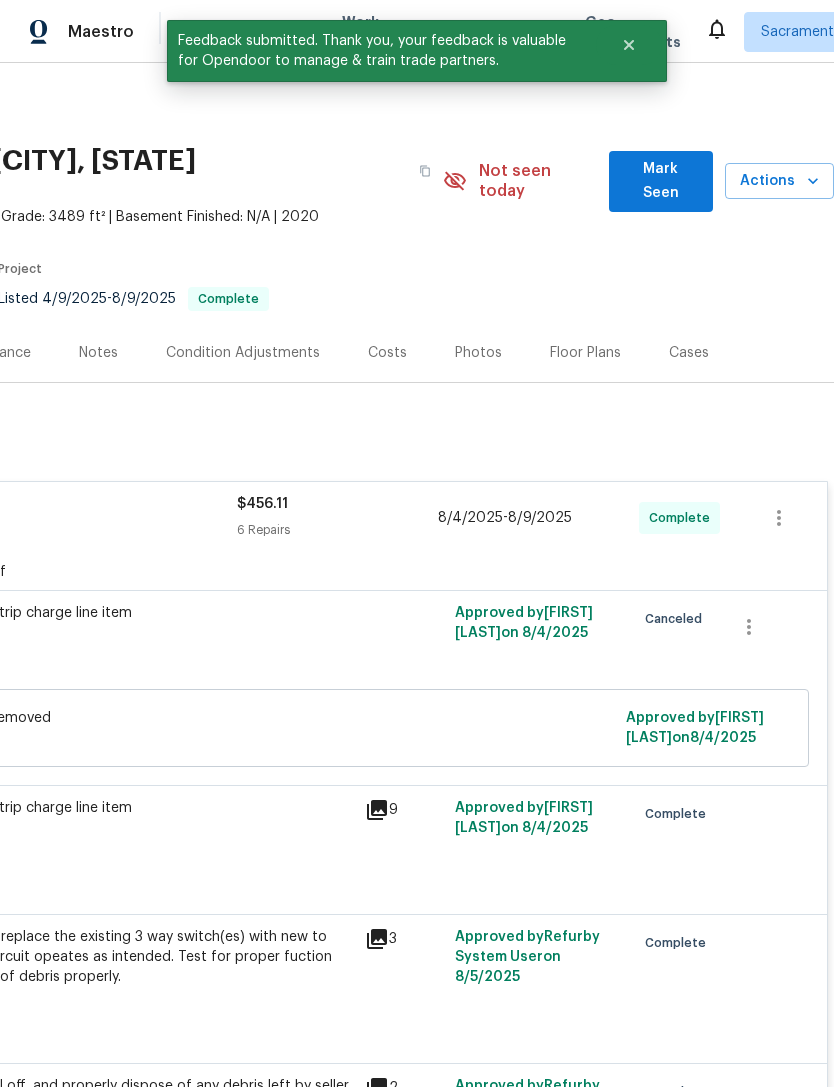 scroll, scrollTop: 0, scrollLeft: 296, axis: horizontal 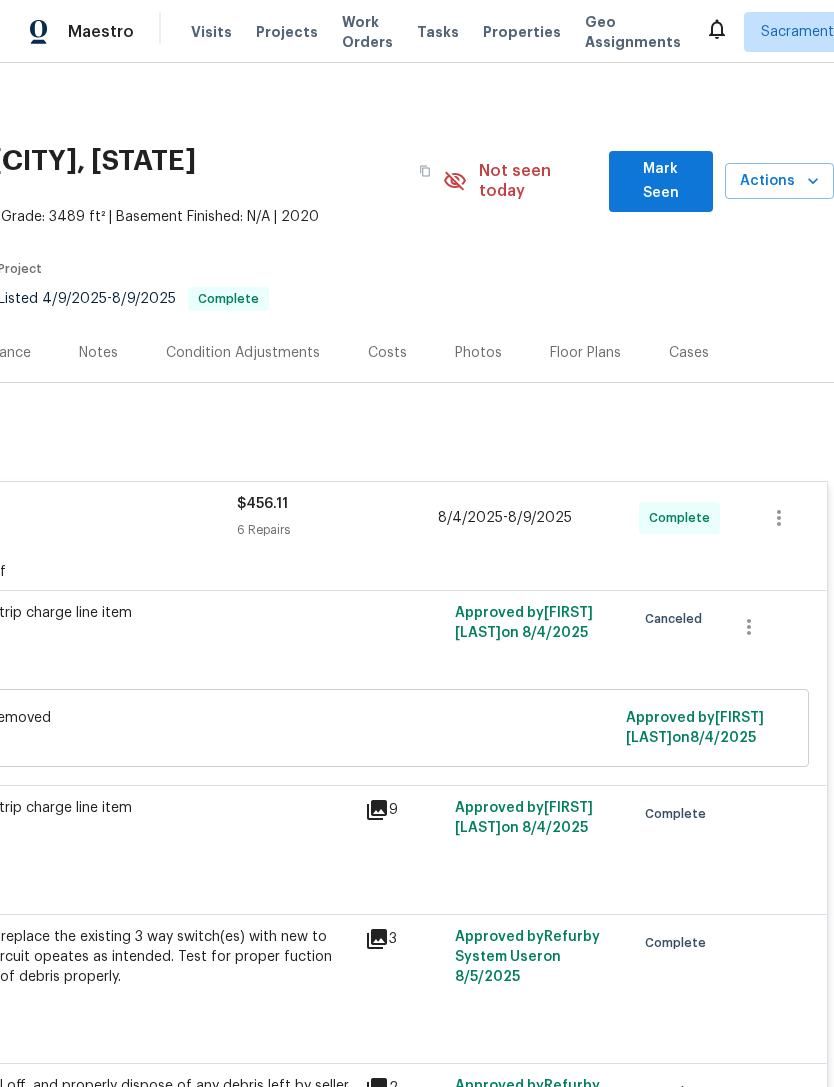 click on "Work Orders" at bounding box center [367, 32] 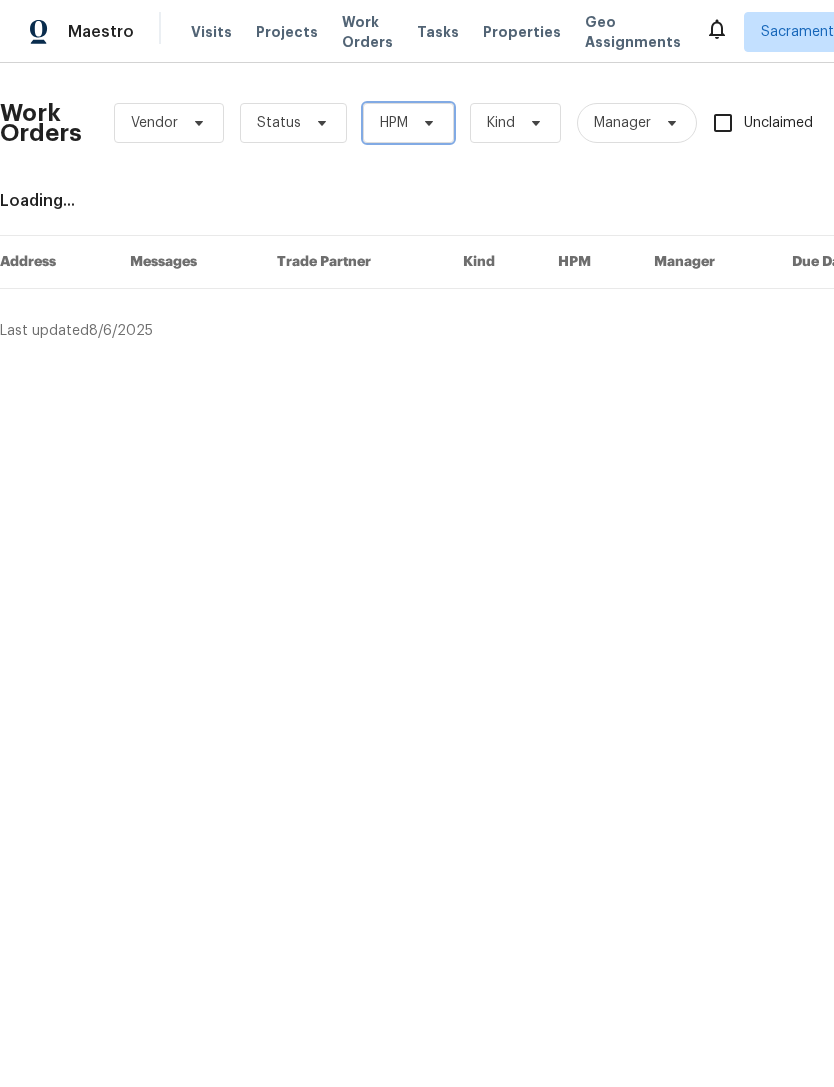 click on "HPM" at bounding box center [408, 123] 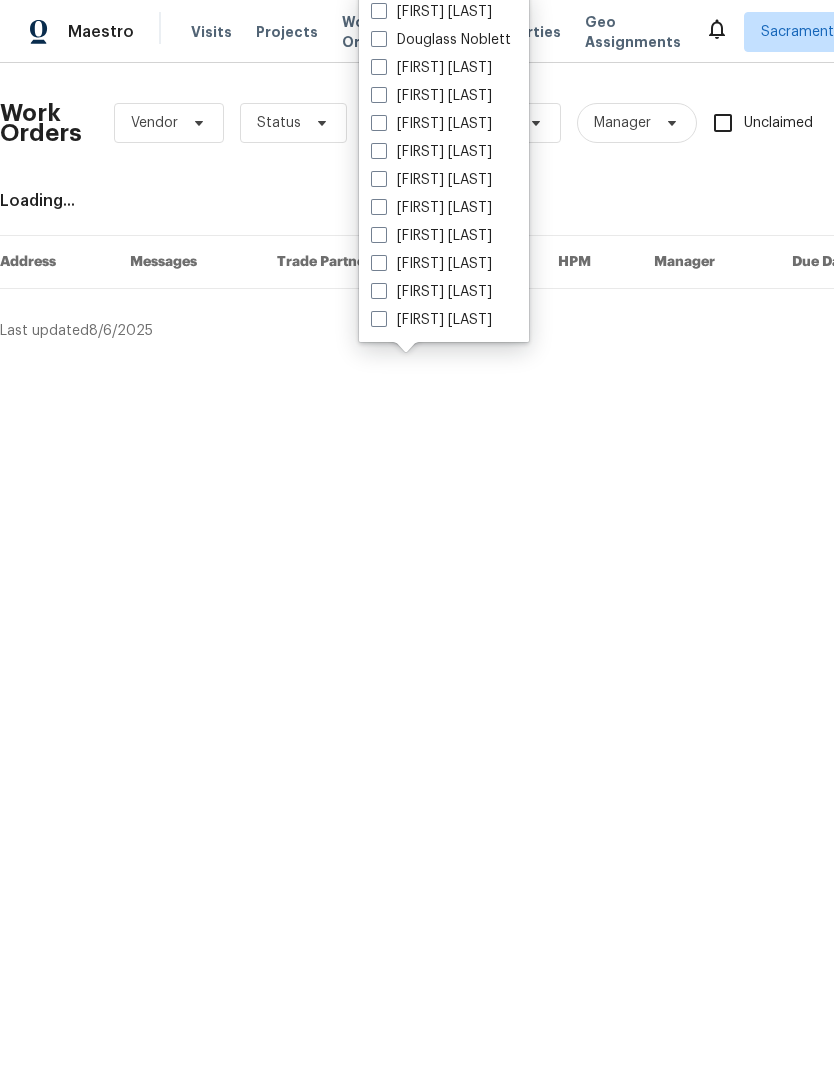 click on "[FIRST] [LAST]" at bounding box center (431, 320) 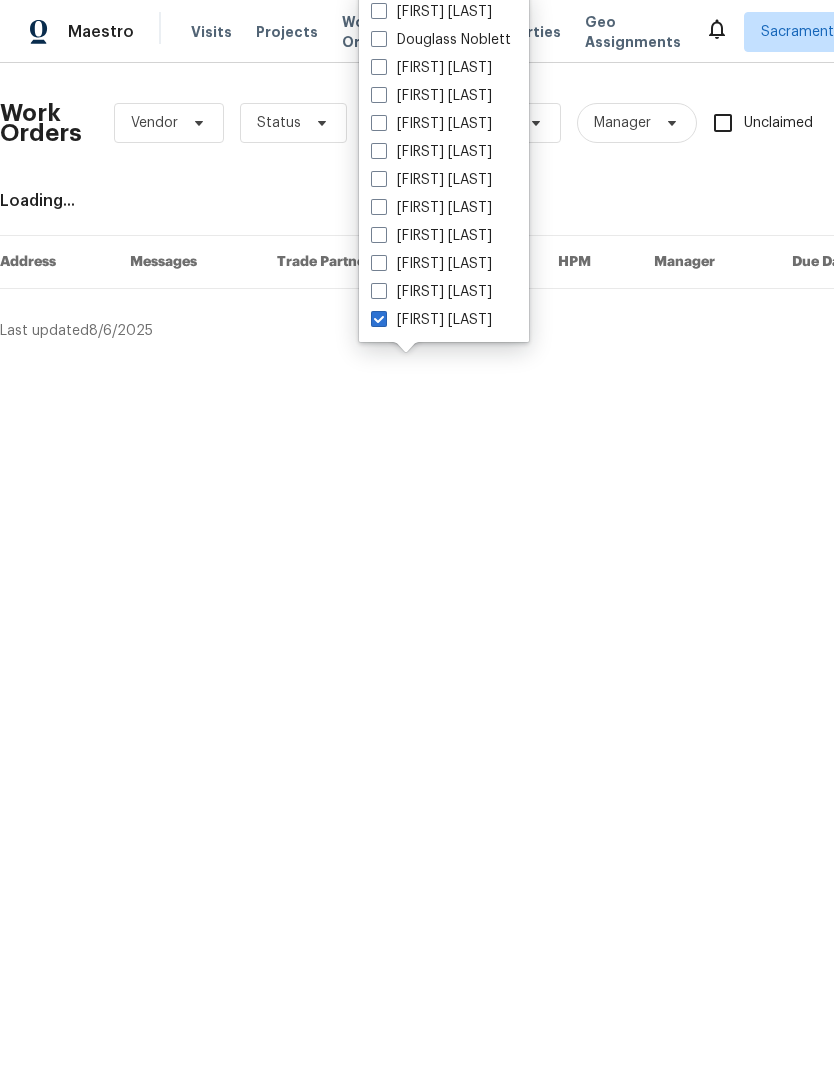 checkbox on "true" 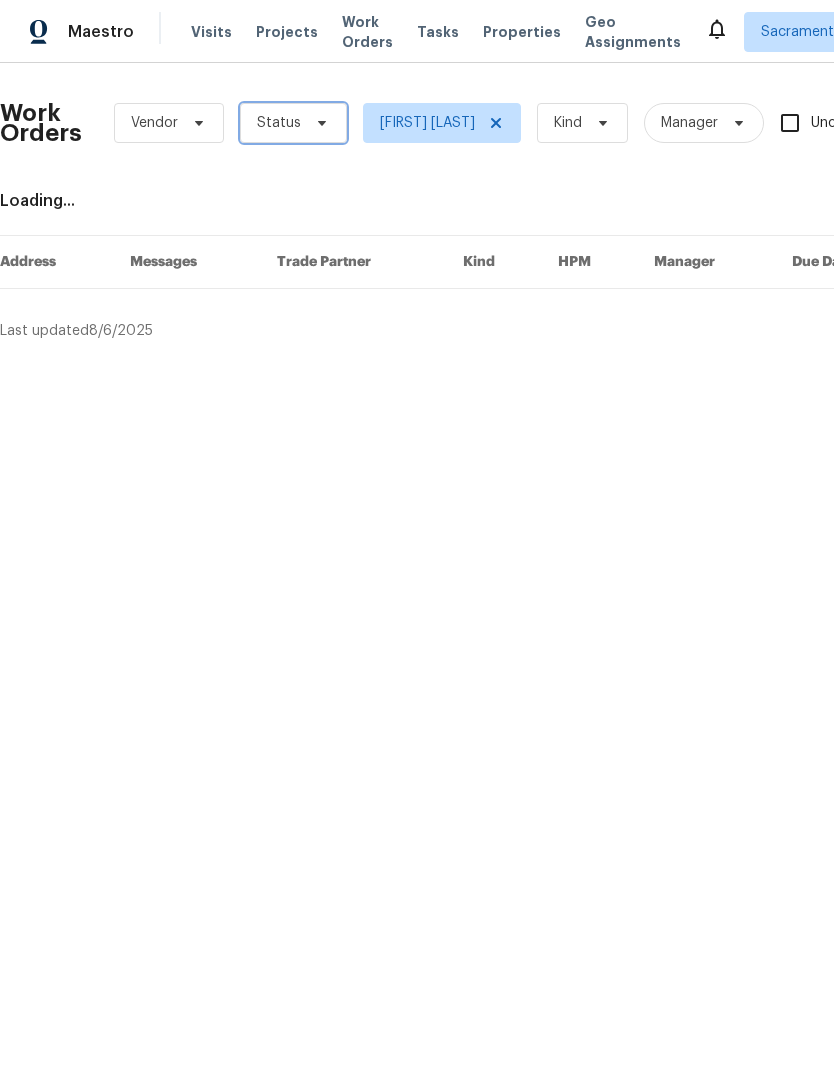 click on "Status" at bounding box center [293, 123] 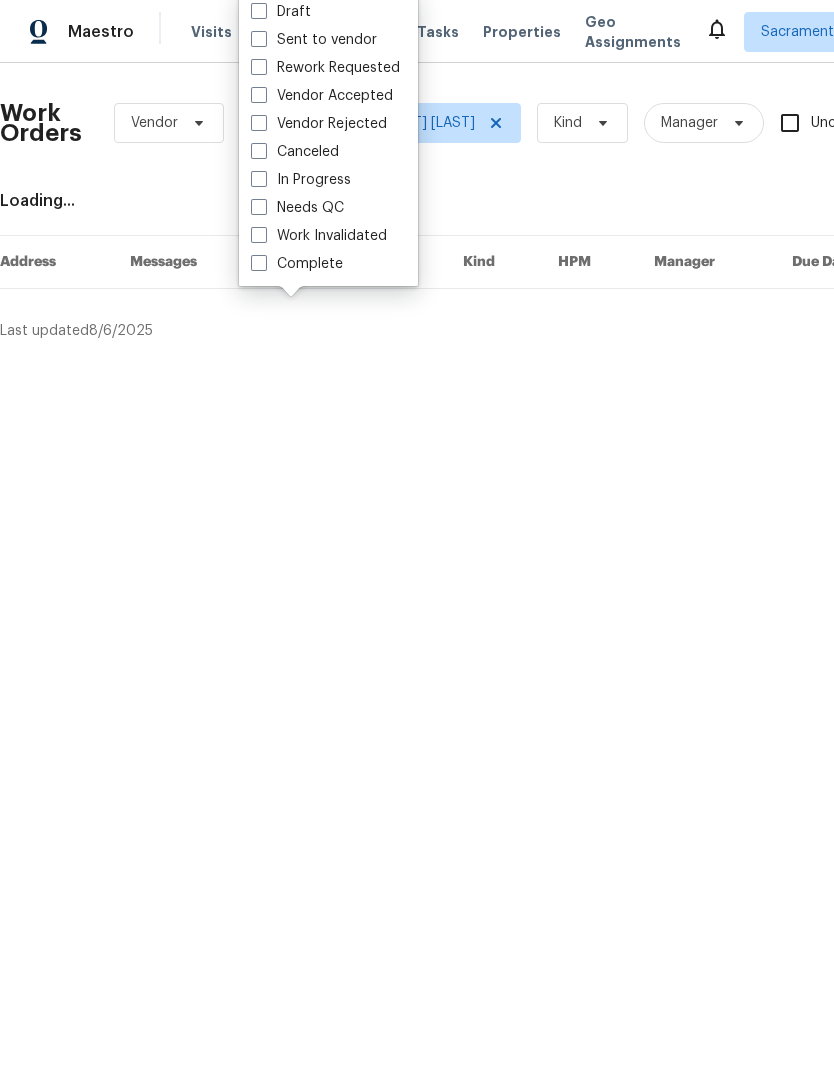click on "Needs QC" at bounding box center [297, 208] 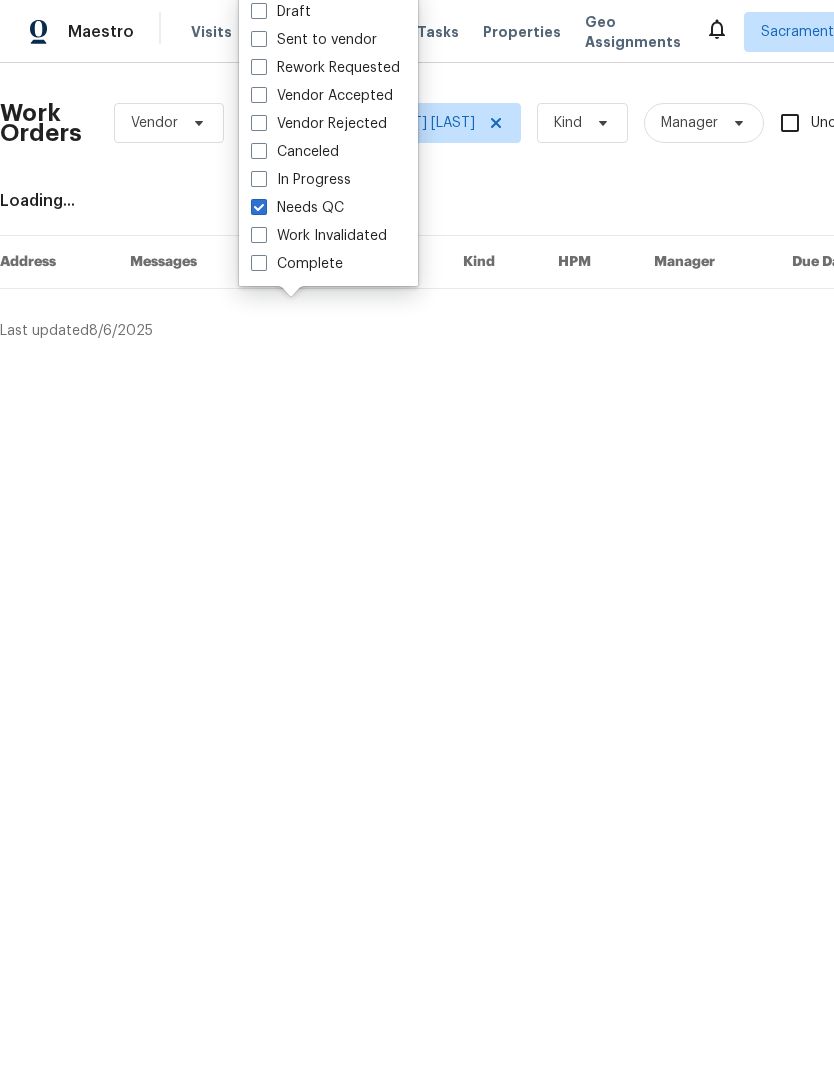 checkbox on "true" 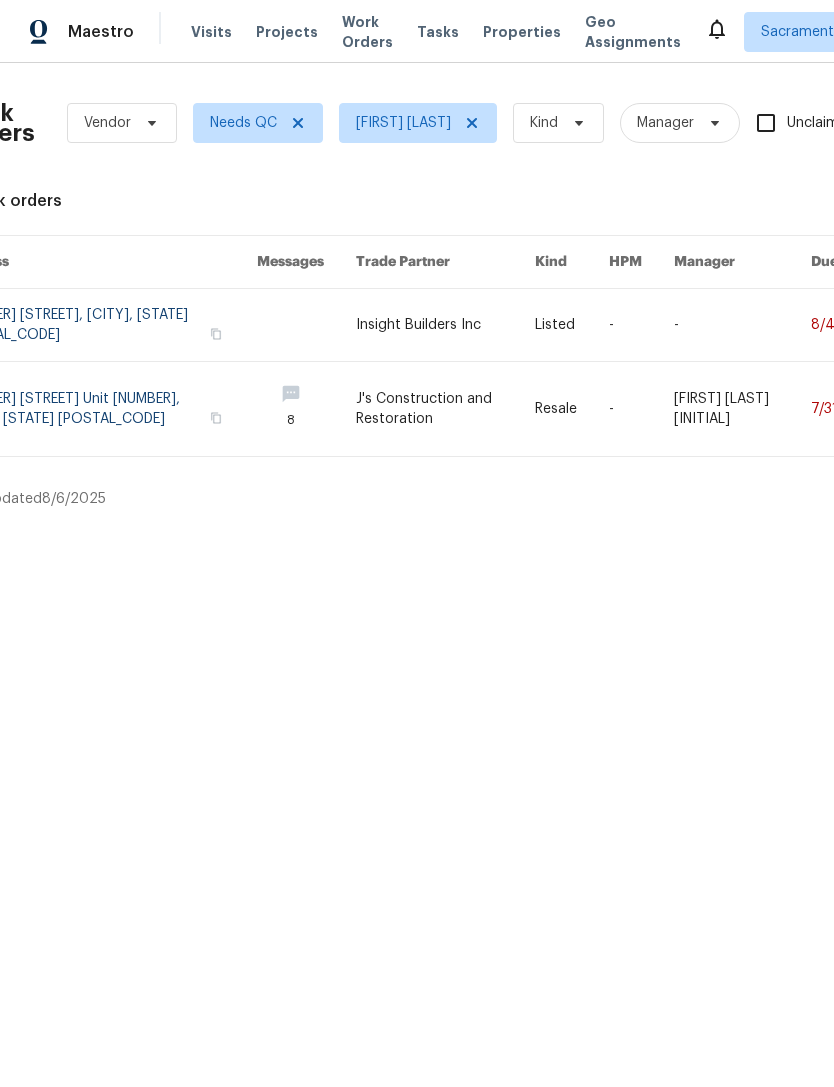 scroll, scrollTop: 0, scrollLeft: 39, axis: horizontal 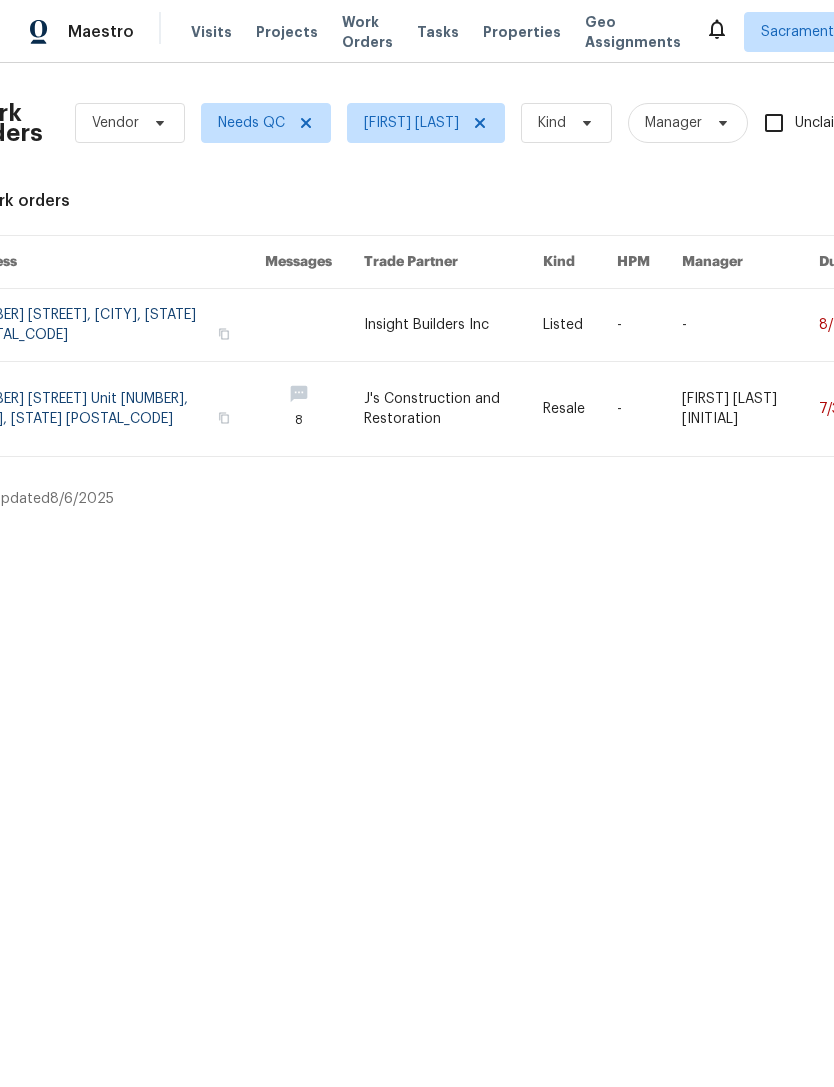click at bounding box center [454, 409] 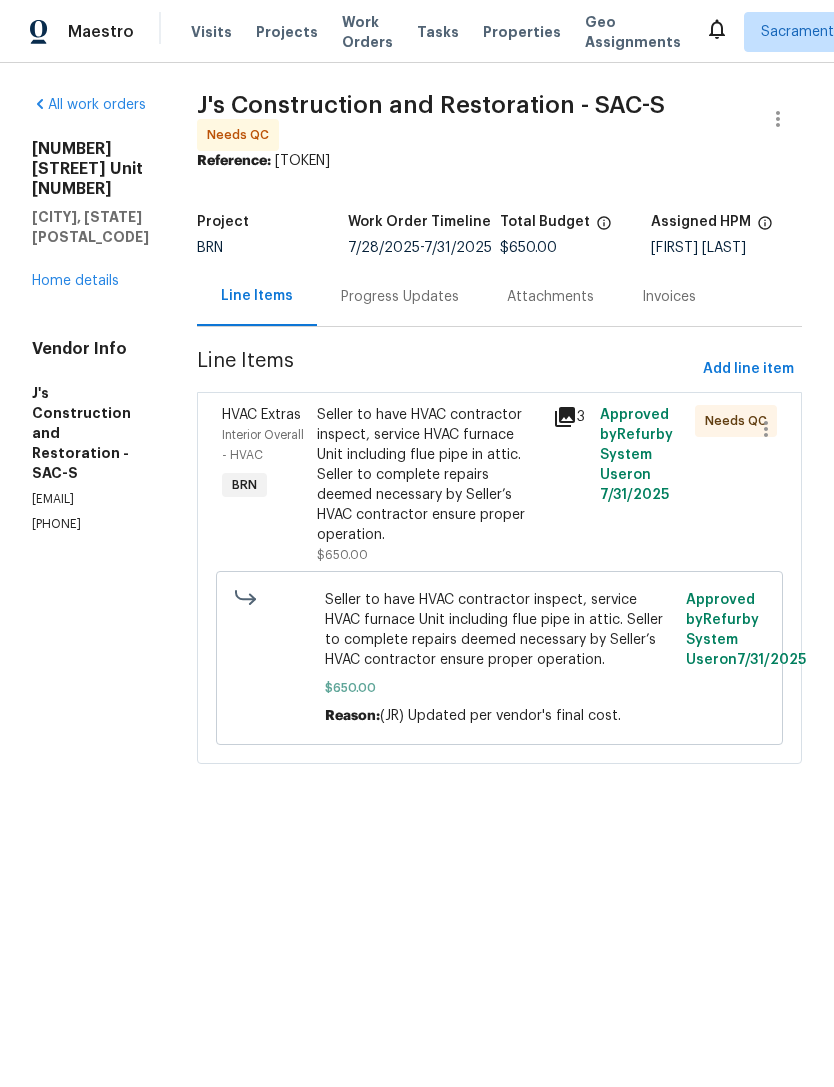 click on "Seller to have HVAC contractor inspect, service HVAC furnace Unit including flue pipe in attic. Seller to complete repairs deemed necessary by Seller’s HVAC contractor ensure proper operation." at bounding box center [429, 475] 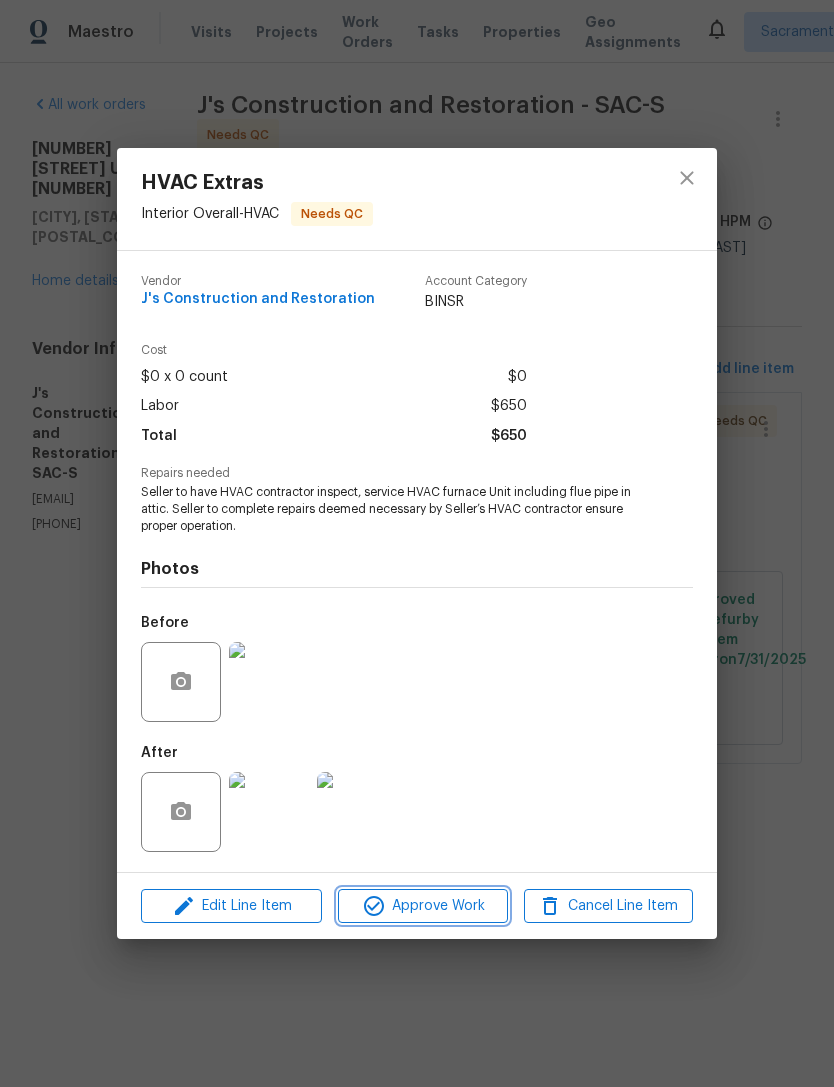 click on "Approve Work" at bounding box center (422, 906) 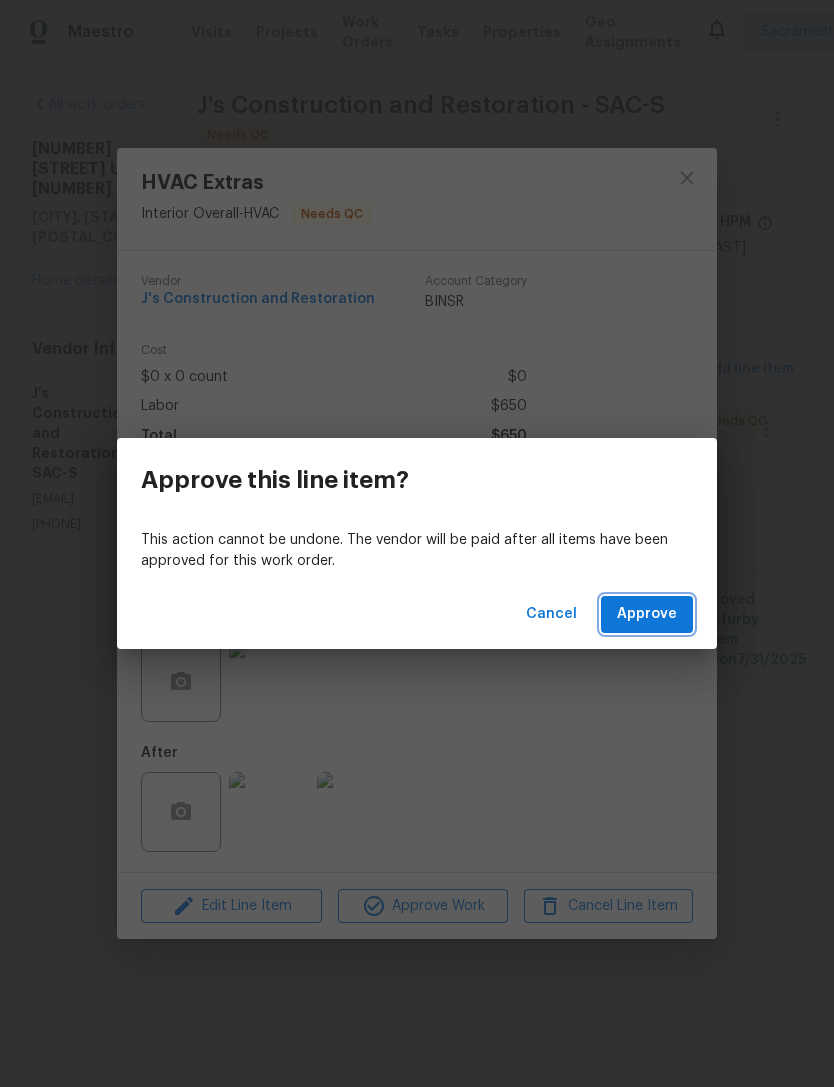 click on "Approve" at bounding box center (647, 614) 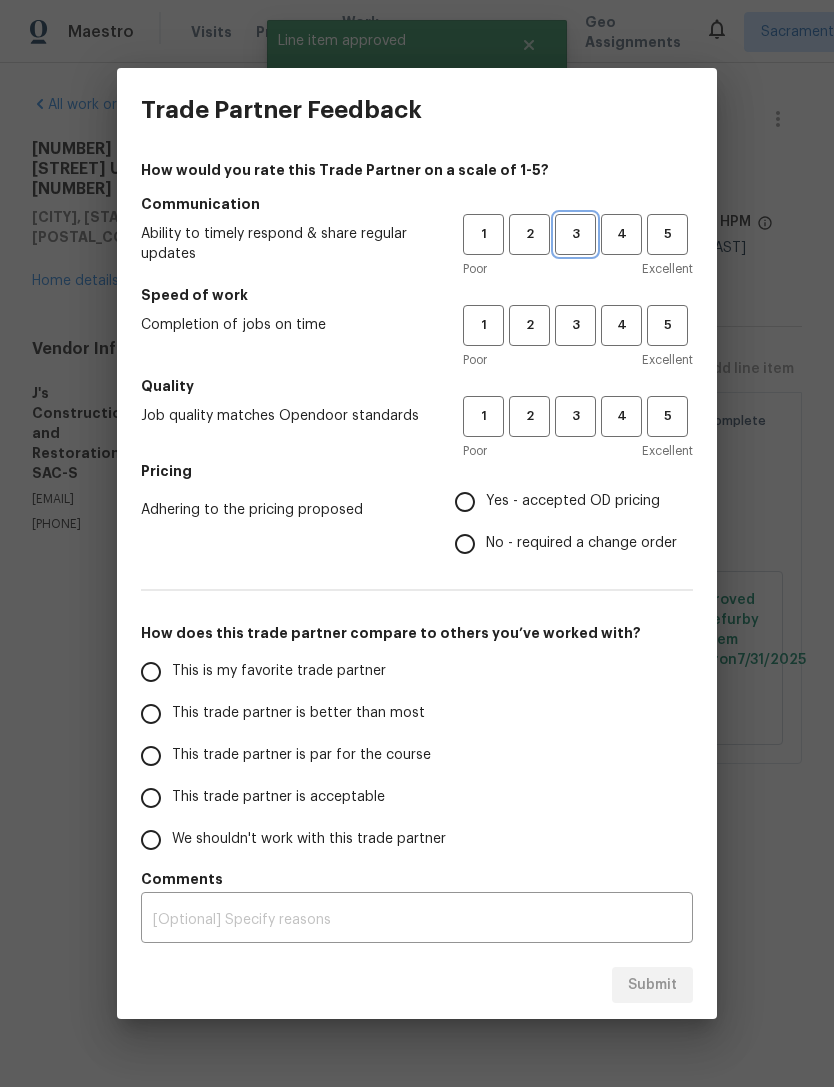 click on "3" at bounding box center [575, 234] 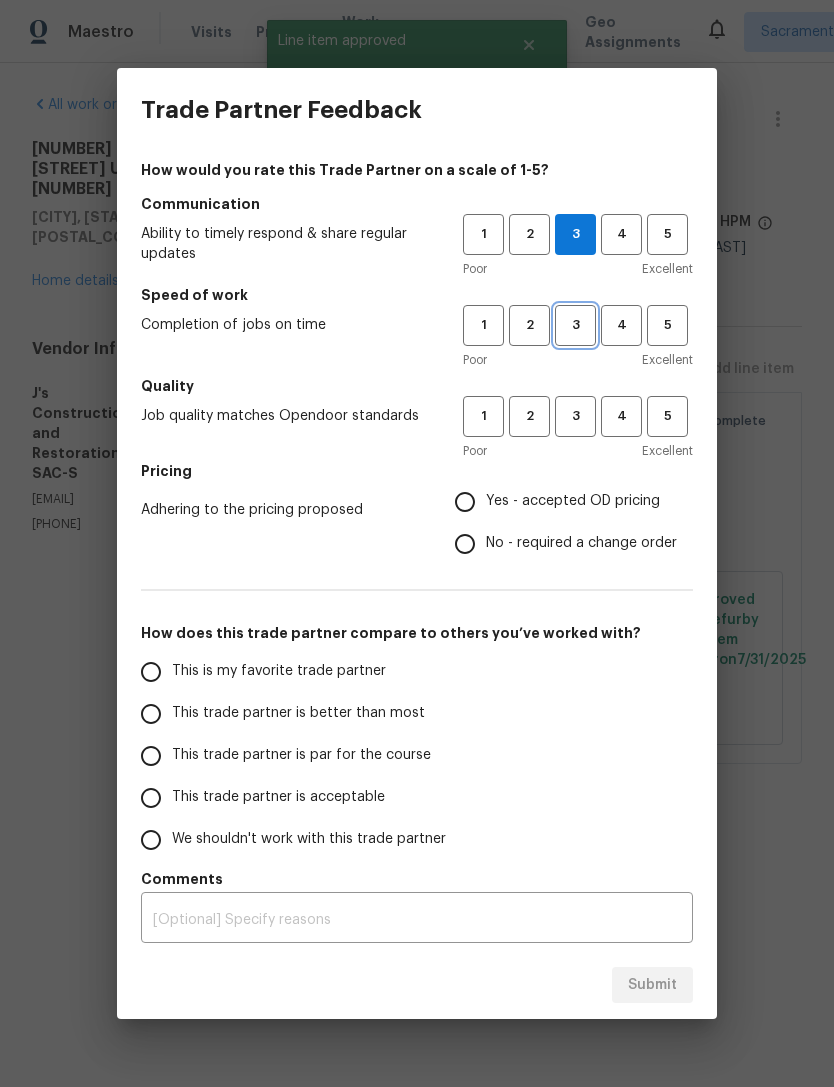 click on "3" at bounding box center (575, 325) 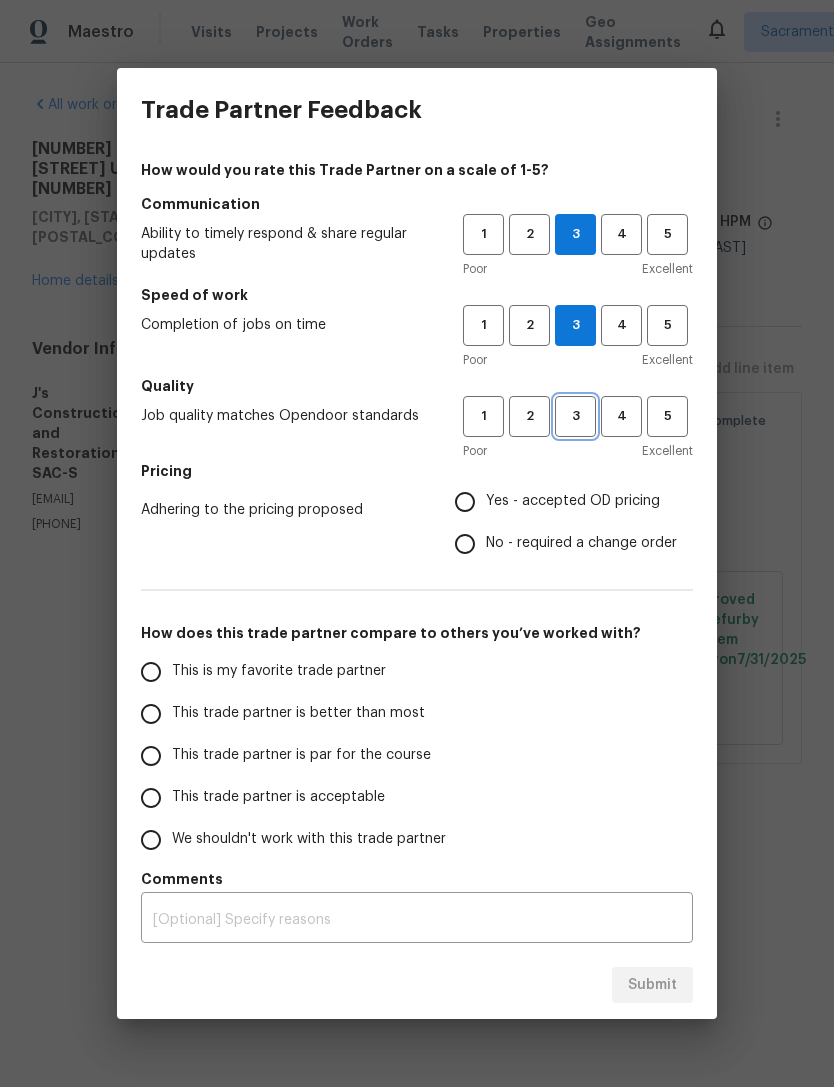 click on "3" at bounding box center (575, 416) 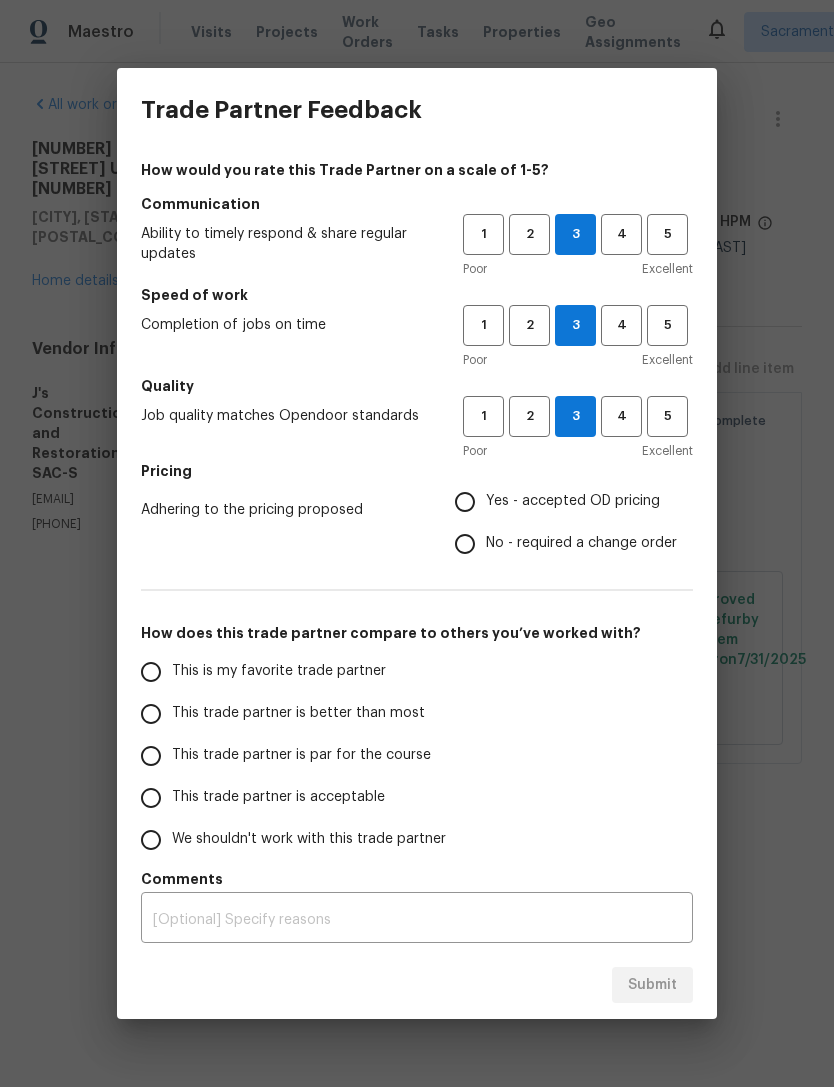 click on "Yes - accepted OD pricing" at bounding box center [465, 502] 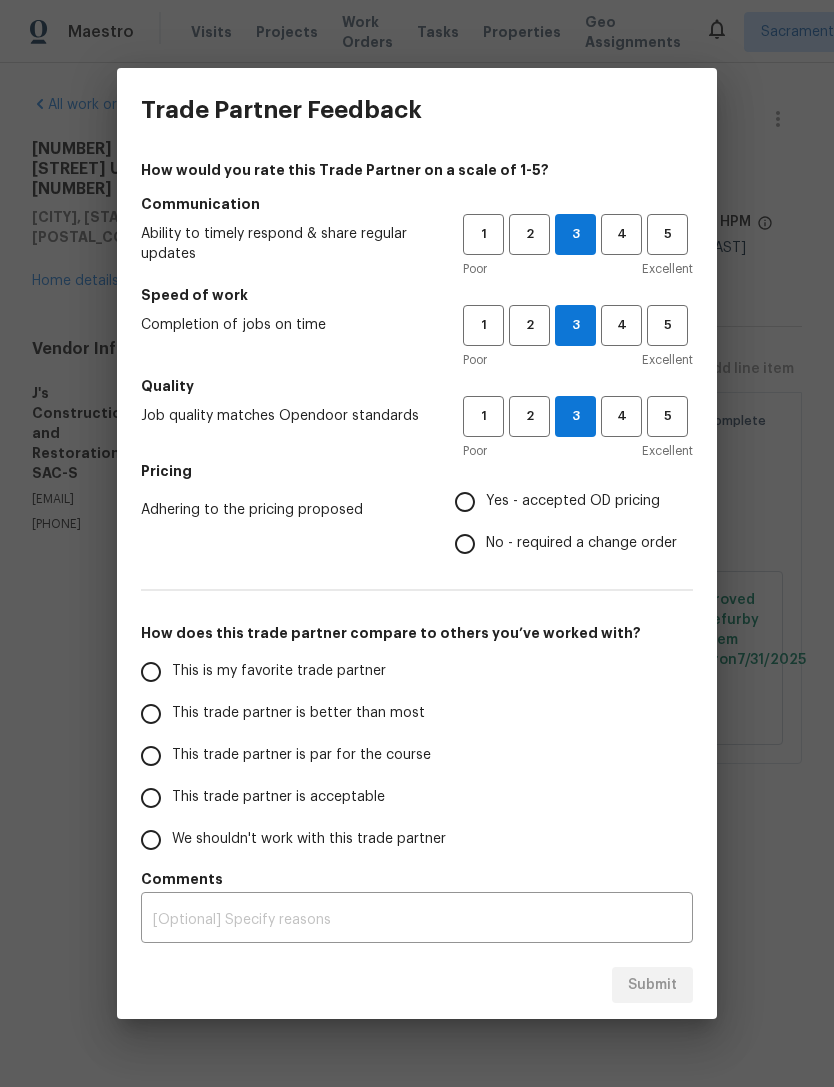 radio on "true" 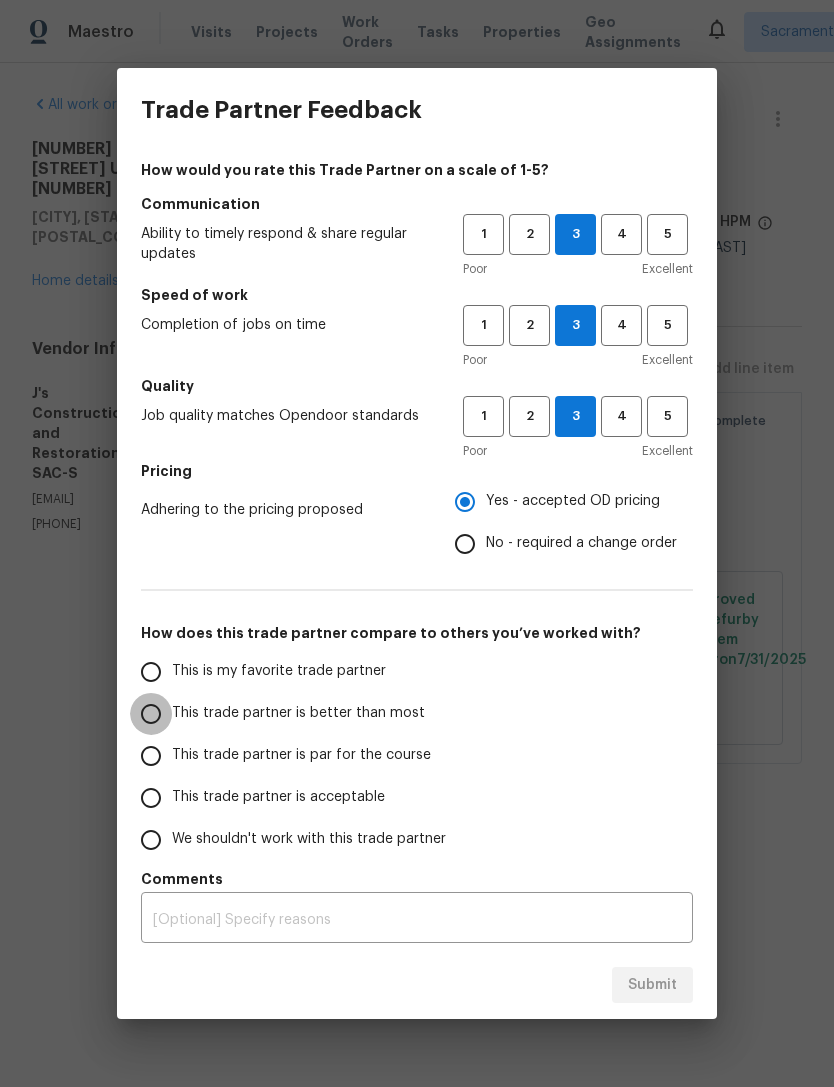 click on "This trade partner is better than most" at bounding box center (151, 714) 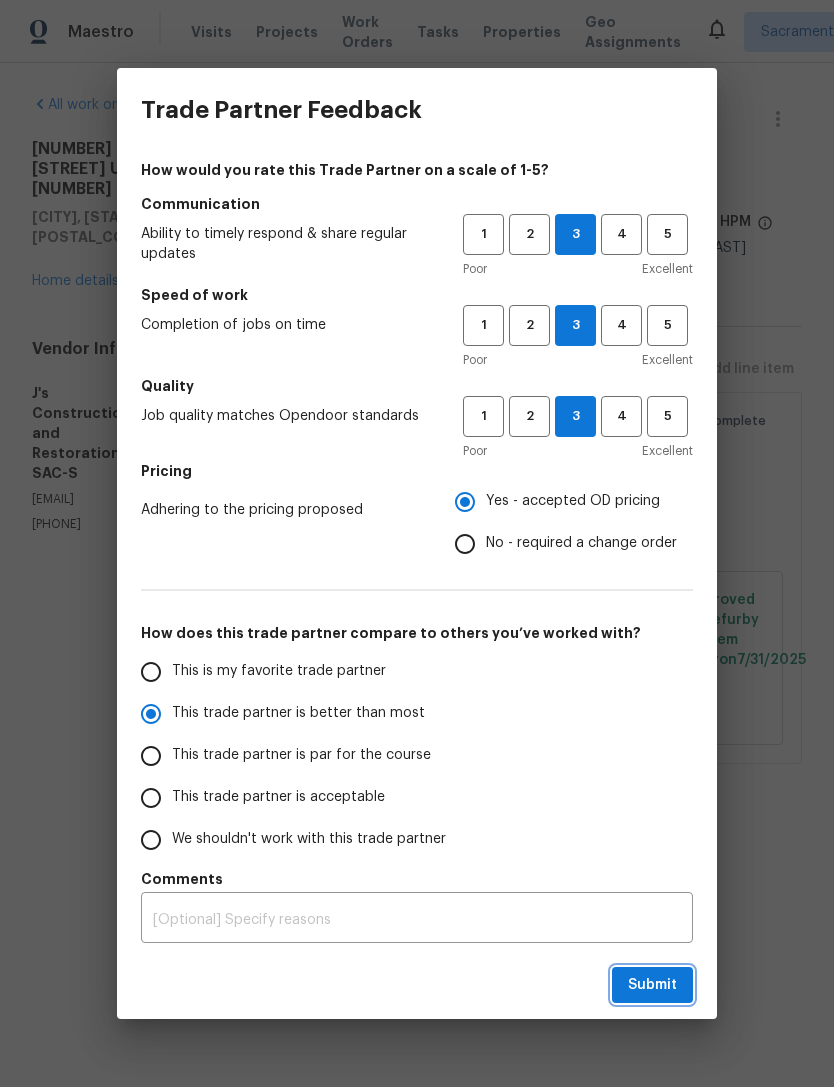 click on "Submit" at bounding box center [652, 985] 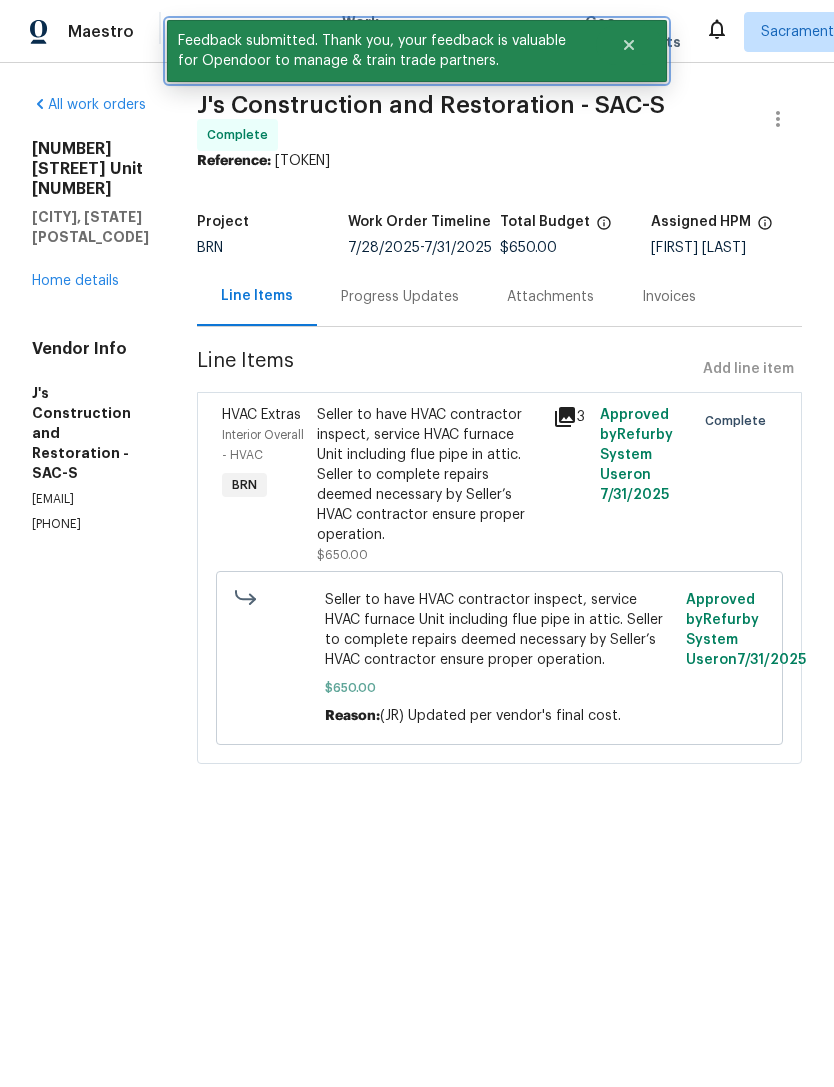 click at bounding box center (629, 45) 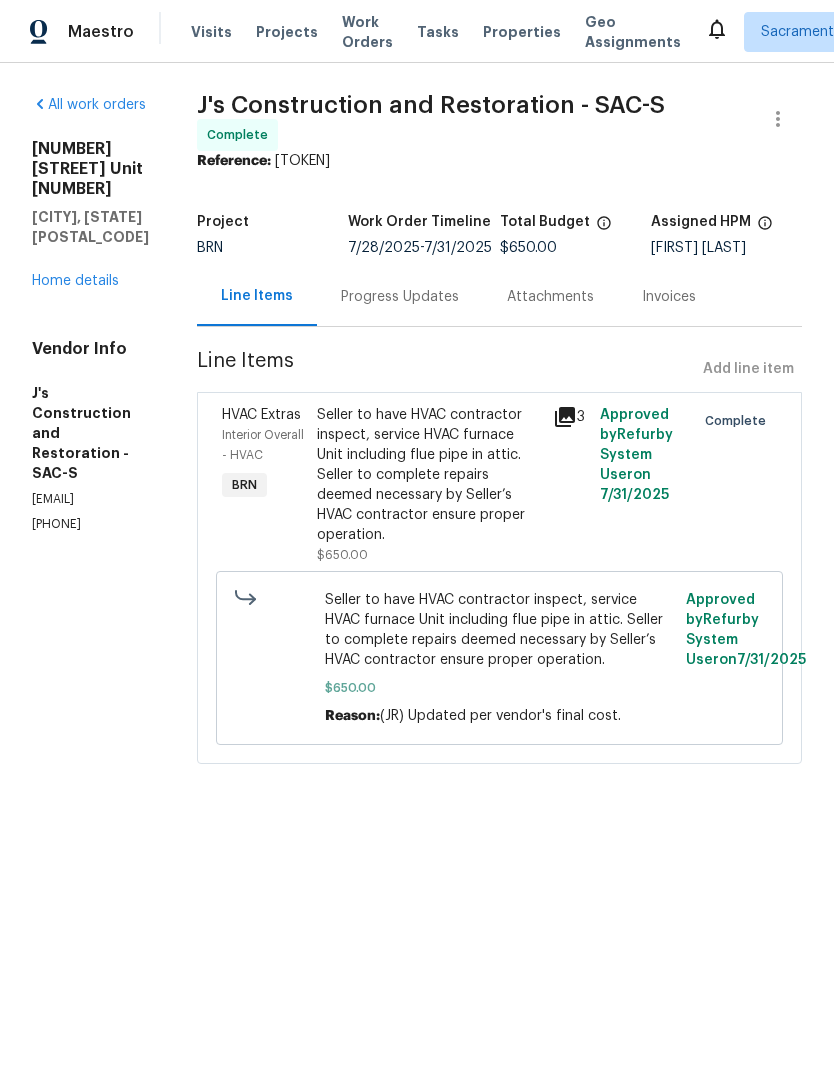 click on "Work Orders" at bounding box center [367, 32] 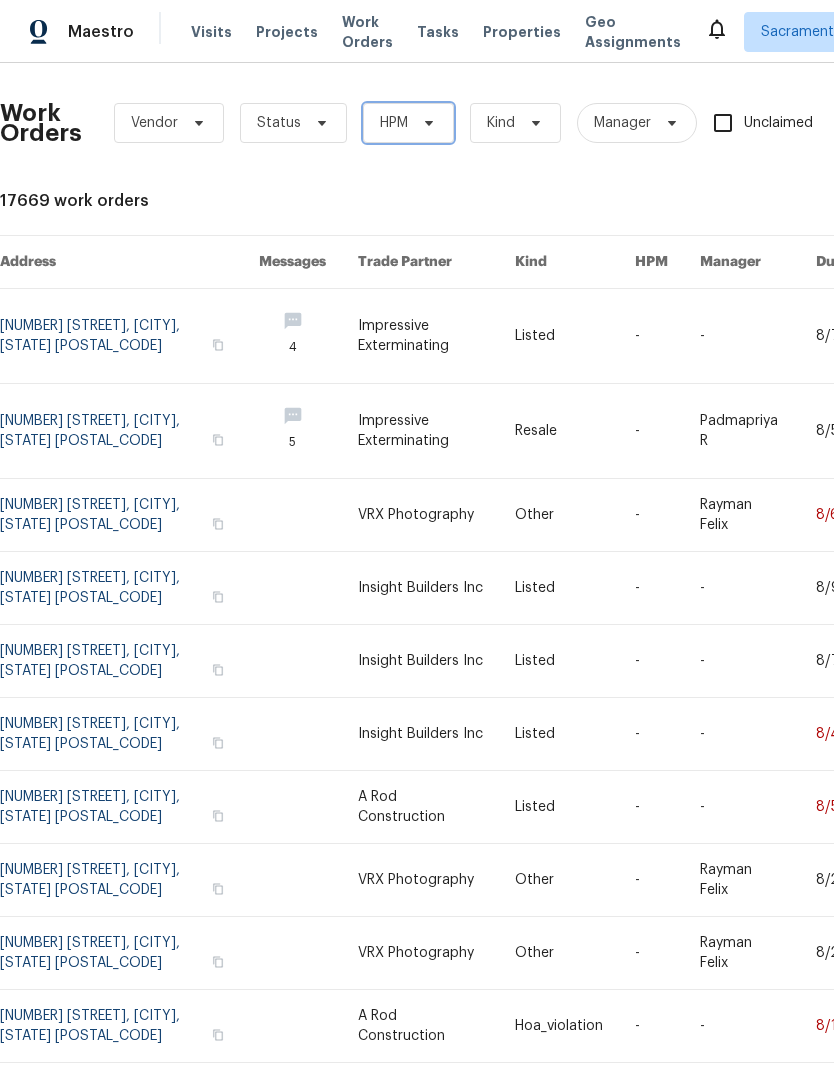 click on "HPM" at bounding box center (408, 123) 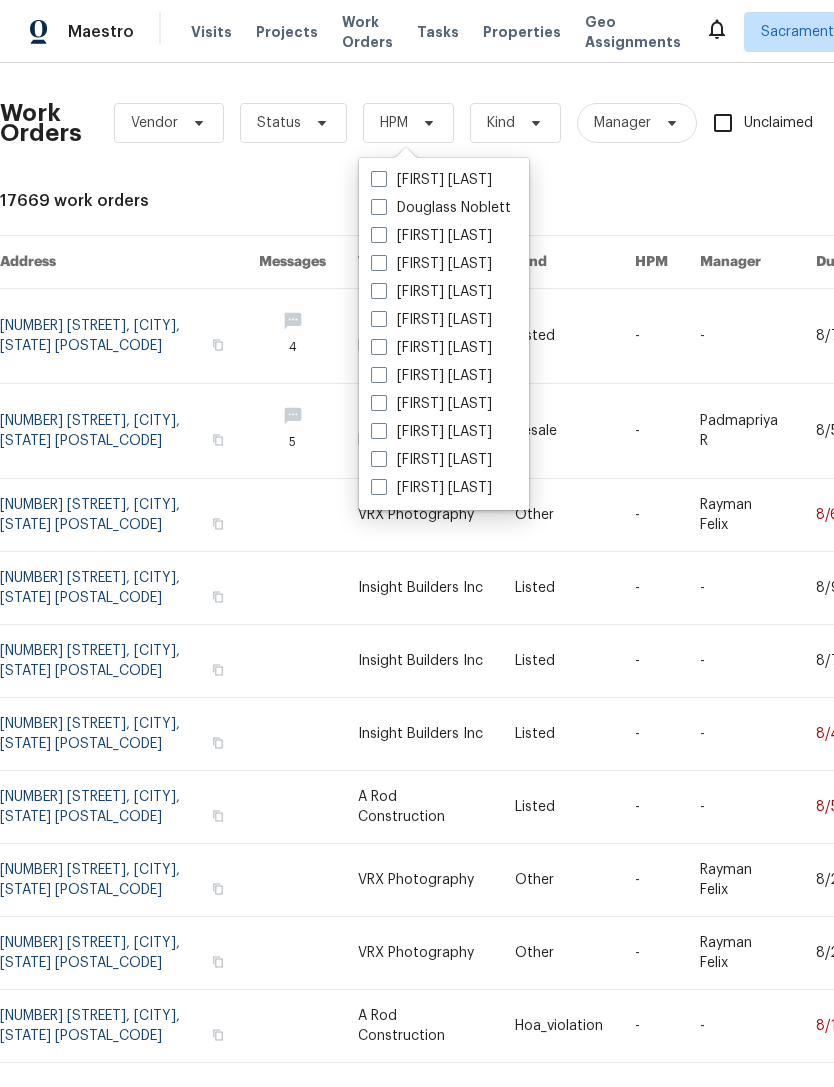 click on "[FIRST] [LAST]" at bounding box center (431, 488) 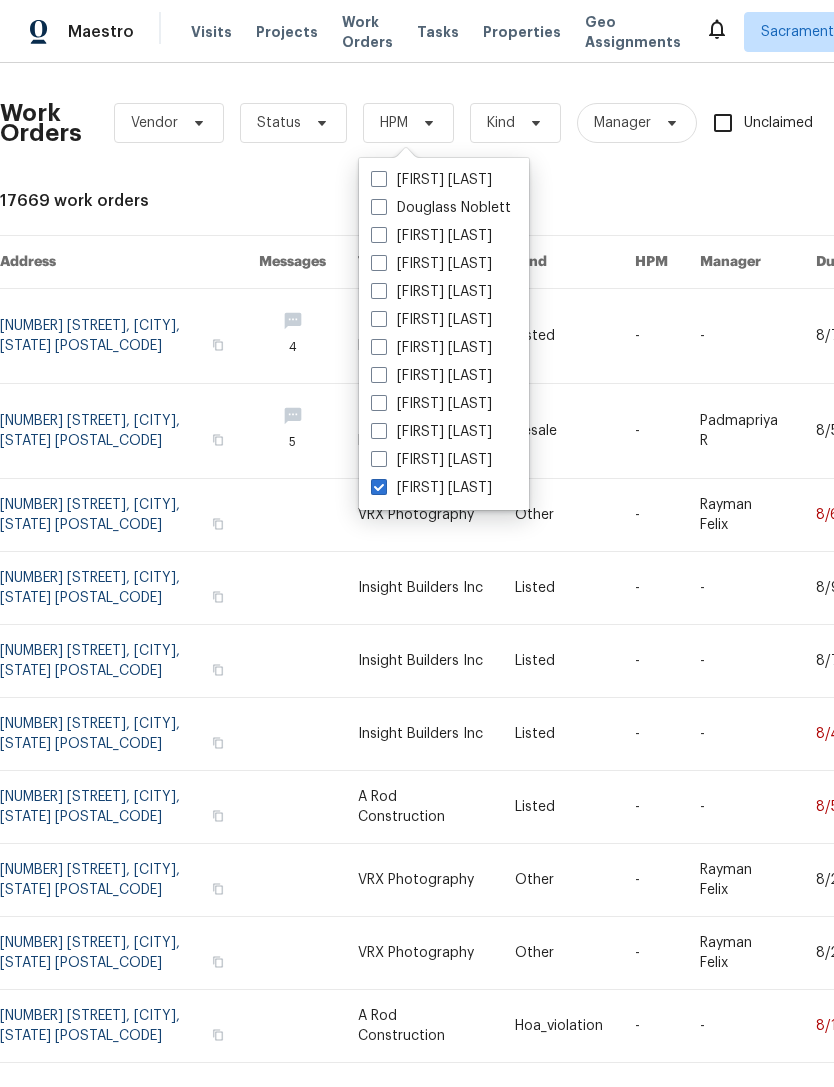 checkbox on "true" 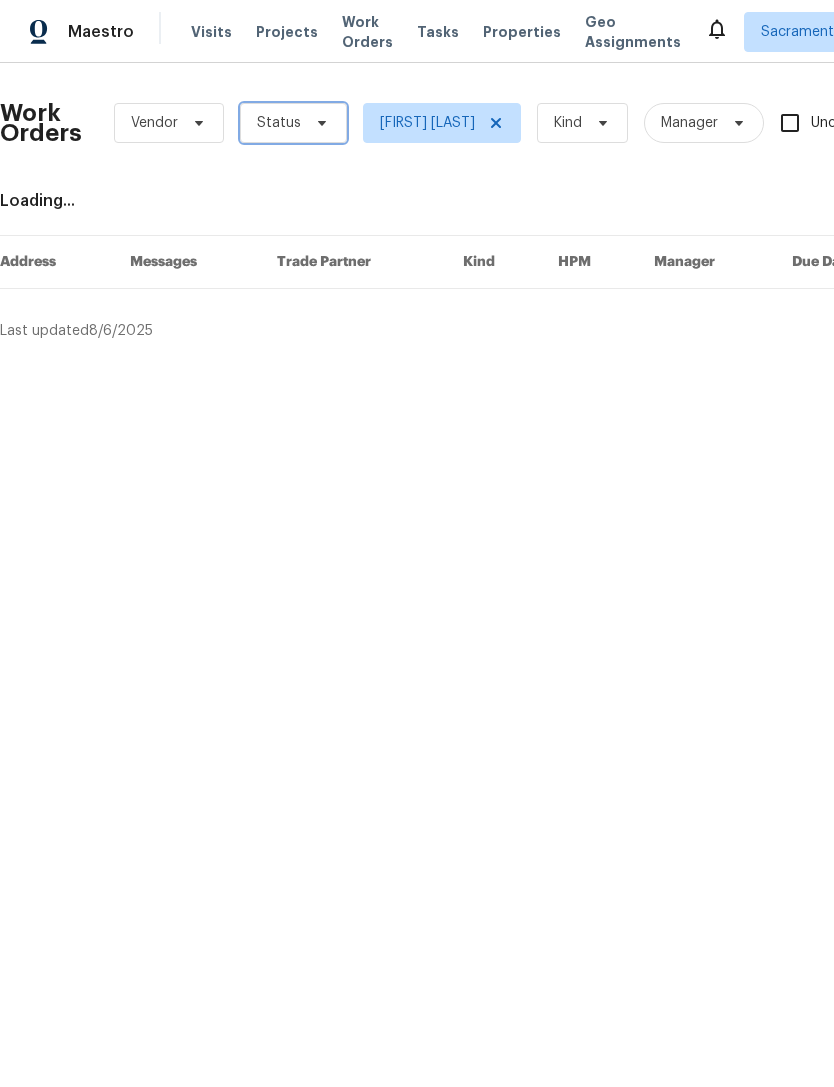 click on "Status" at bounding box center [293, 123] 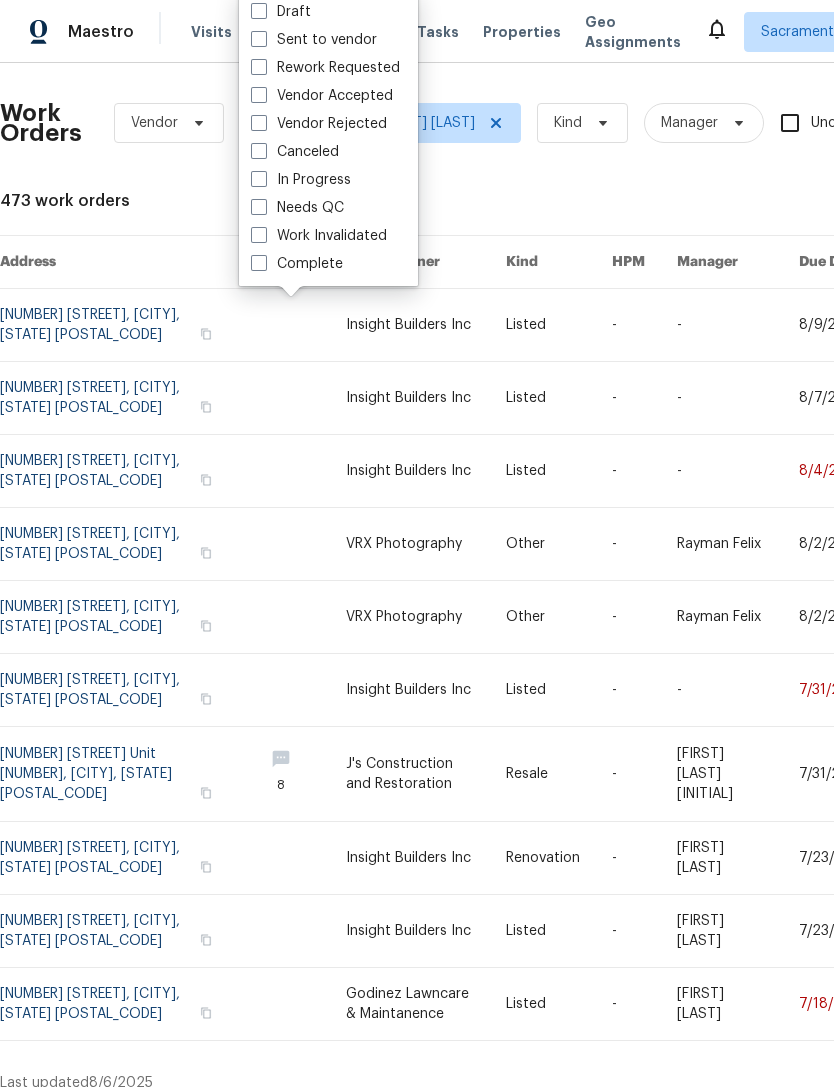 click on "Needs QC" at bounding box center (297, 208) 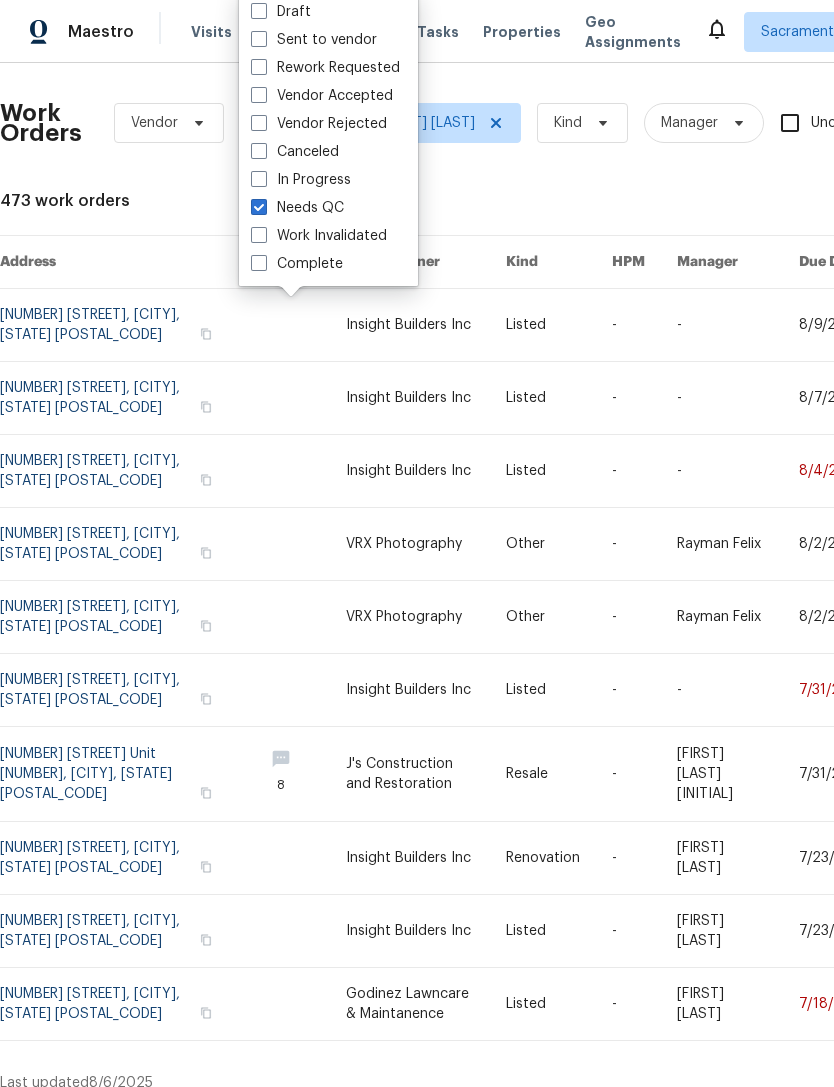 checkbox on "true" 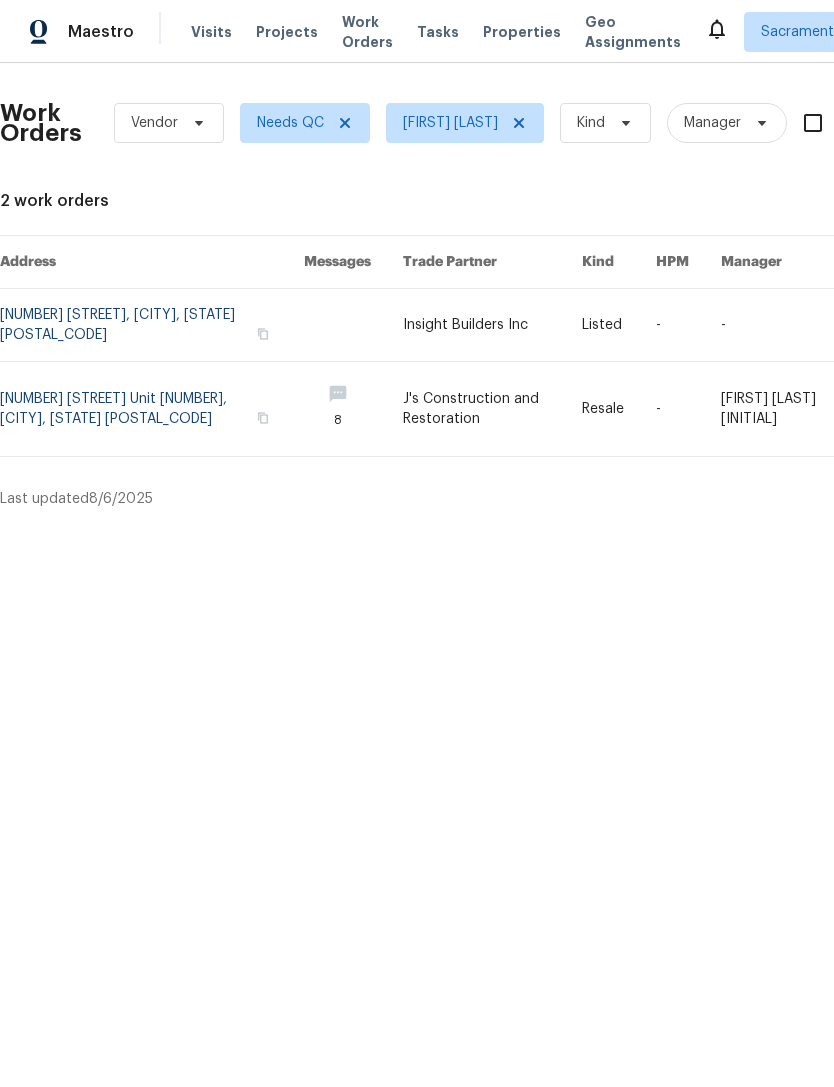 click at bounding box center [152, 325] 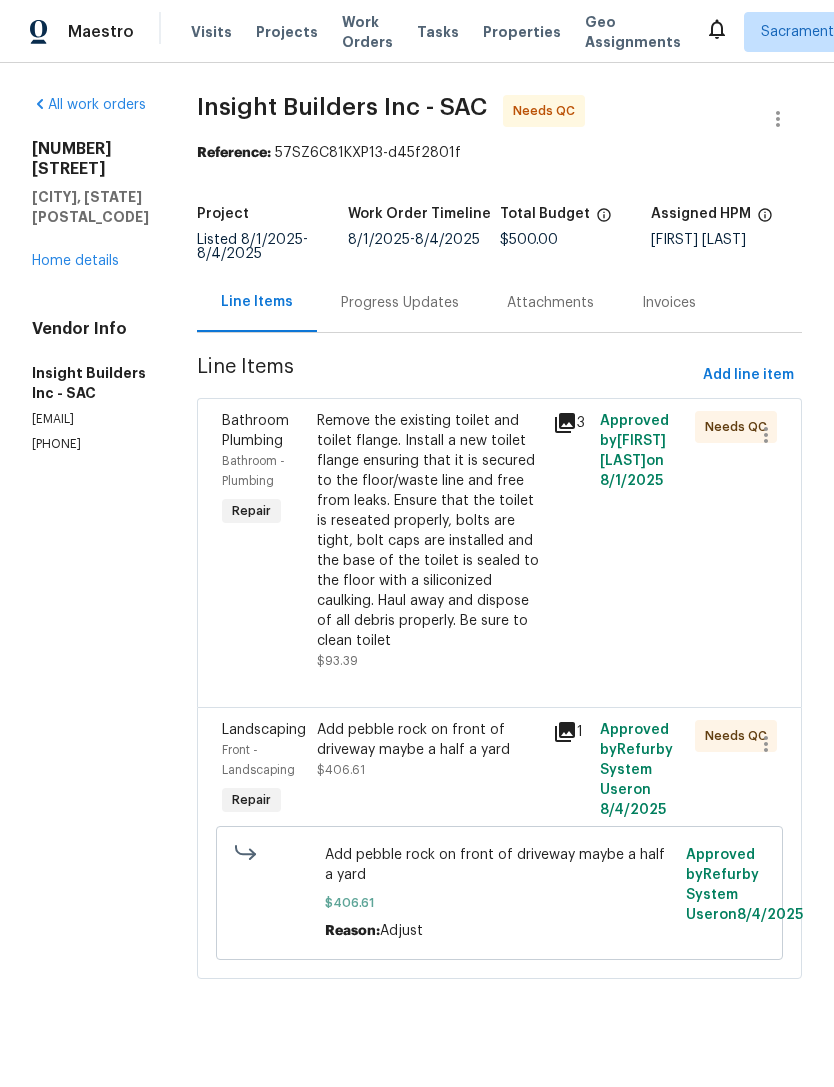 click 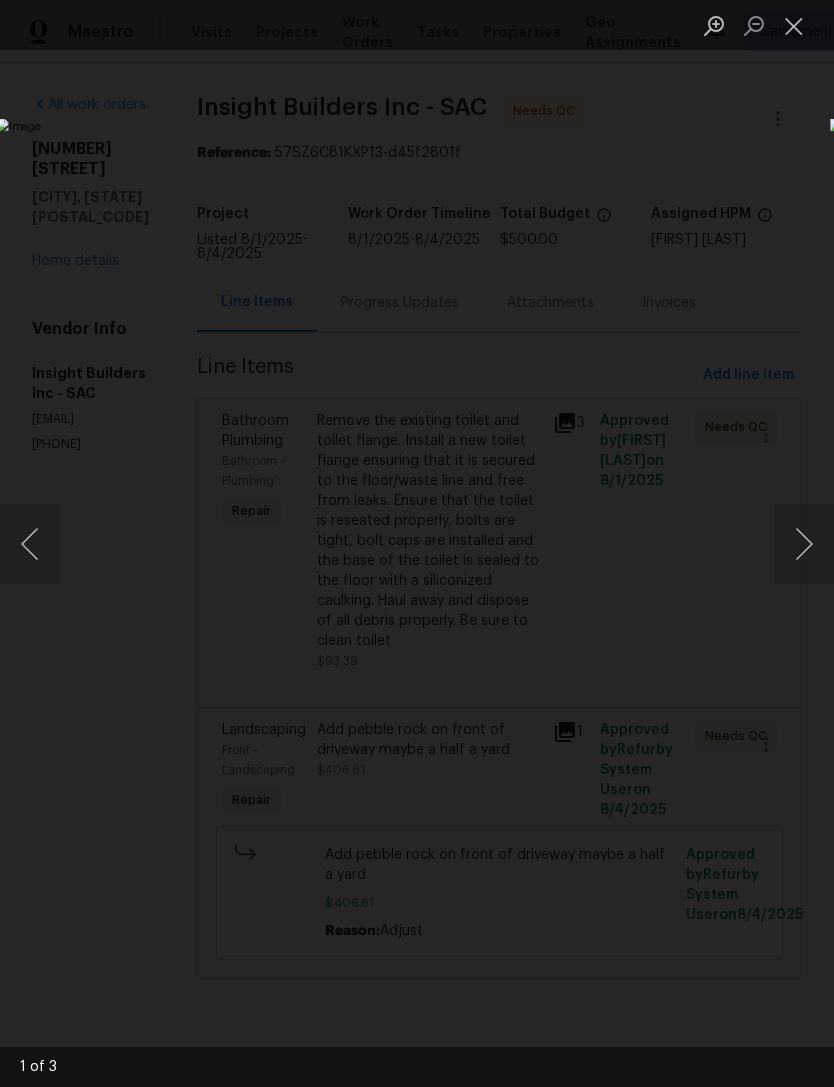 click at bounding box center (794, 25) 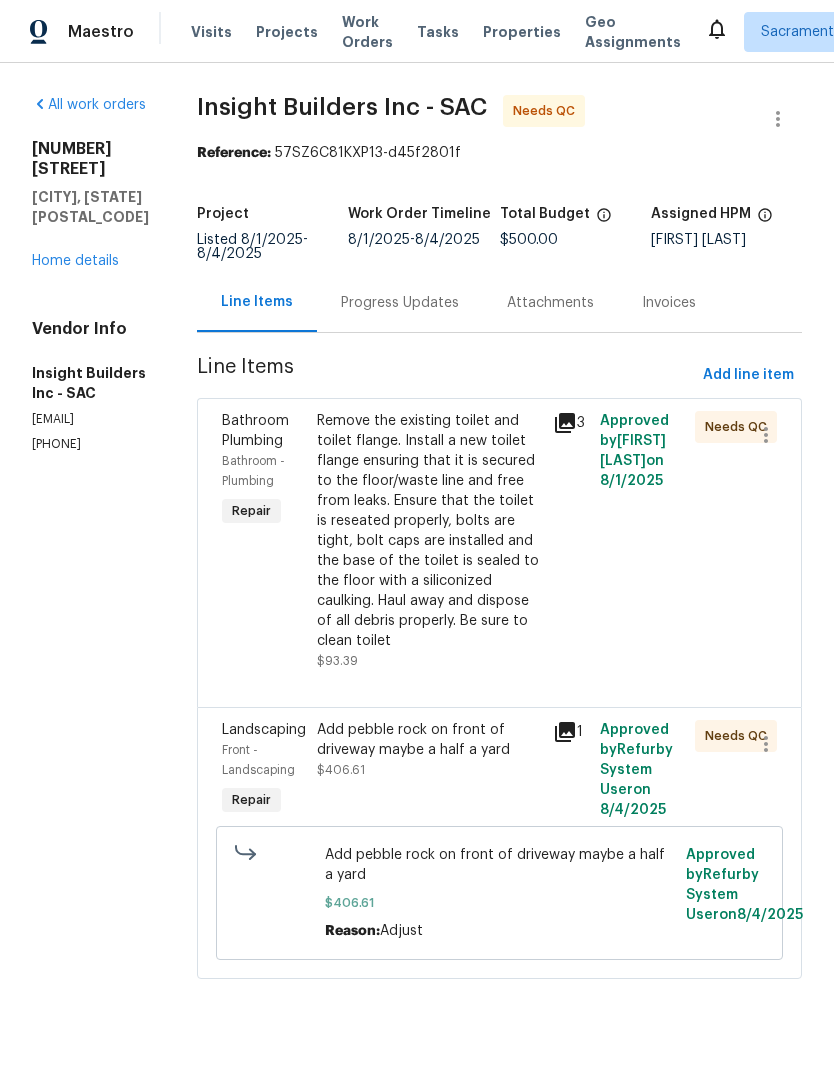 click on "Remove the existing toilet and toilet flange. Install a new toilet flange ensuring that it is secured to the floor/waste line and free from leaks. Ensure that the toilet is reseated properly, bolts are tight, bolt caps are installed and the base of the toilet is sealed to the floor with a siliconized caulking. Haul away and dispose of all debris properly.  Be sure to clean toilet" at bounding box center (429, 531) 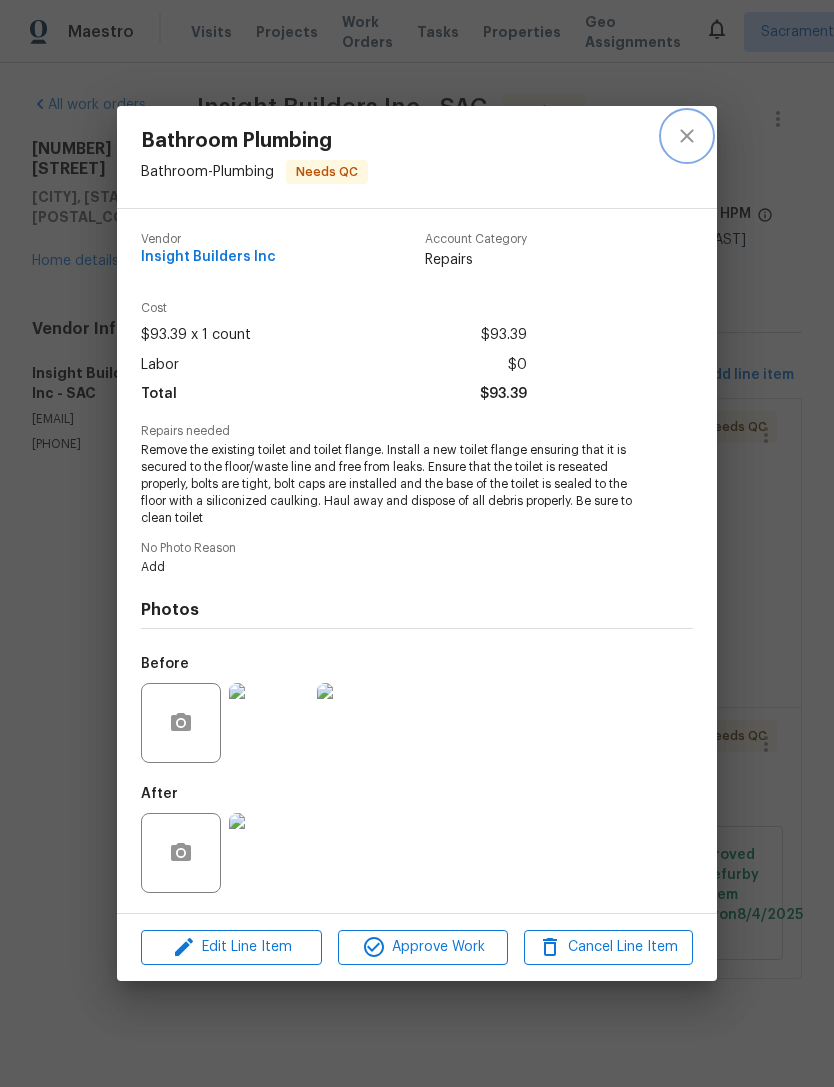 click 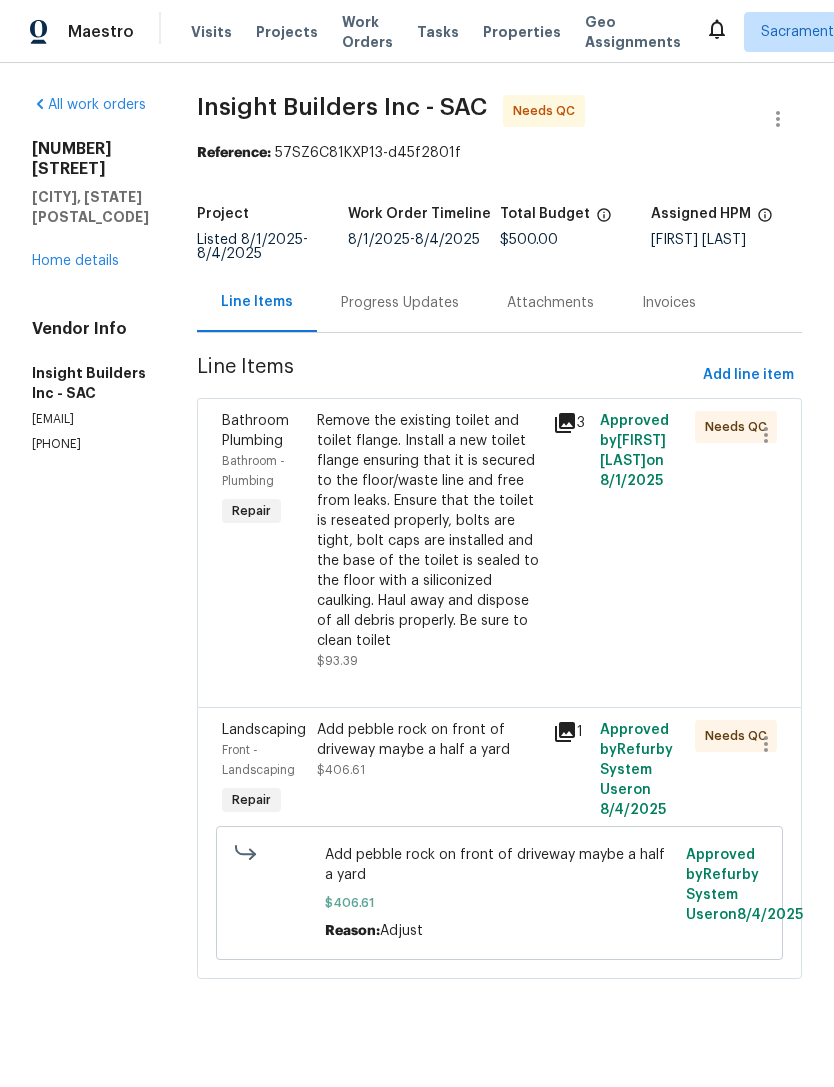 click on "Remove the existing toilet and toilet flange. Install a new toilet flange ensuring that it is secured to the floor/waste line and free from leaks. Ensure that the toilet is reseated properly, bolts are tight, bolt caps are installed and the base of the toilet is sealed to the floor with a siliconized caulking. Haul away and dispose of all debris properly.  Be sure to clean toilet" at bounding box center [429, 531] 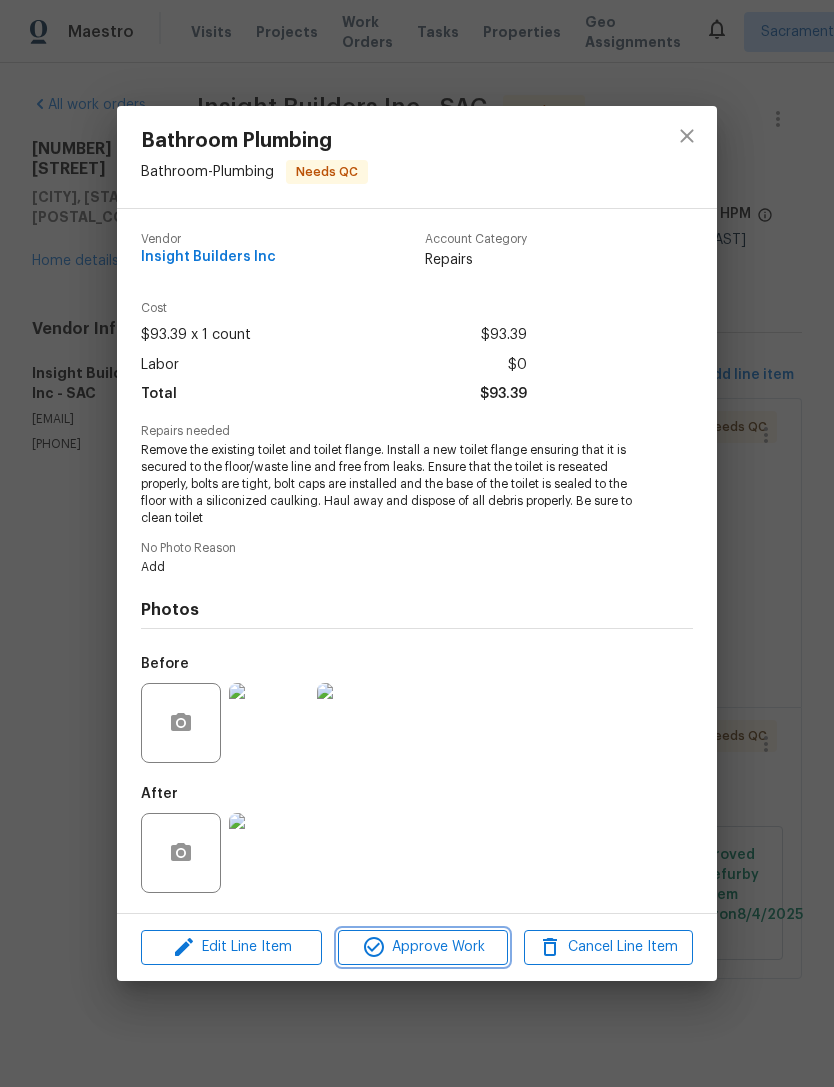 click on "Approve Work" at bounding box center [422, 947] 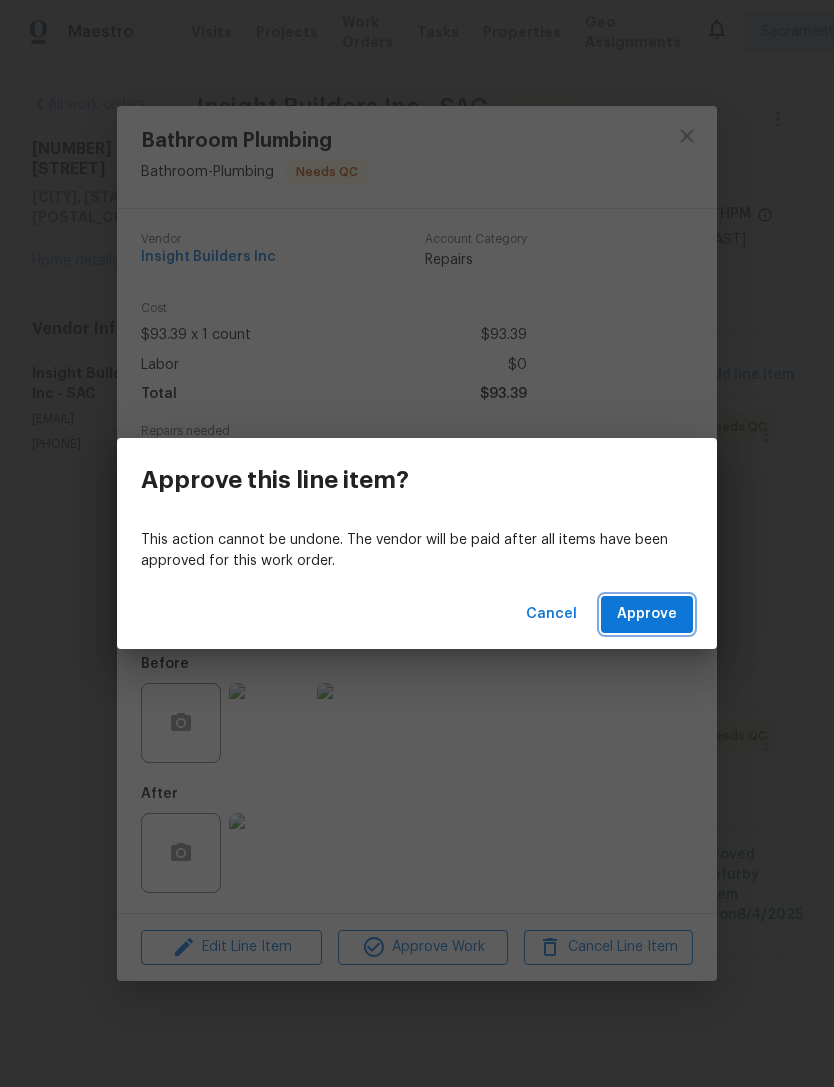 click on "Approve" at bounding box center (647, 614) 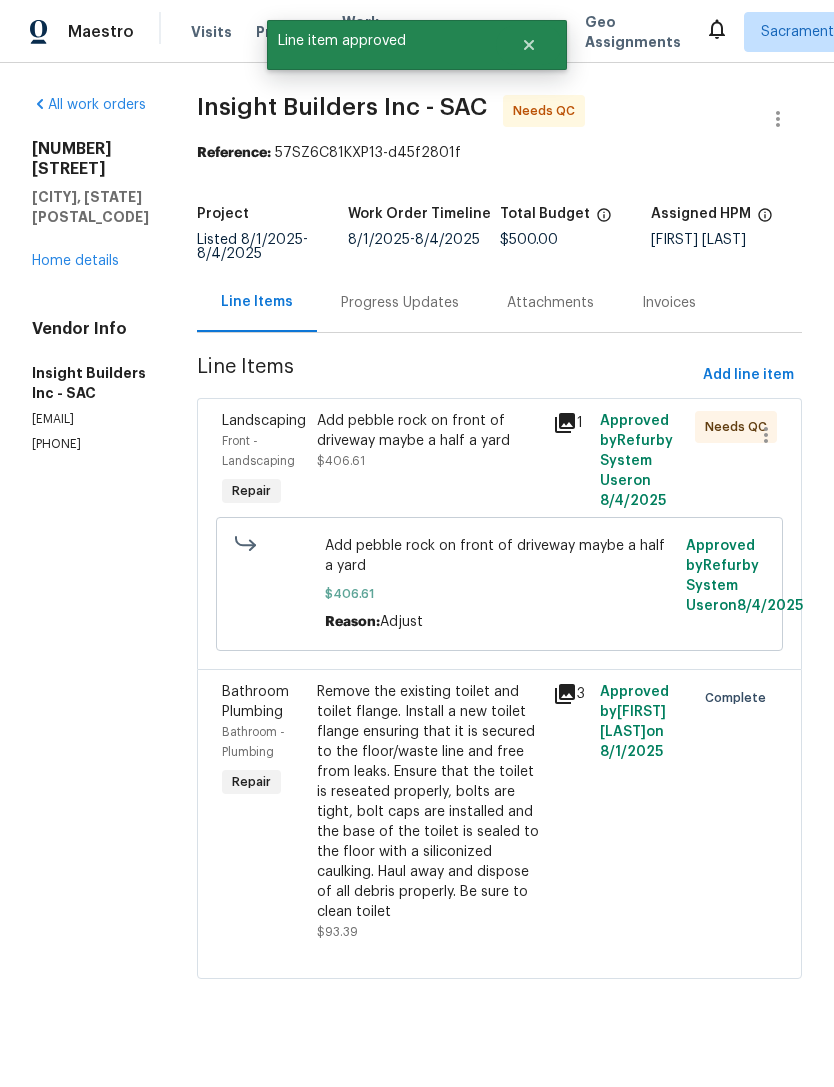 click 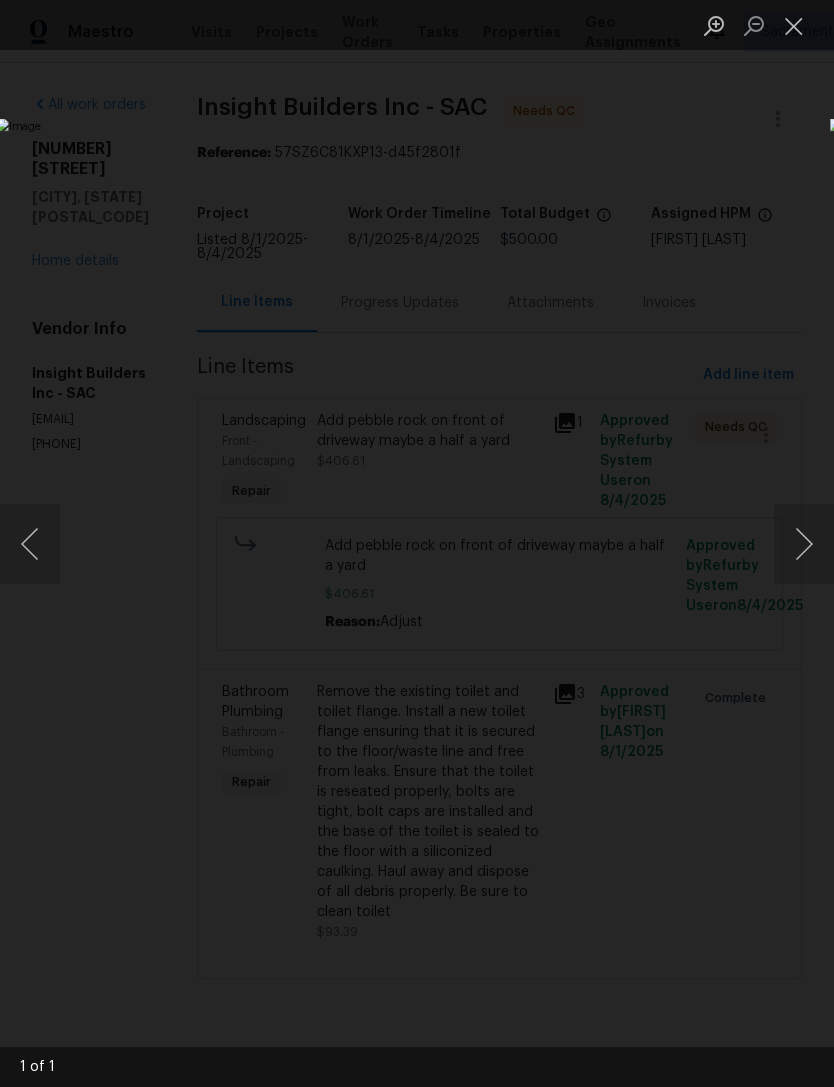 click at bounding box center (804, 544) 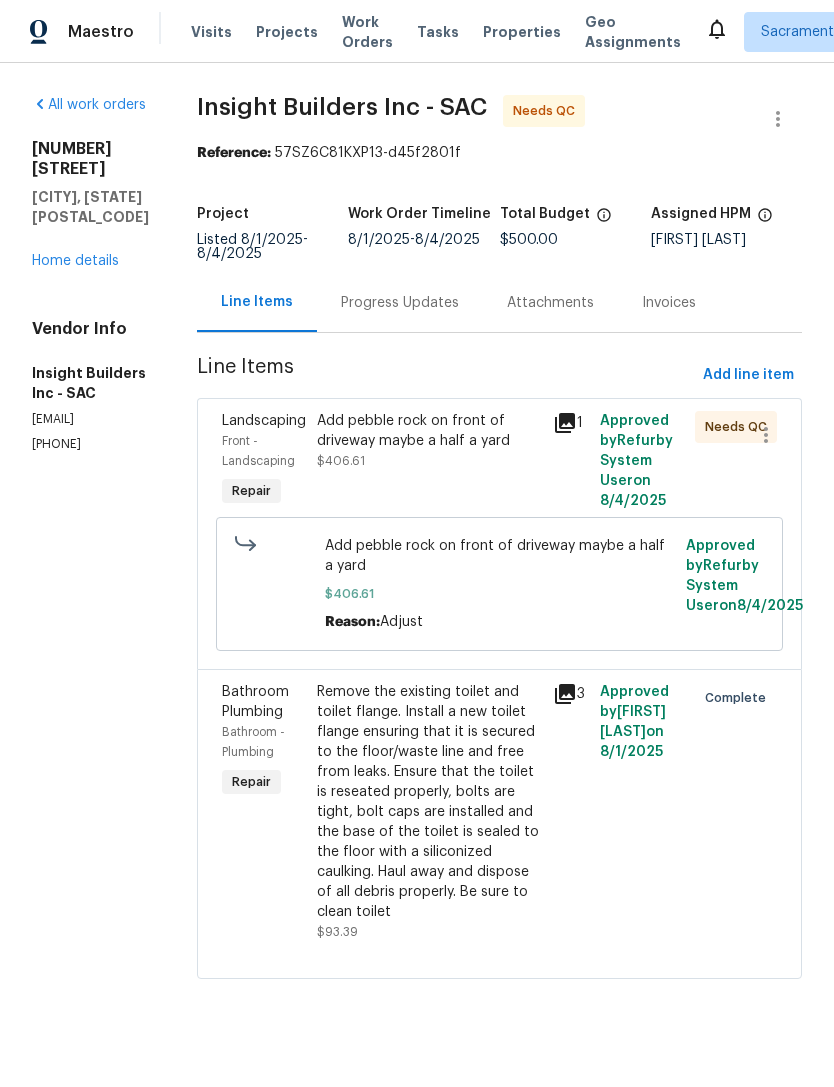 click on "Add pebble rock on front of driveway maybe a half a yard" at bounding box center [429, 431] 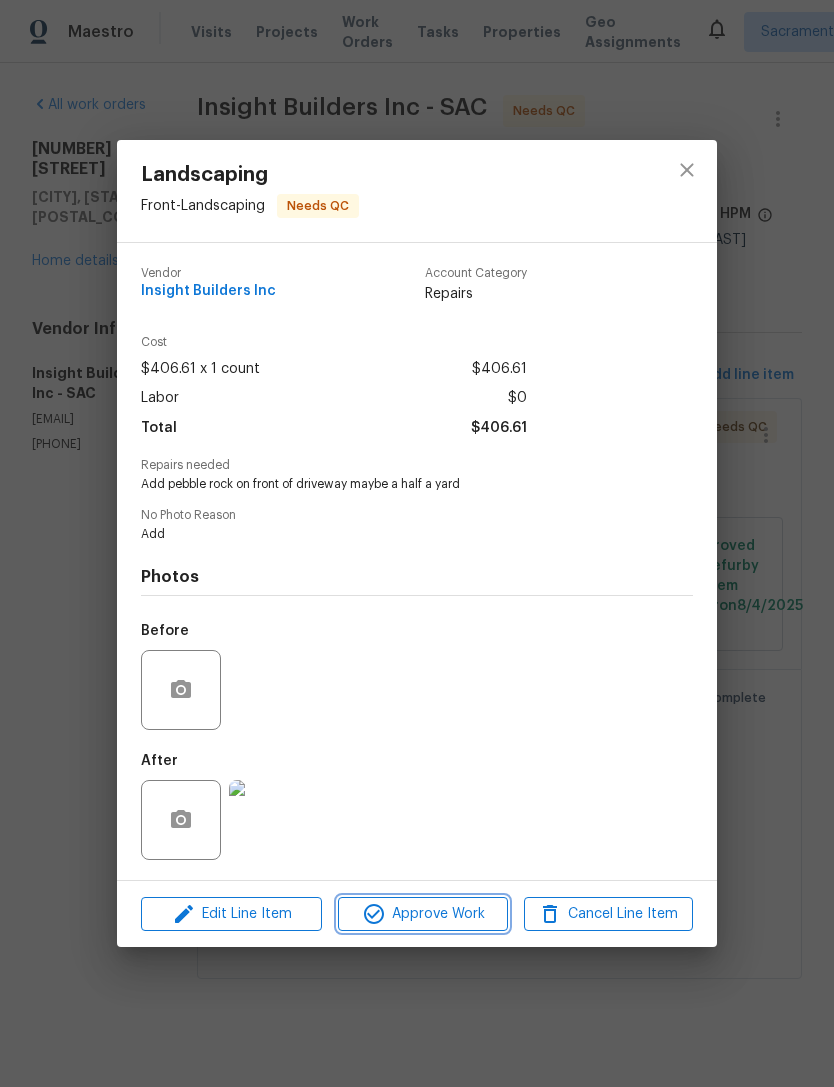 click on "Approve Work" at bounding box center [422, 914] 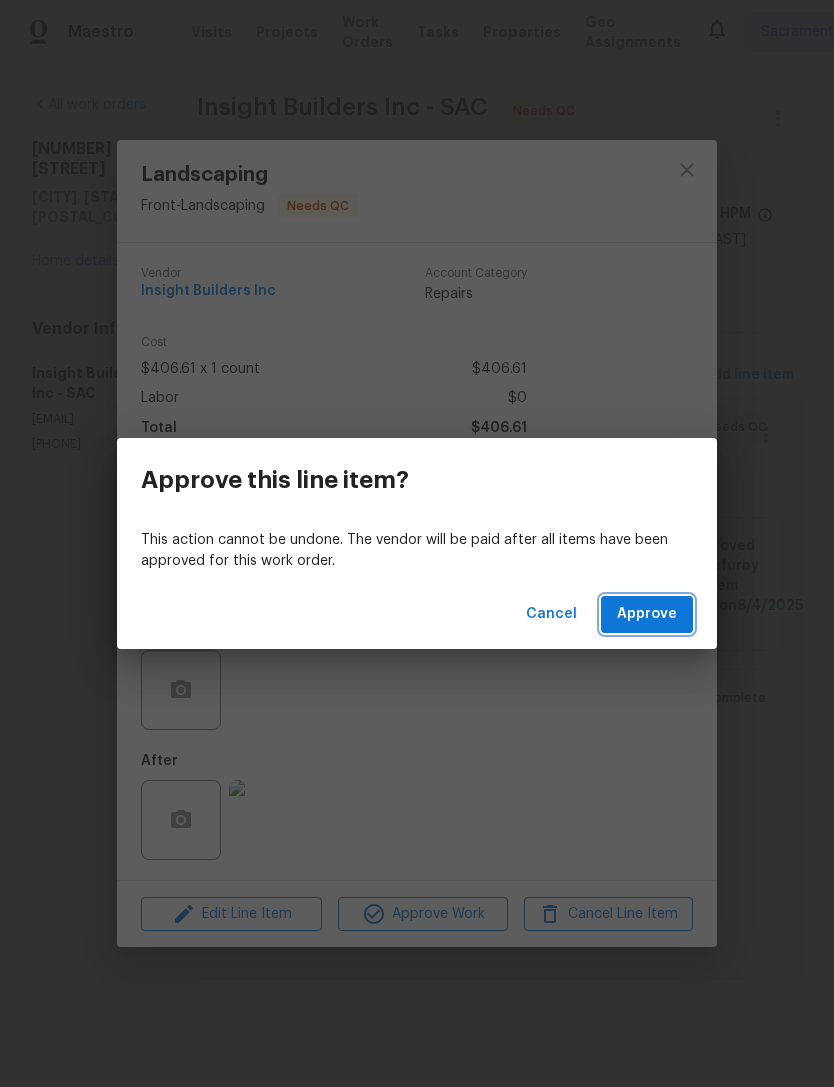 click on "Approve" at bounding box center (647, 614) 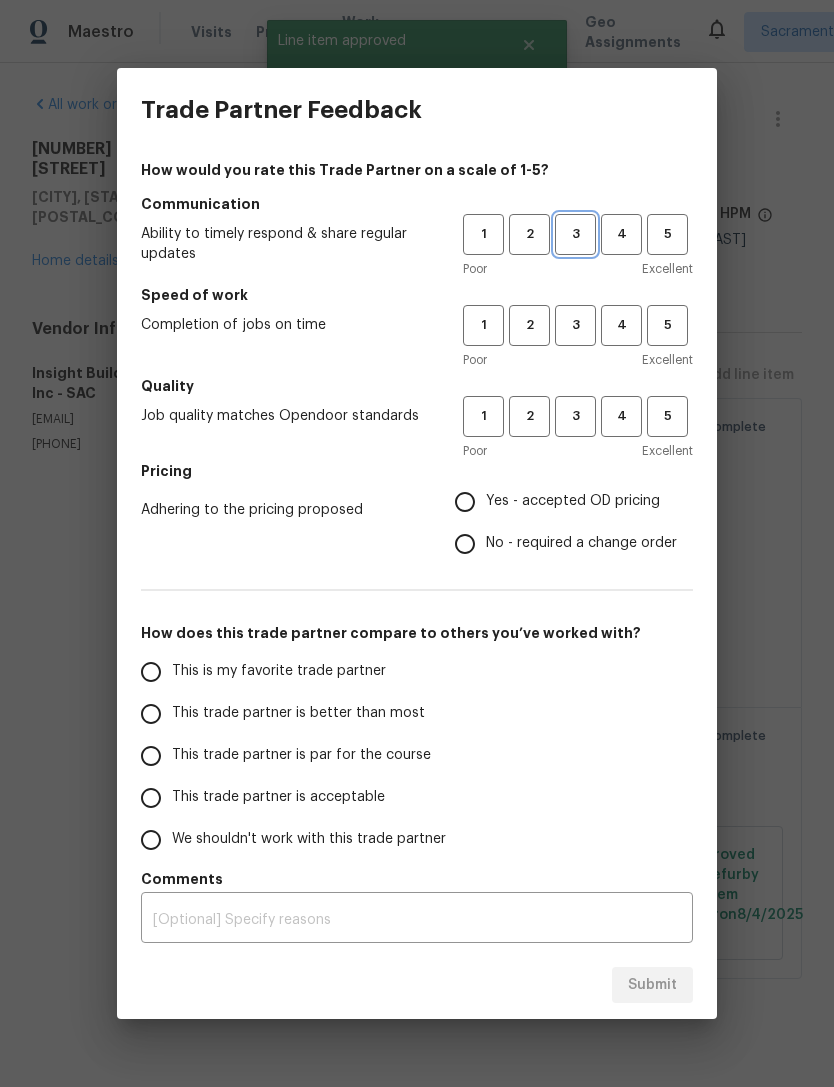 click on "3" at bounding box center [575, 234] 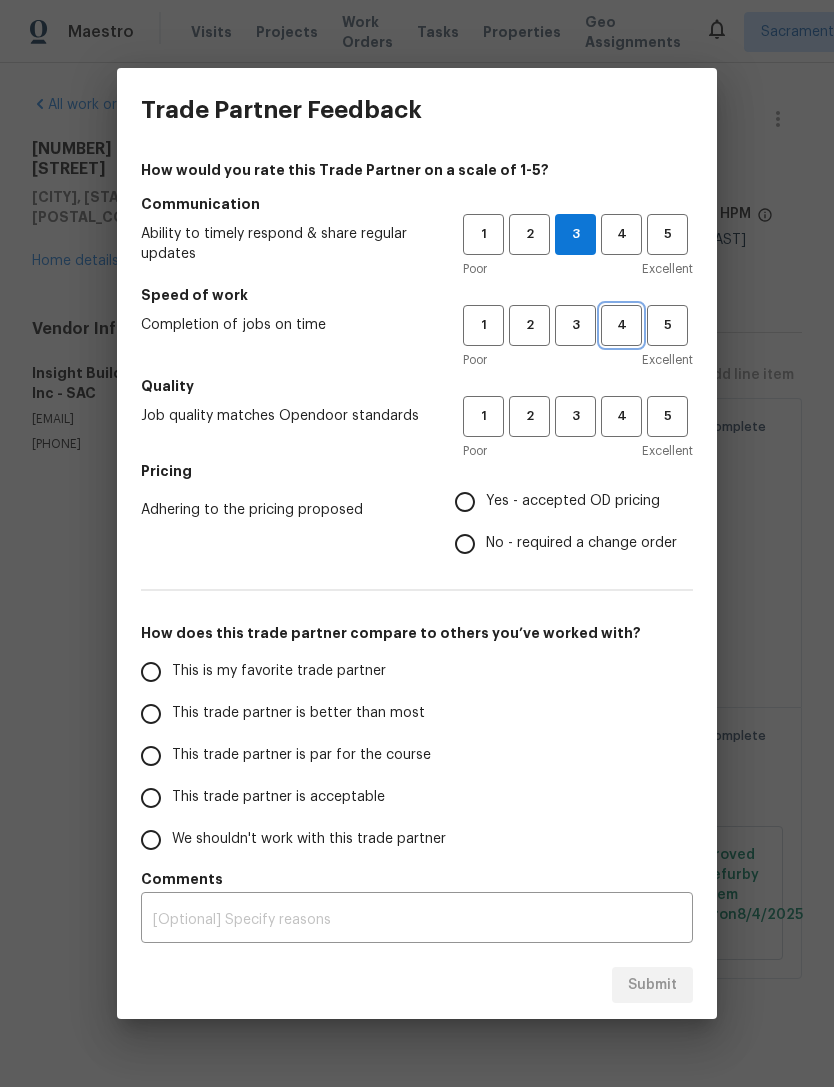 click on "4" at bounding box center (621, 325) 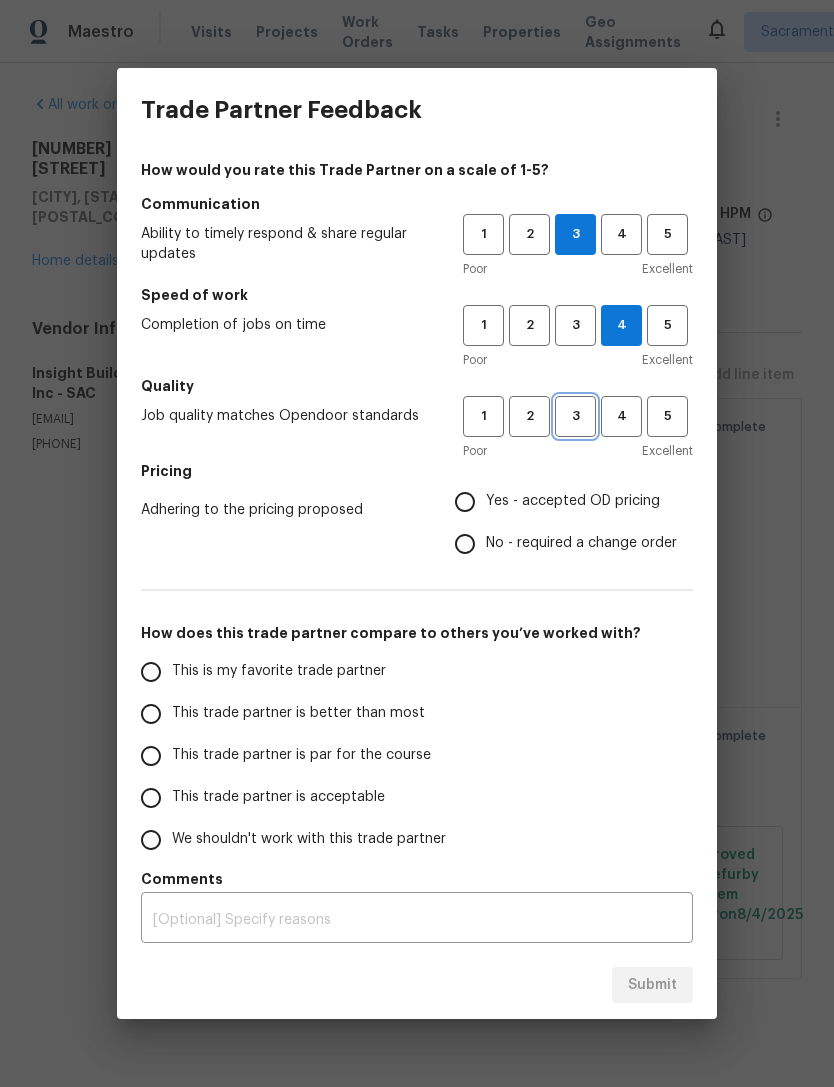 click on "3" at bounding box center (575, 416) 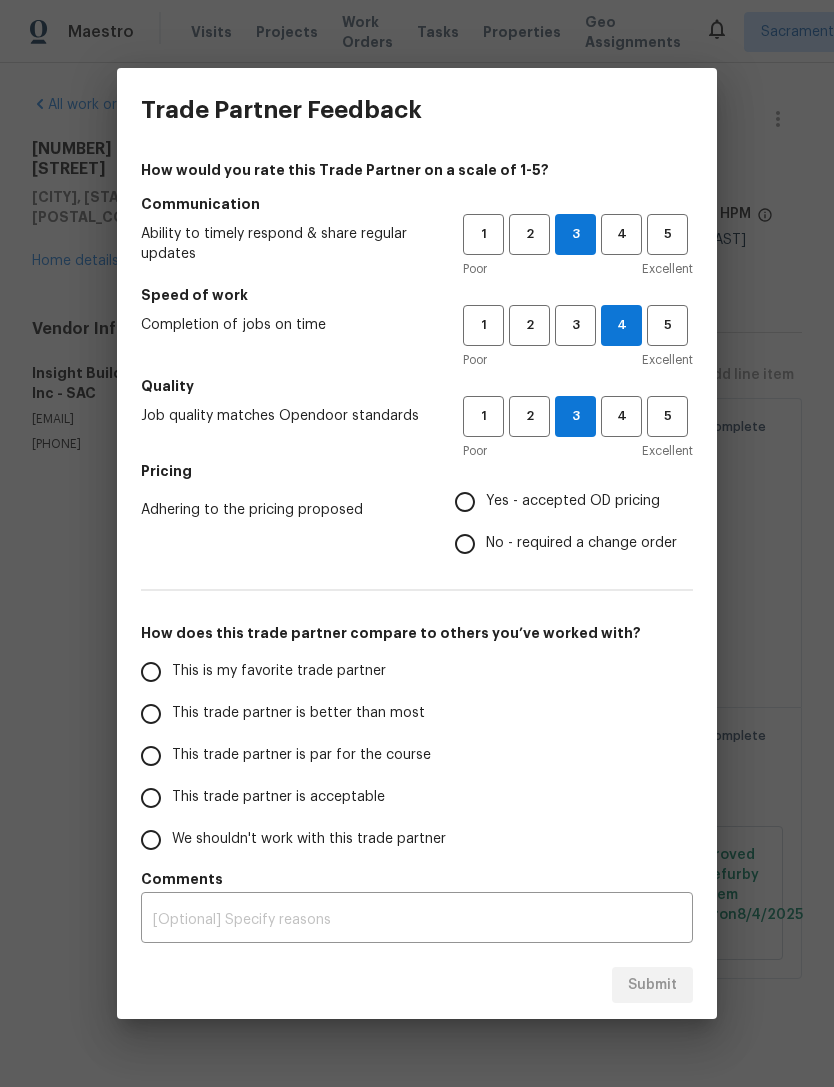 click on "No - required a change order" at bounding box center [465, 544] 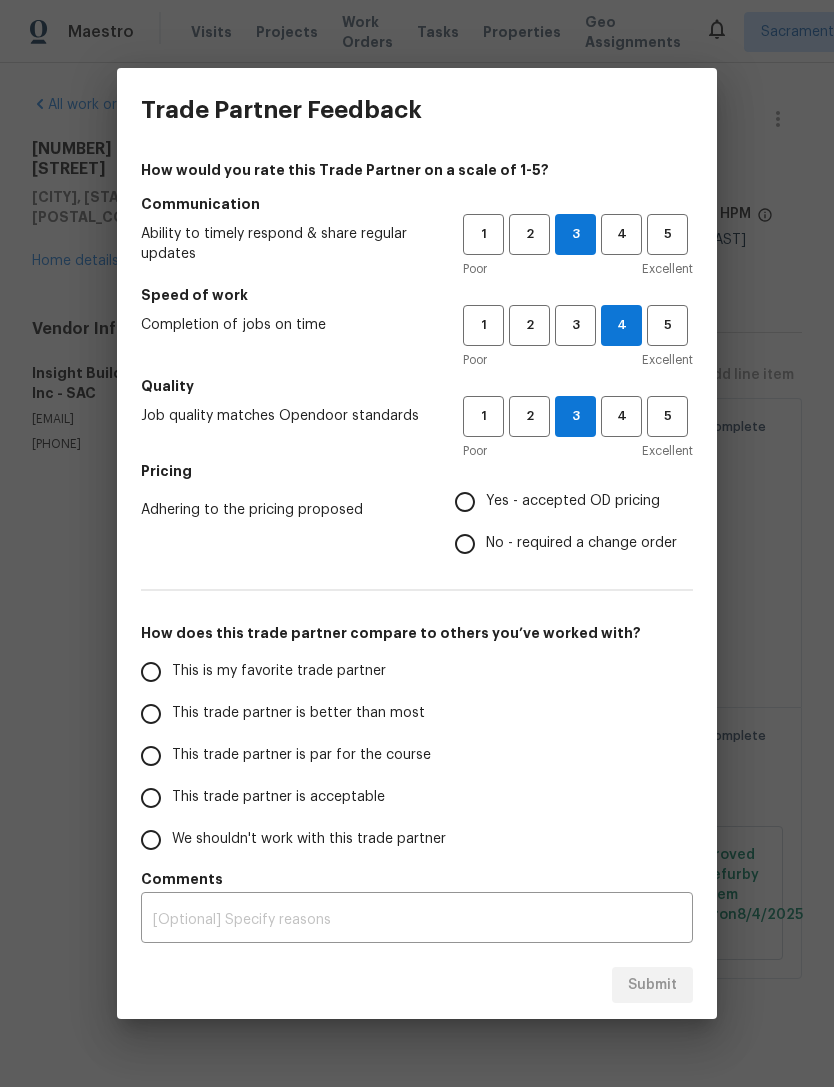radio on "true" 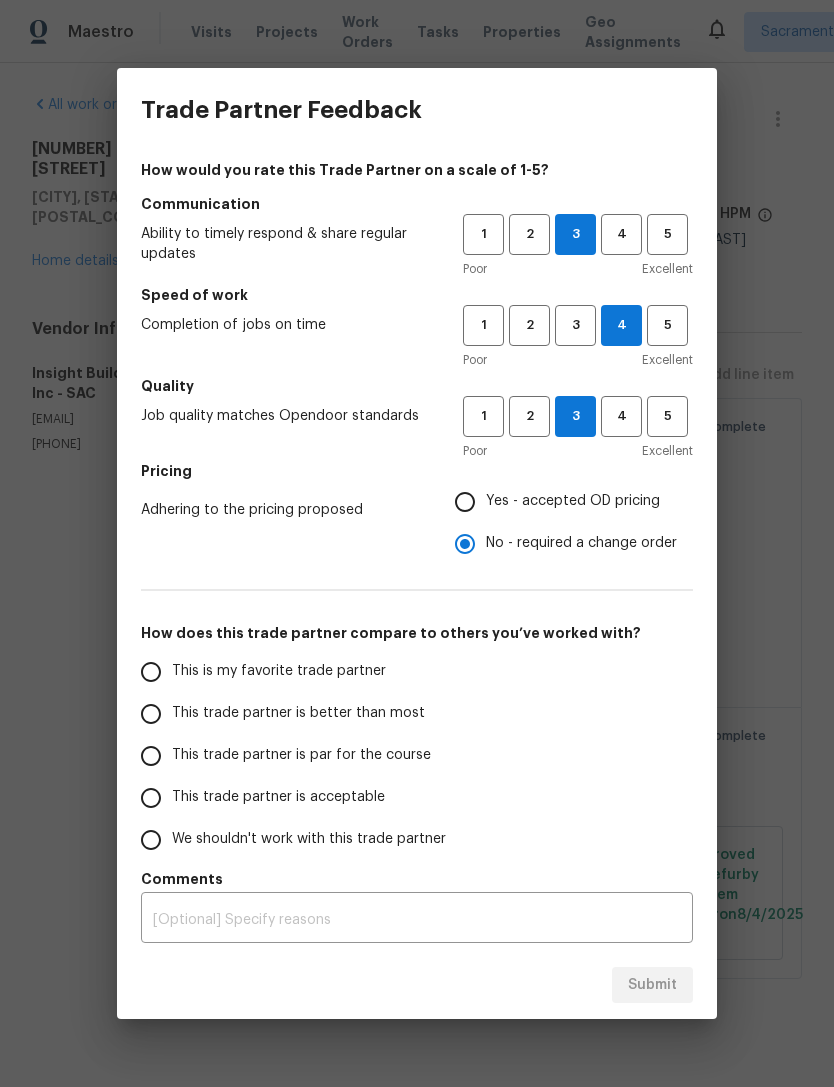 click on "Yes - accepted OD pricing" at bounding box center (465, 502) 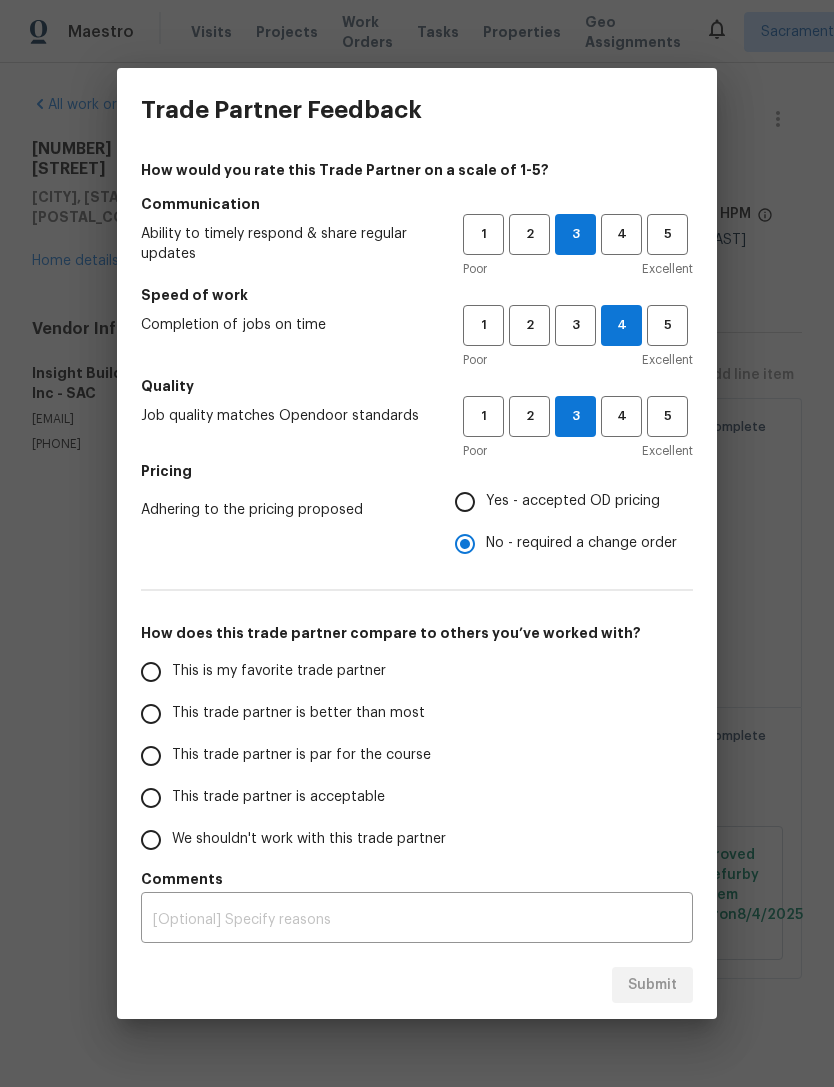 radio on "true" 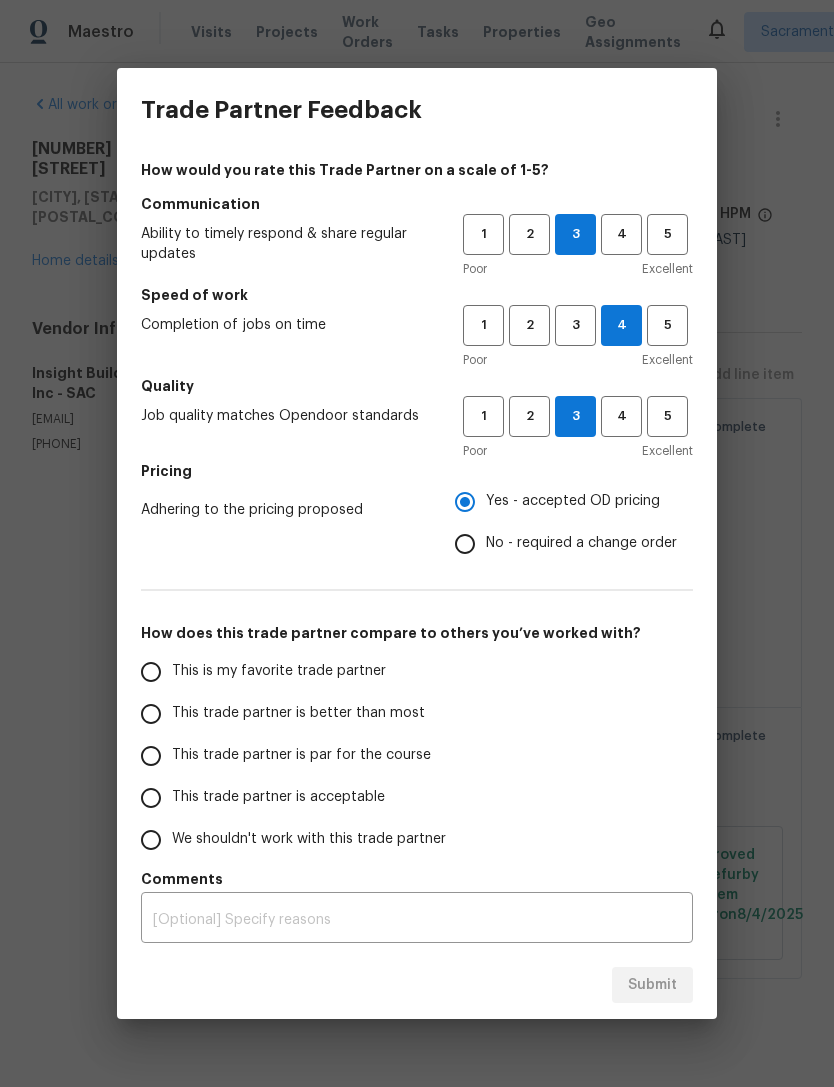 click on "This trade partner is better than most" at bounding box center (151, 714) 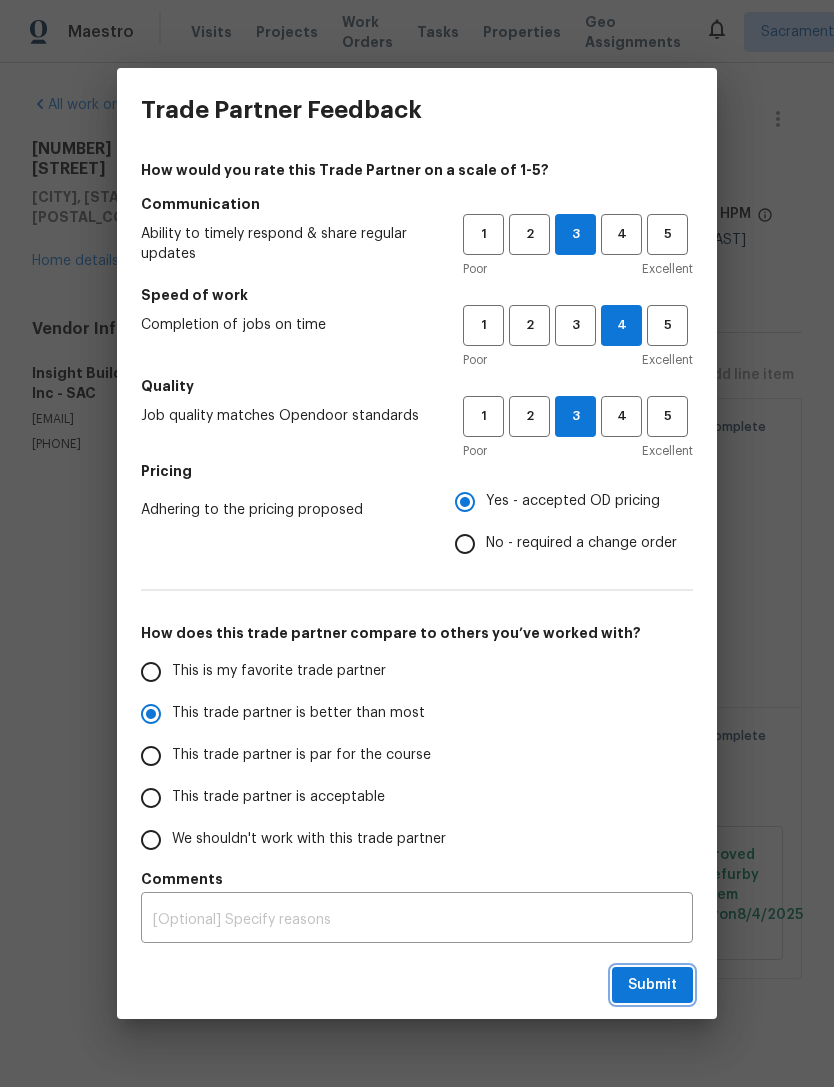 click on "Submit" at bounding box center (652, 985) 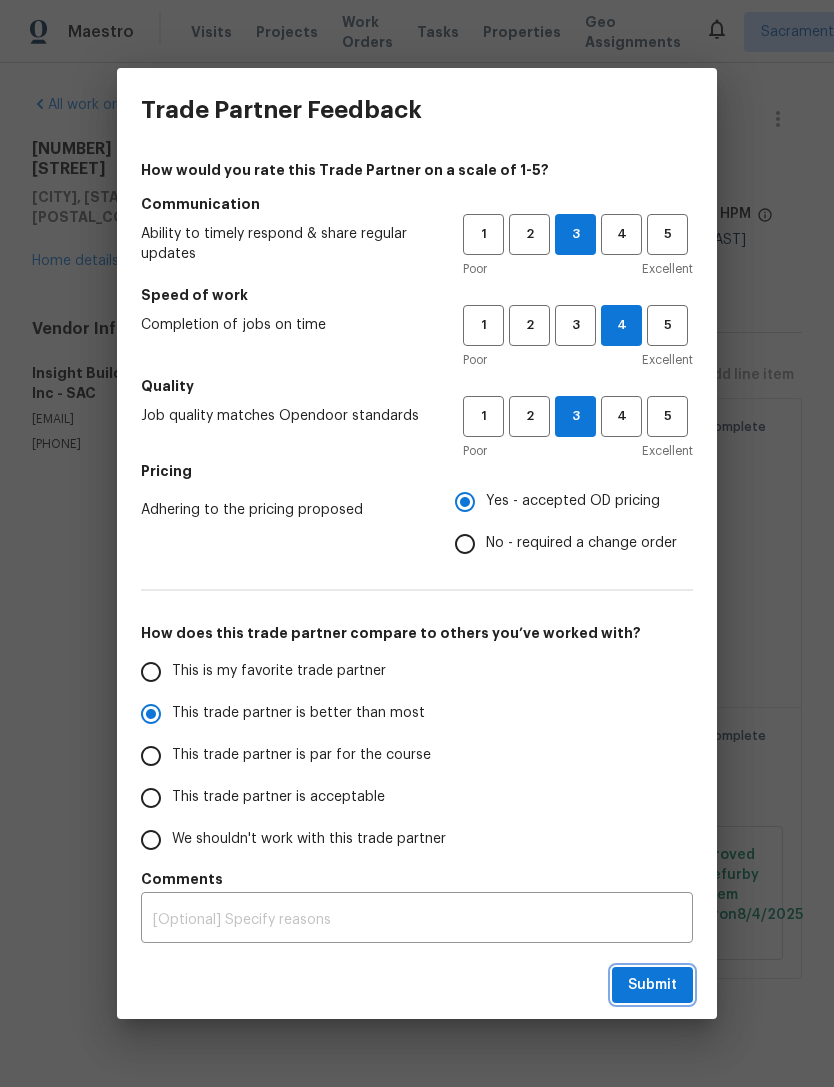 radio on "true" 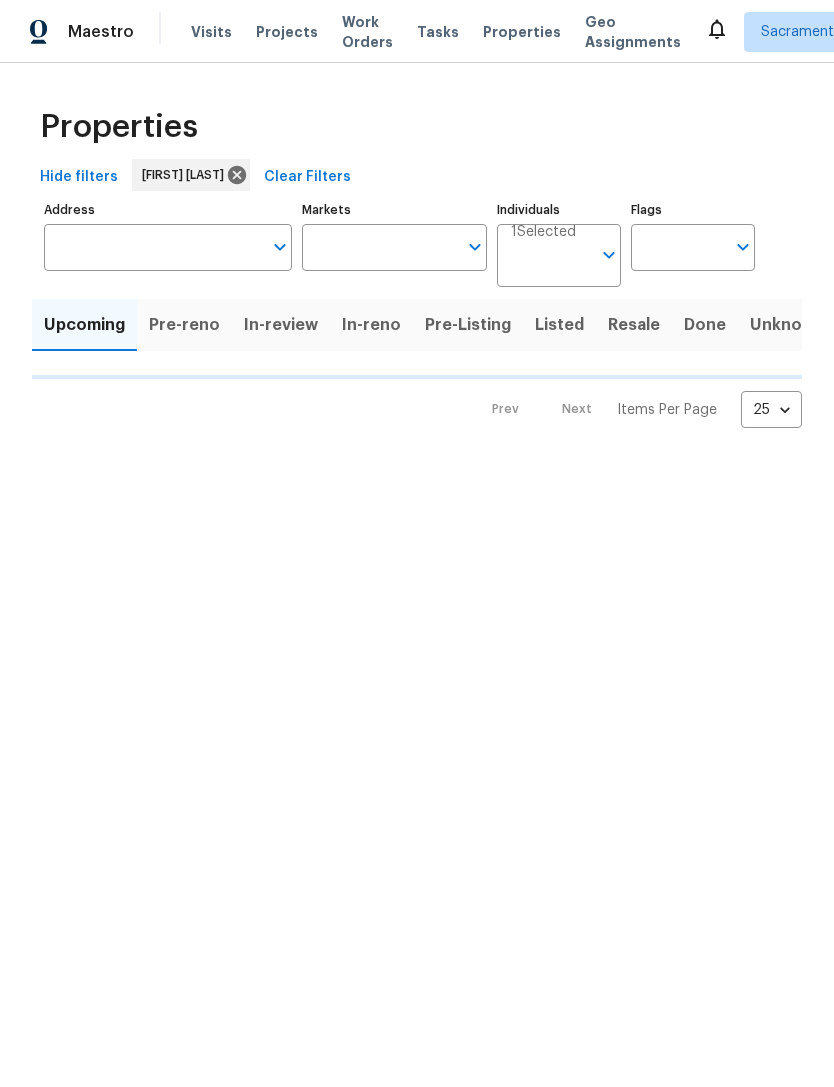 scroll, scrollTop: 0, scrollLeft: 0, axis: both 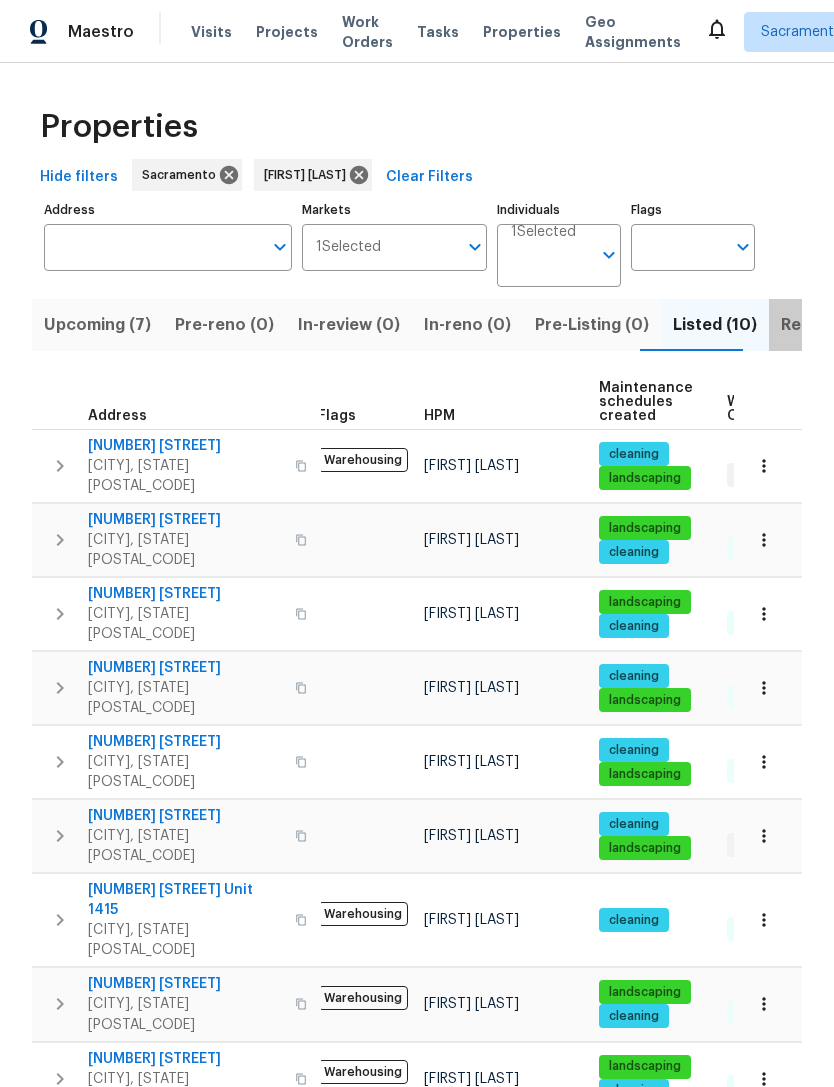 click on "Resale (10)" at bounding box center (824, 325) 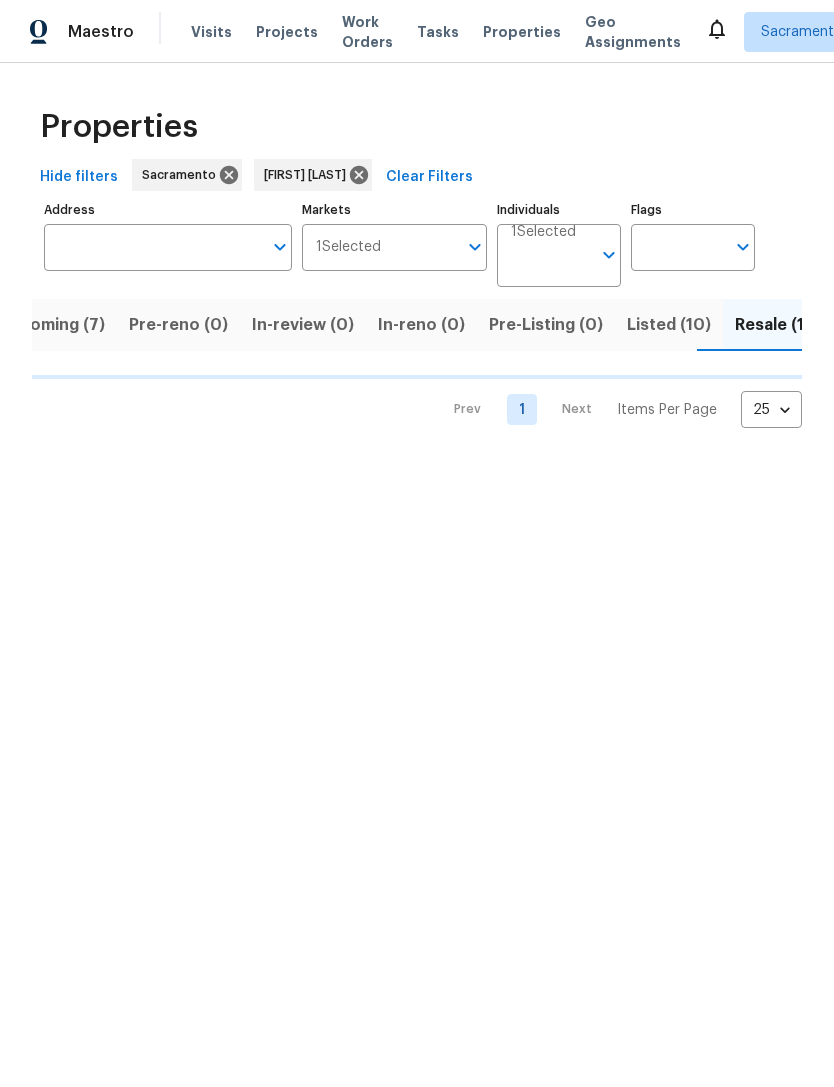scroll, scrollTop: 0, scrollLeft: 48, axis: horizontal 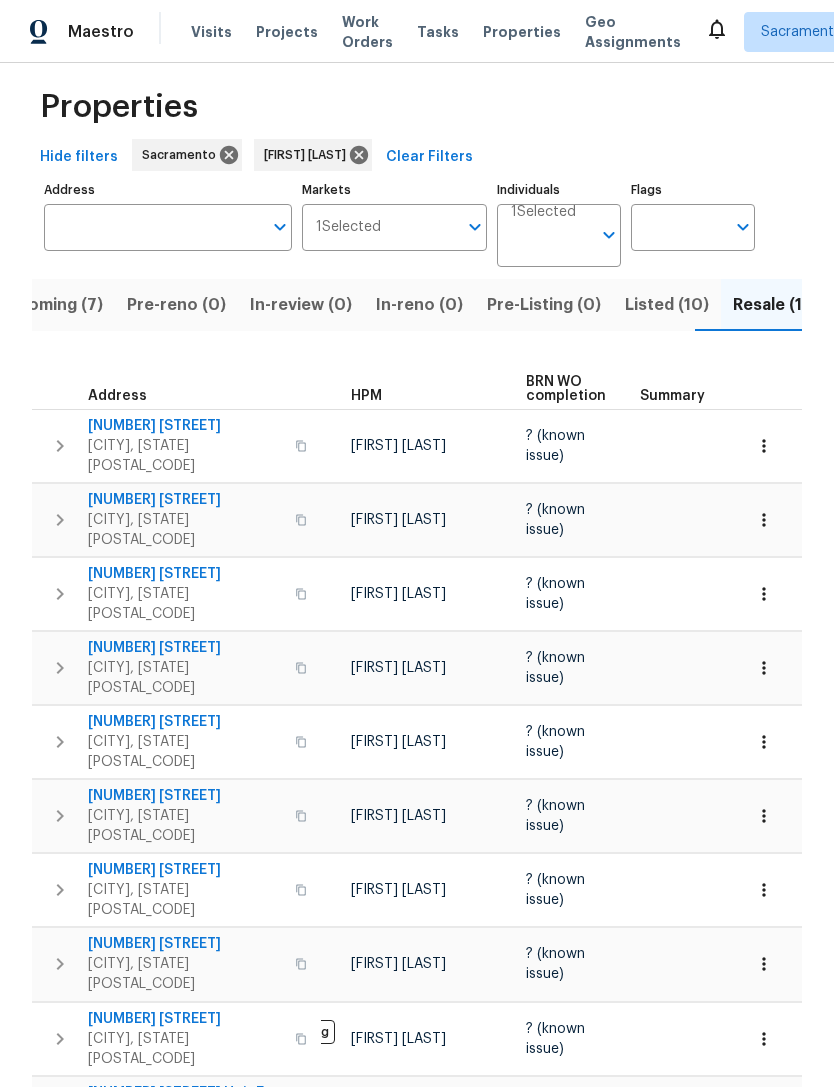 click on "Listed (10)" at bounding box center (667, 305) 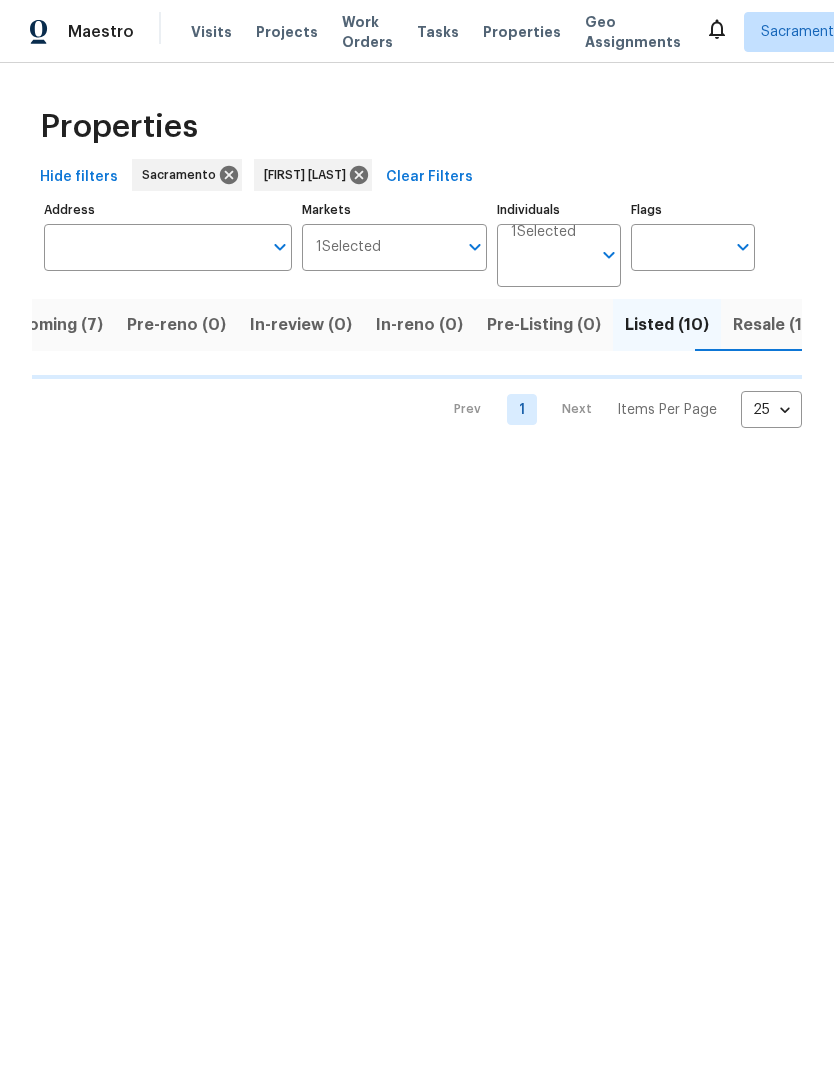 scroll, scrollTop: 0, scrollLeft: 0, axis: both 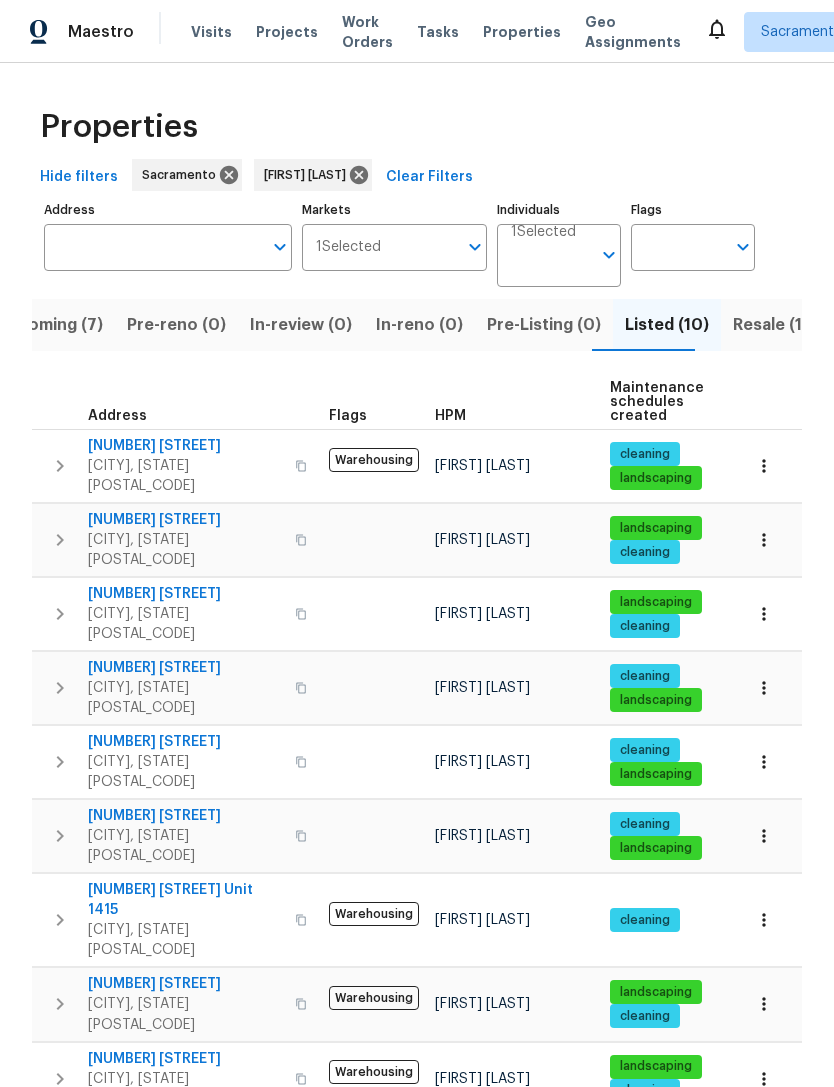 click on "Lincoln, CA 95648" at bounding box center (185, 1163) 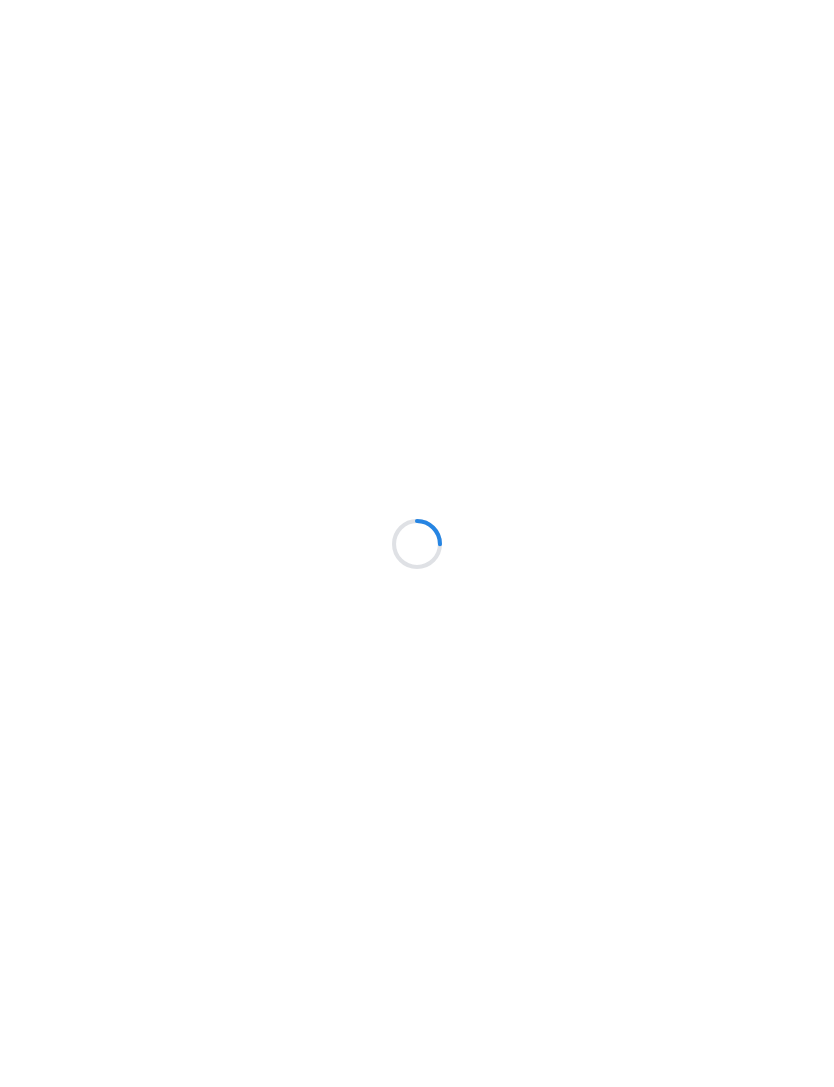 scroll, scrollTop: 0, scrollLeft: 0, axis: both 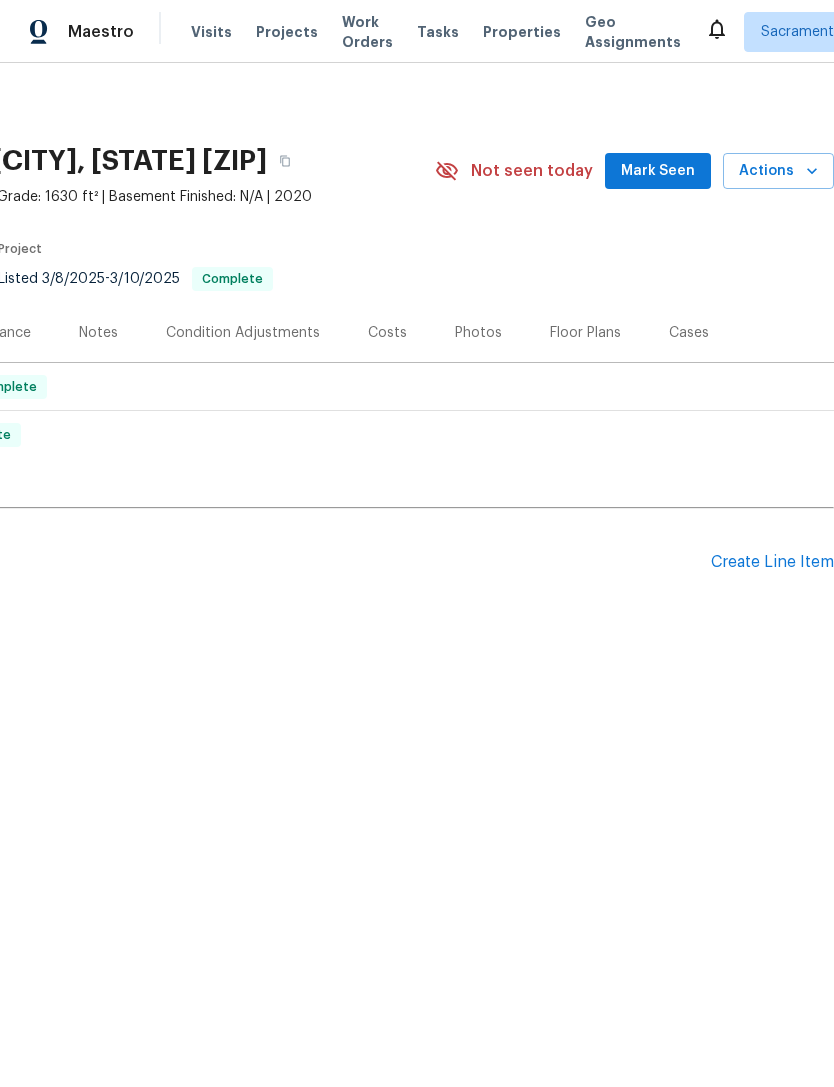 click on "Create Line Item" at bounding box center [772, 562] 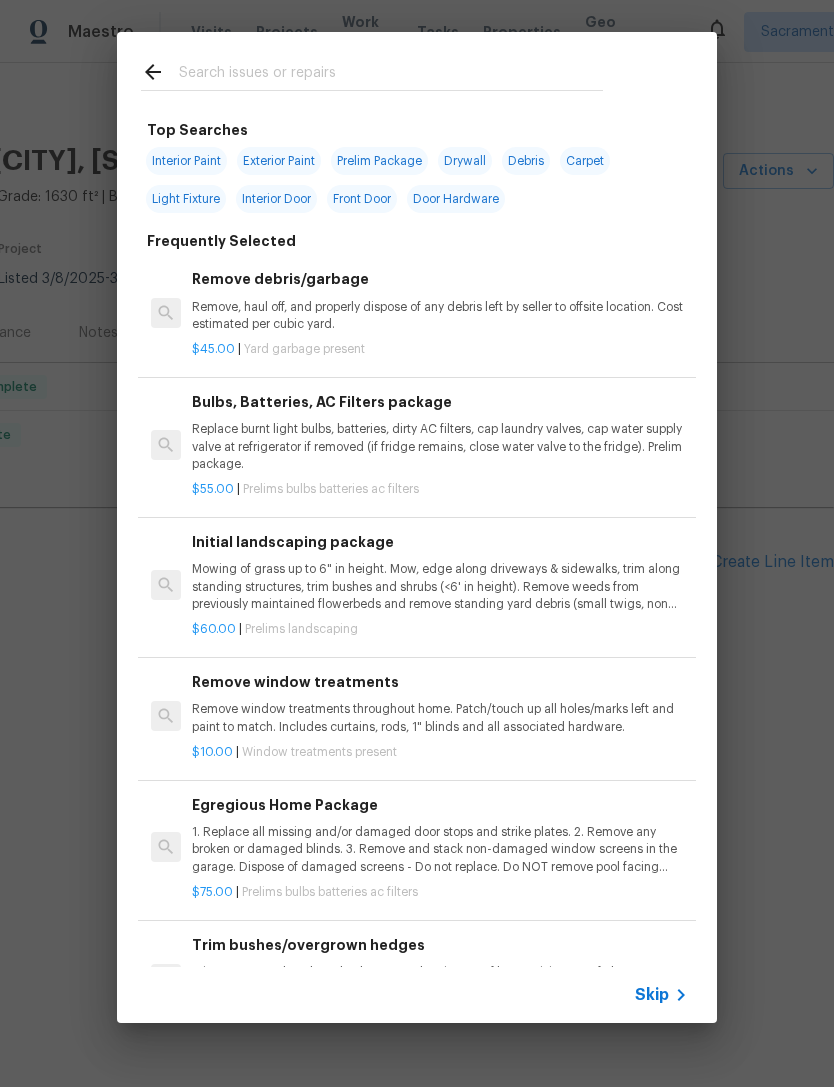 click at bounding box center (391, 75) 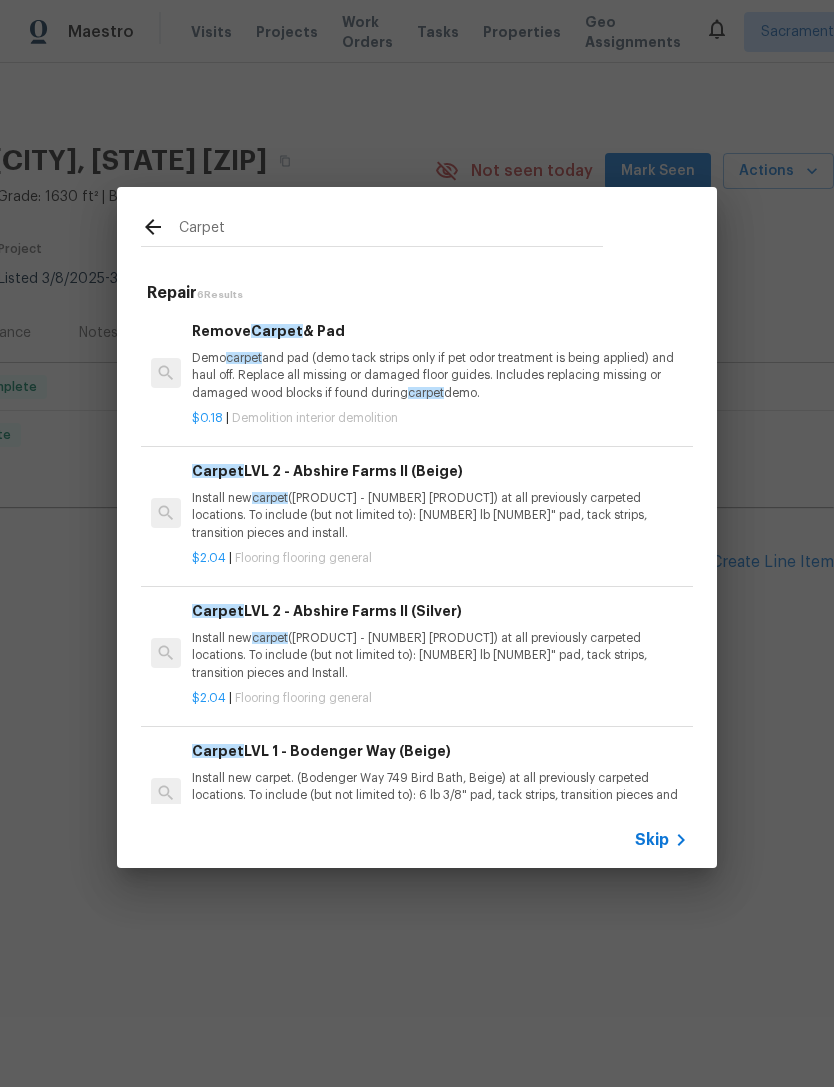 scroll, scrollTop: 0, scrollLeft: 0, axis: both 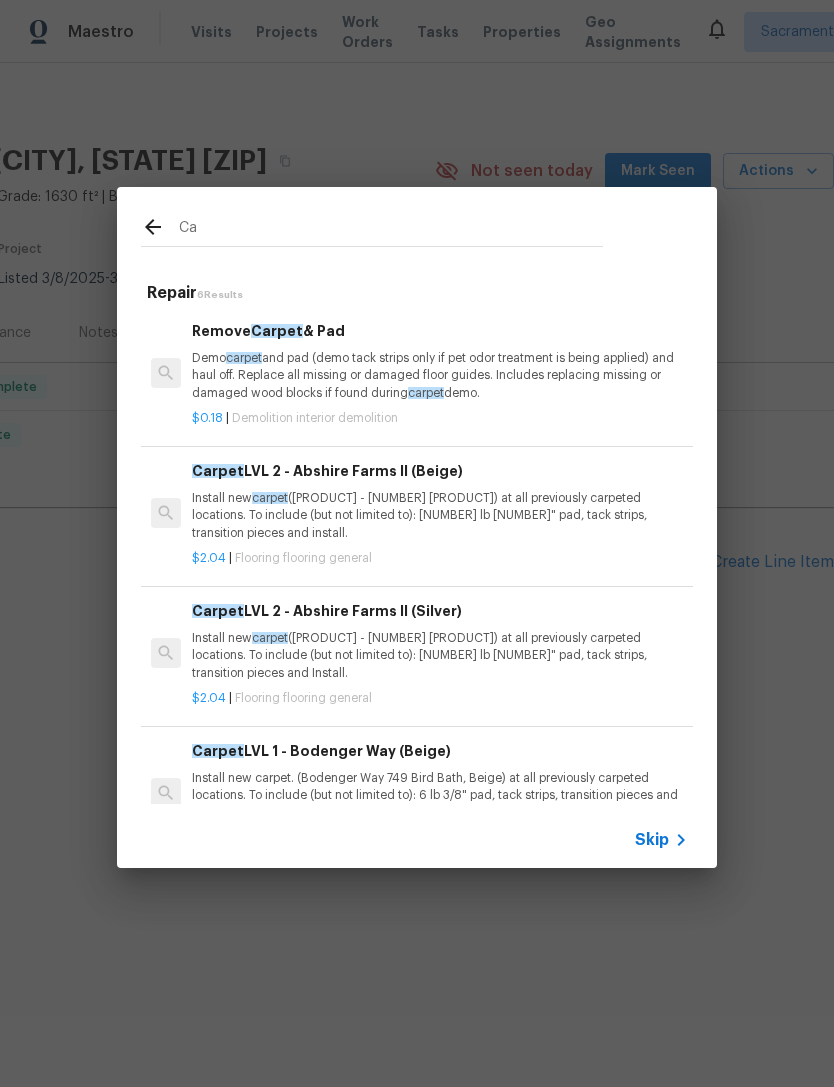 type on "C" 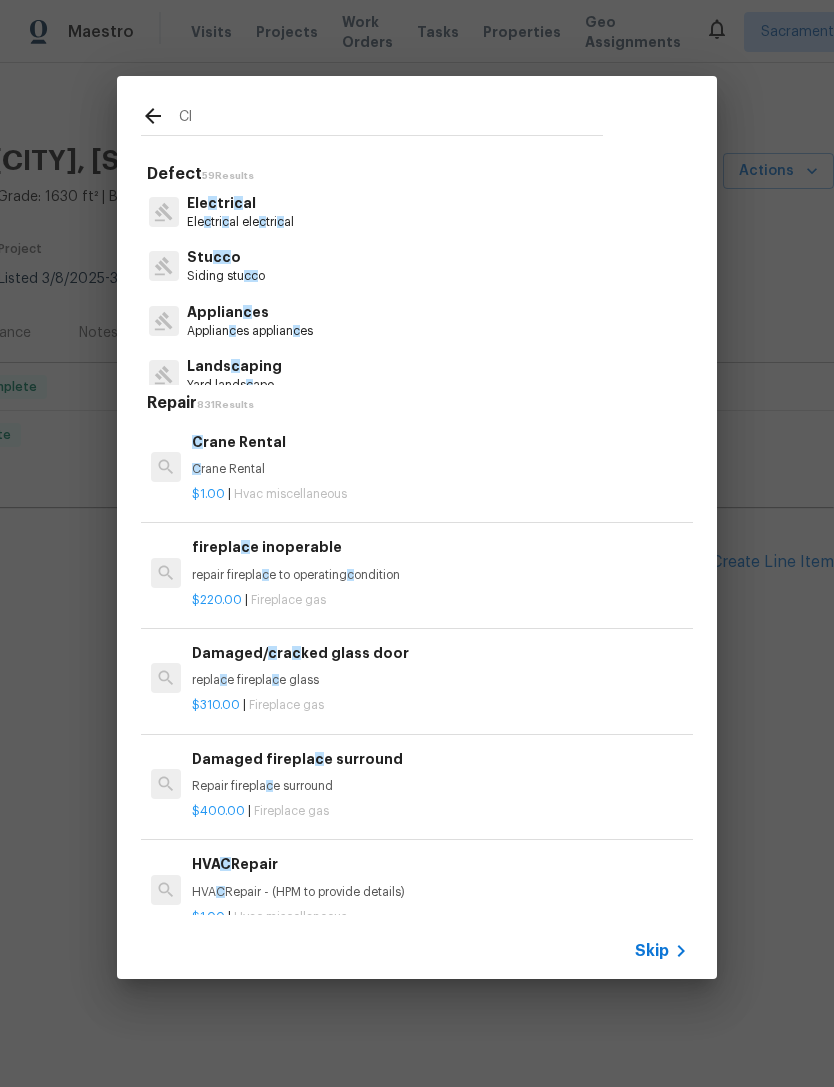 type on "Cle" 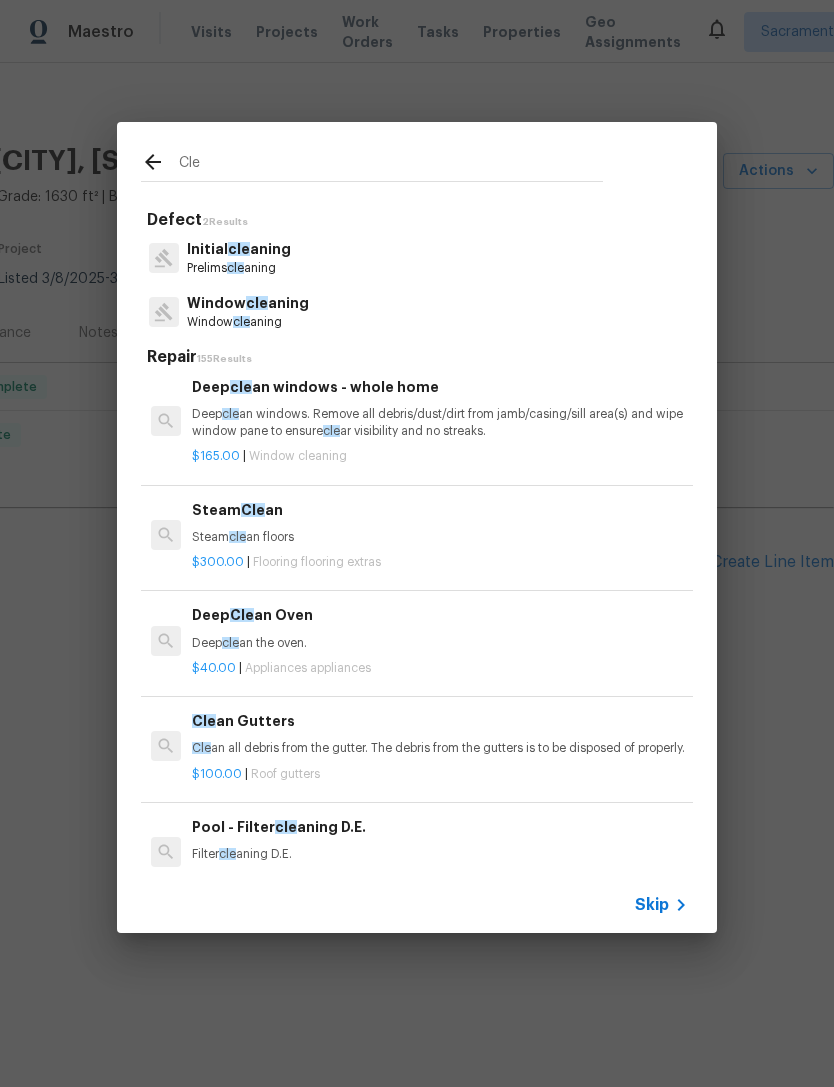 scroll, scrollTop: 150, scrollLeft: 0, axis: vertical 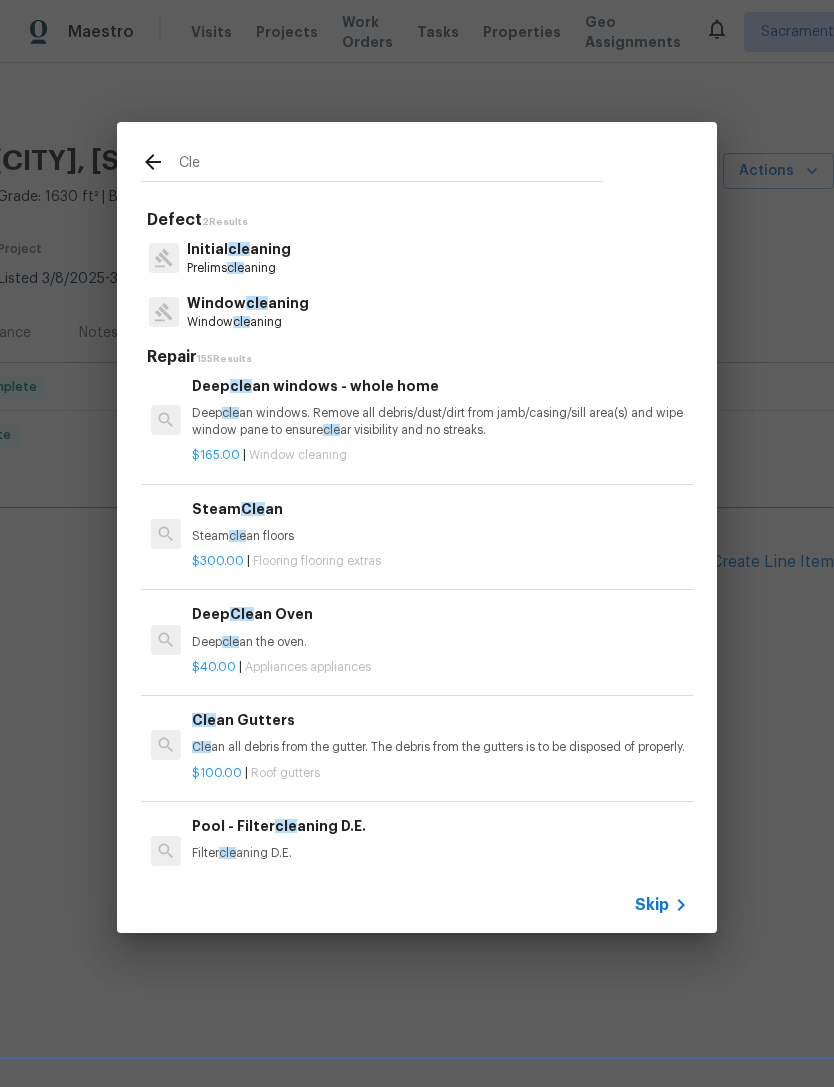 click on "Flooring flooring extras" at bounding box center [317, 561] 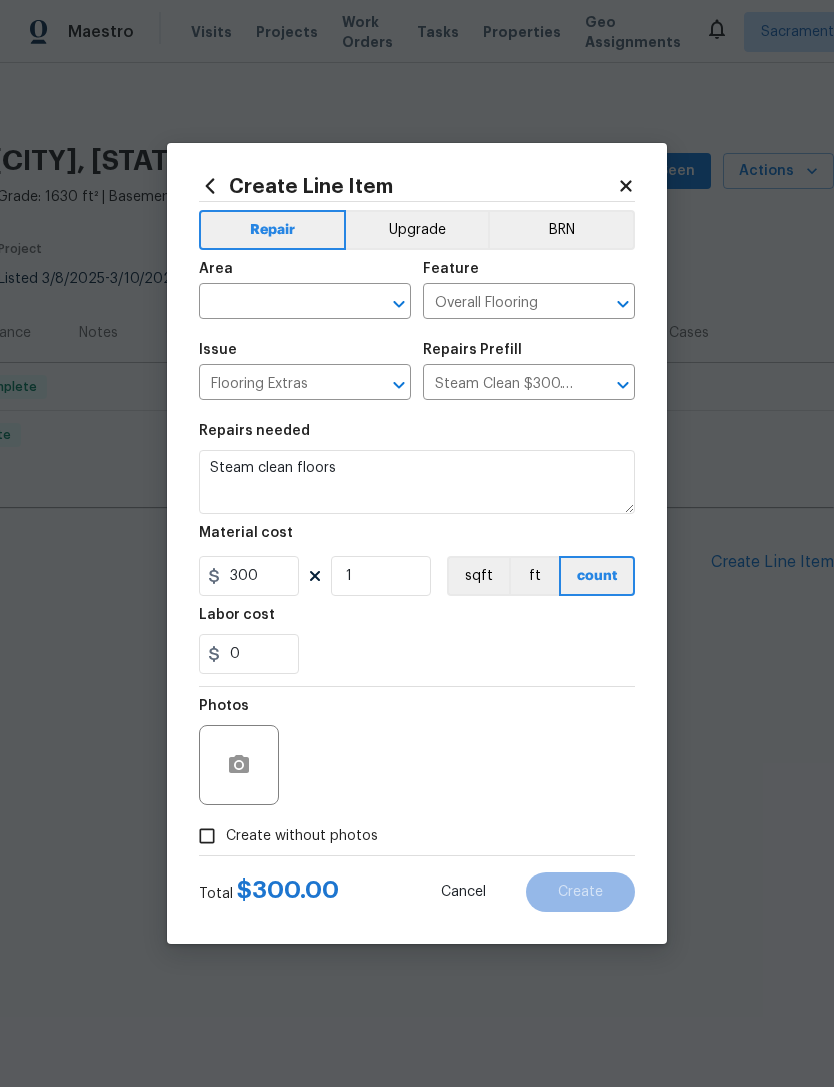 click at bounding box center [277, 303] 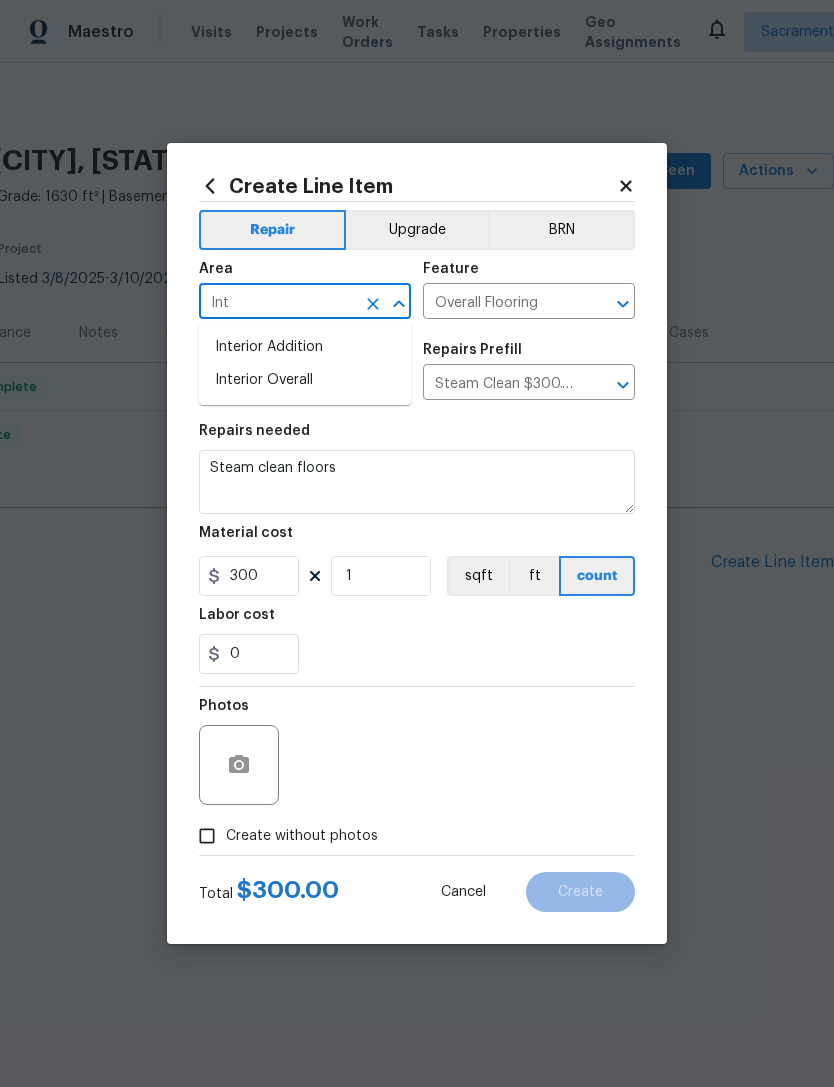 click on "Interior Overall" at bounding box center [305, 380] 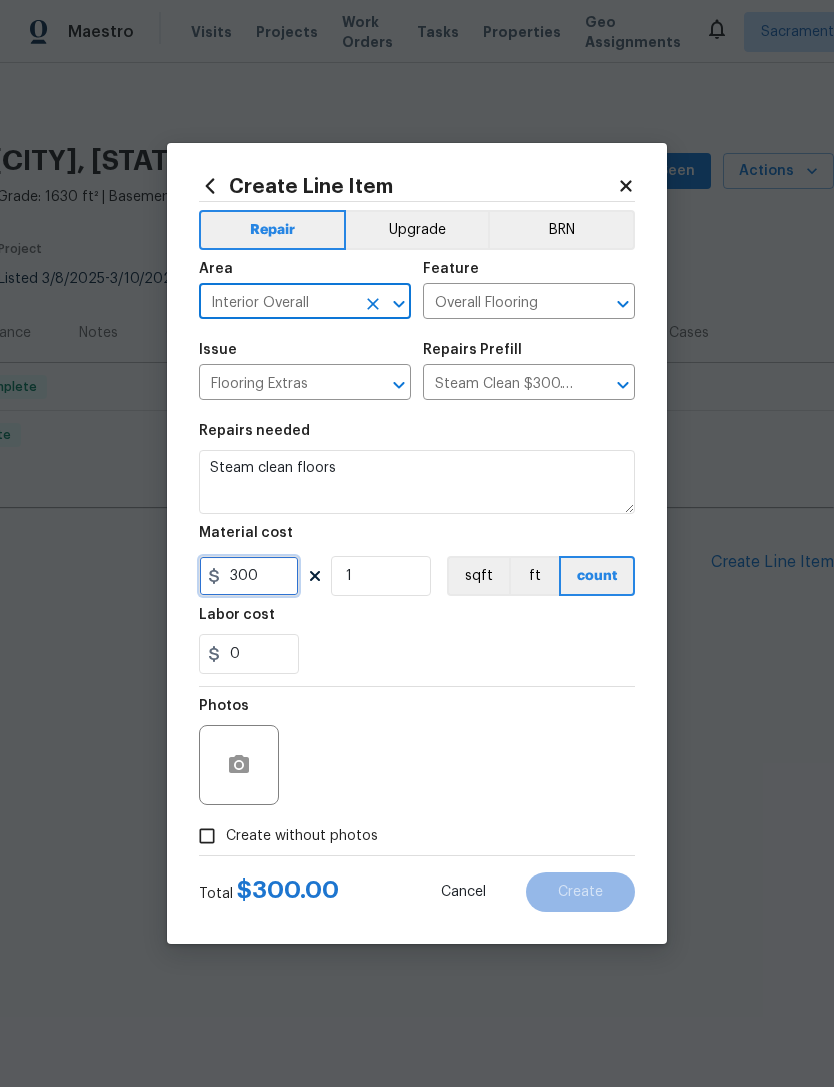 click on "300" at bounding box center (249, 576) 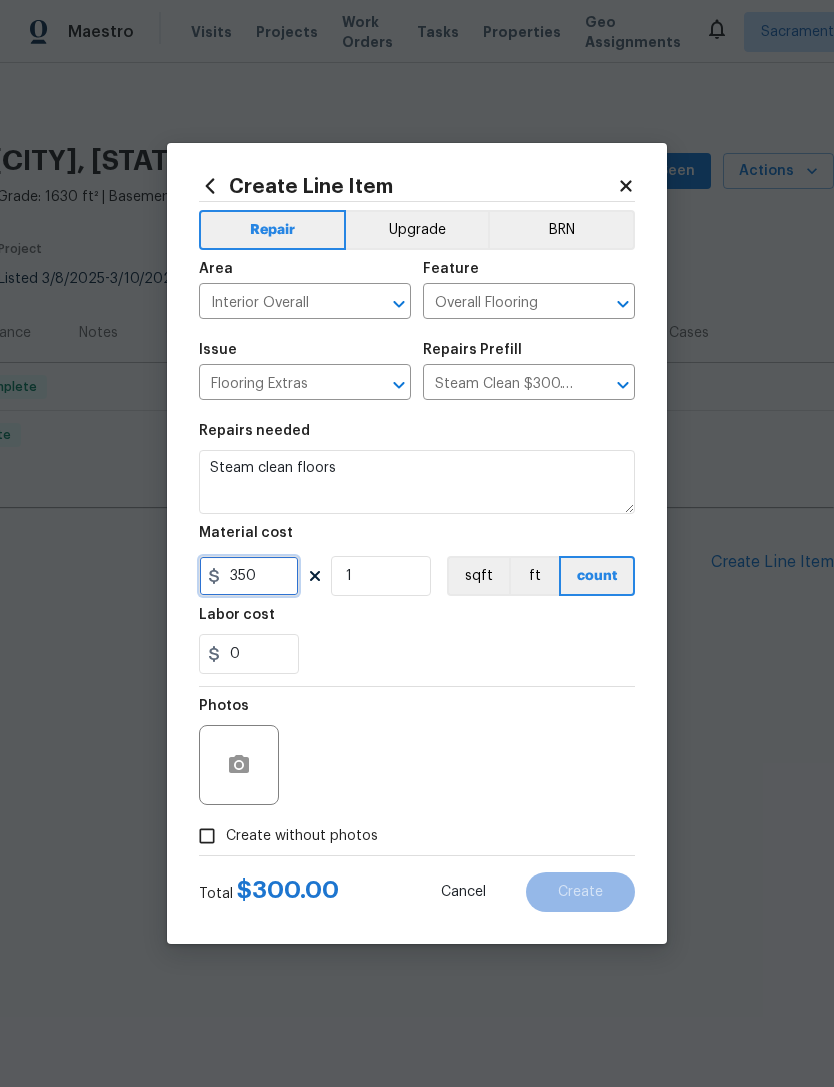 type on "350" 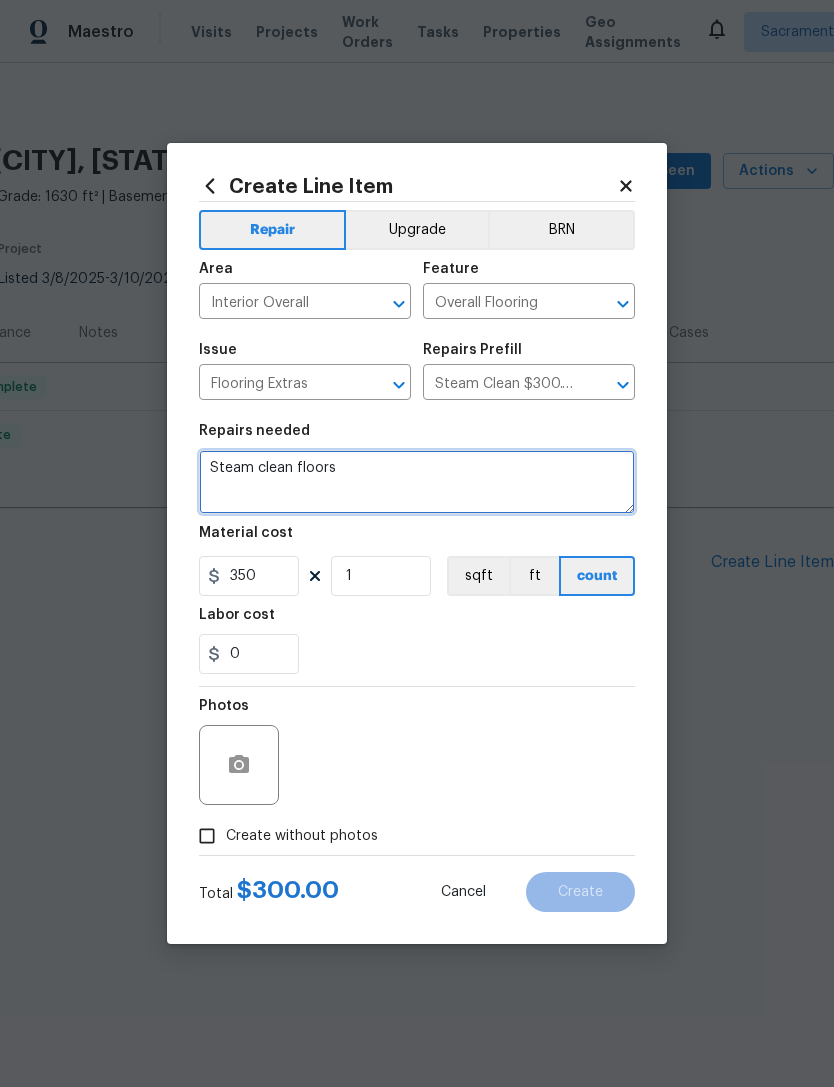click on "Steam clean floors" at bounding box center [417, 482] 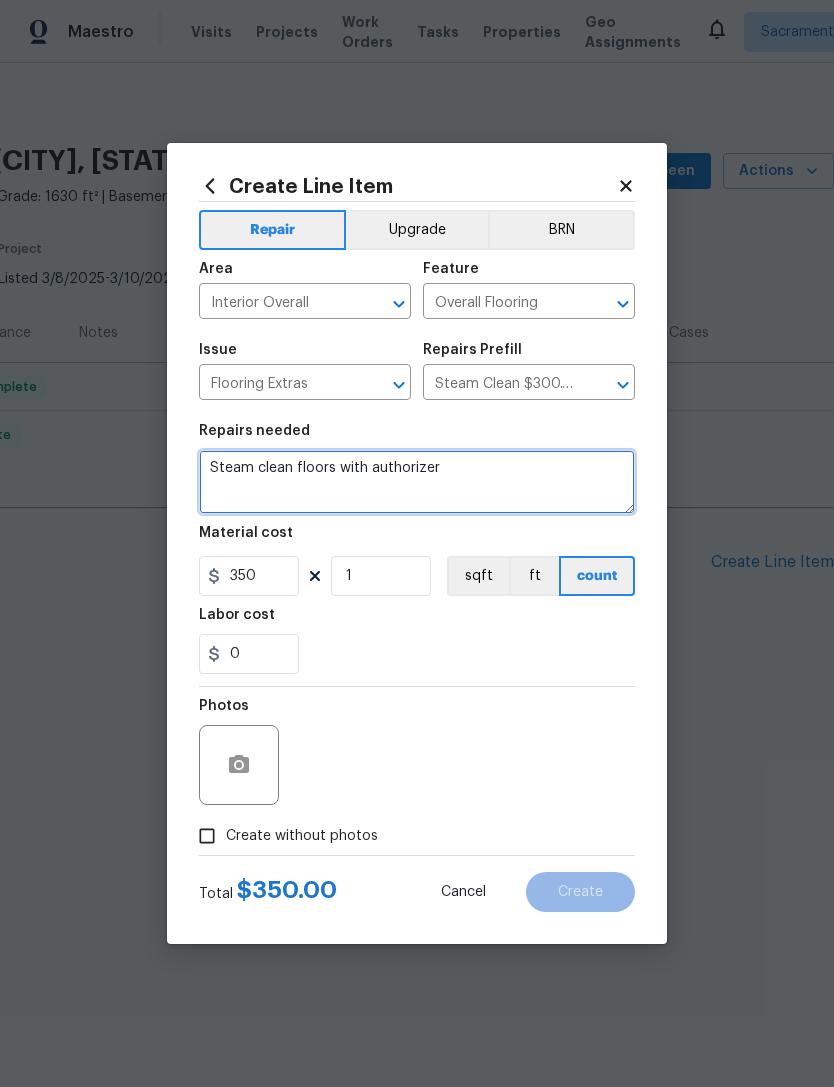 type on "Steam clean floors with authorizer" 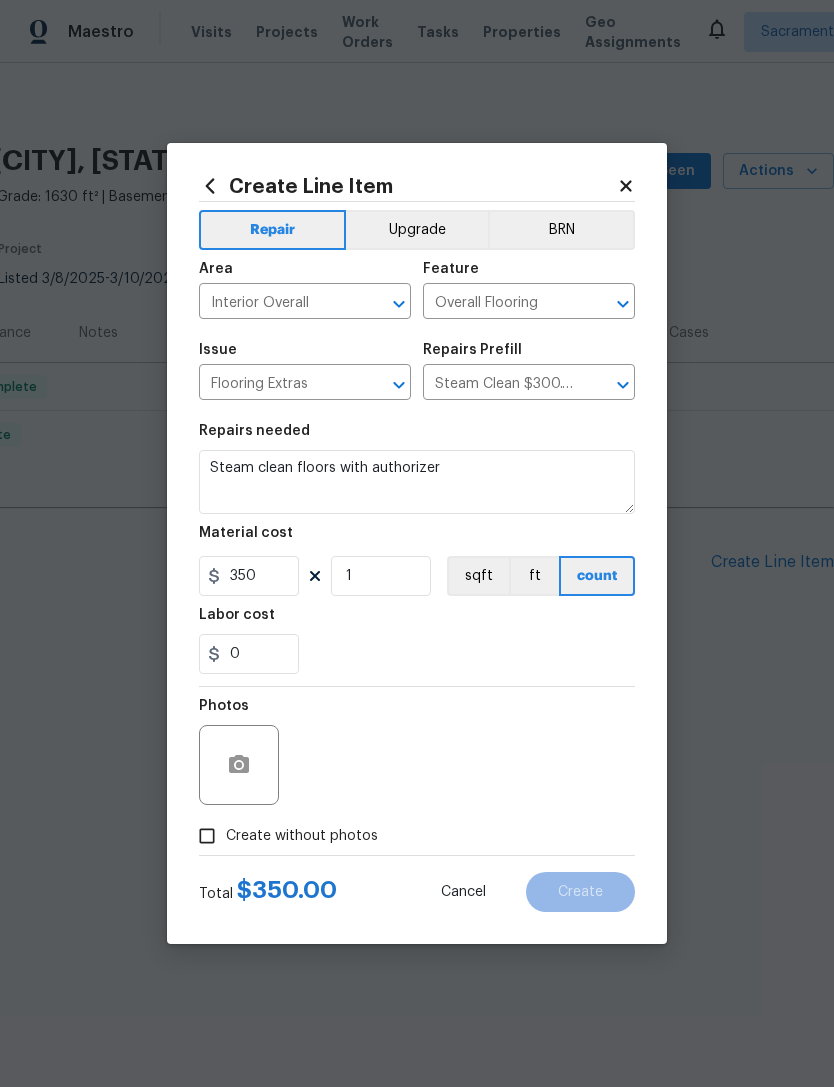 click on "0" at bounding box center (417, 654) 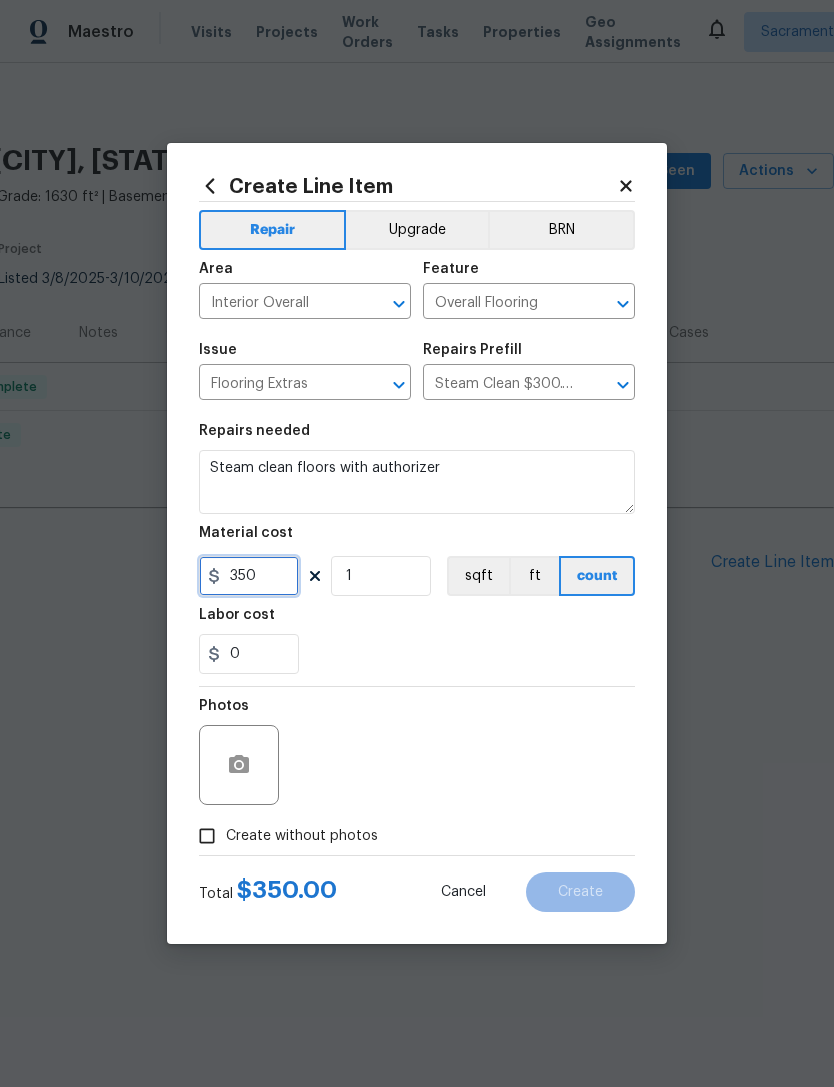 click on "350" at bounding box center (249, 576) 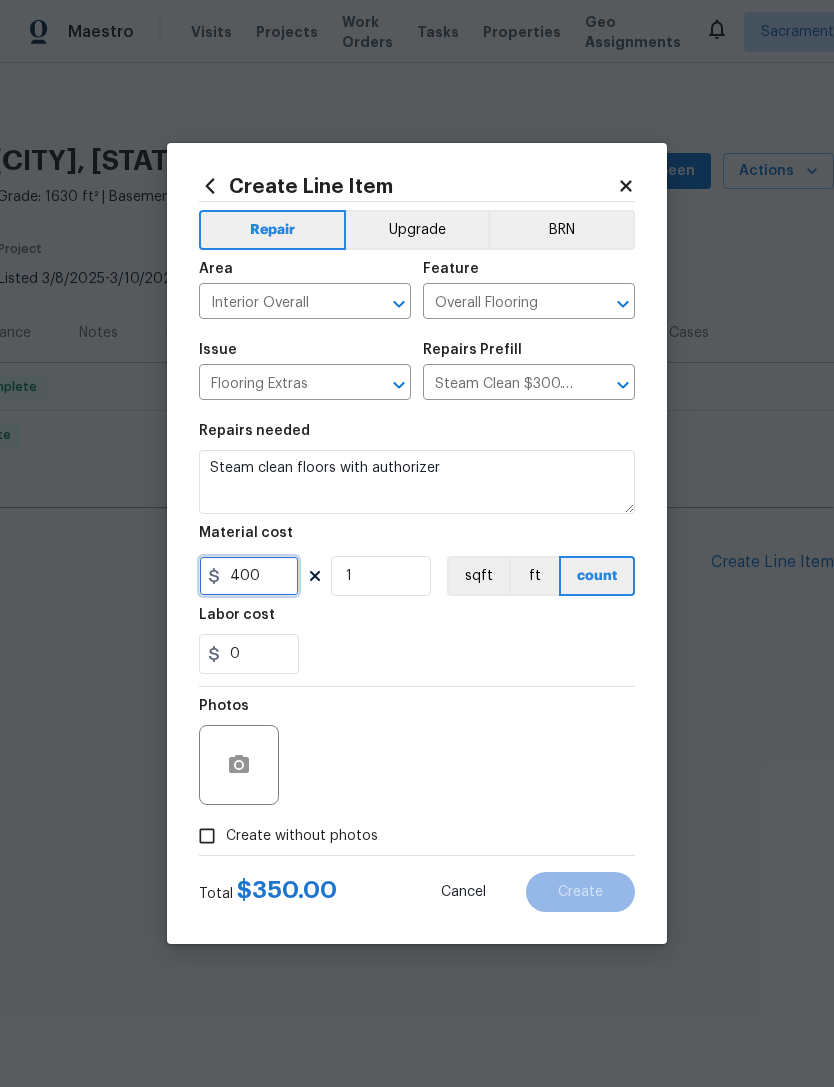type on "400" 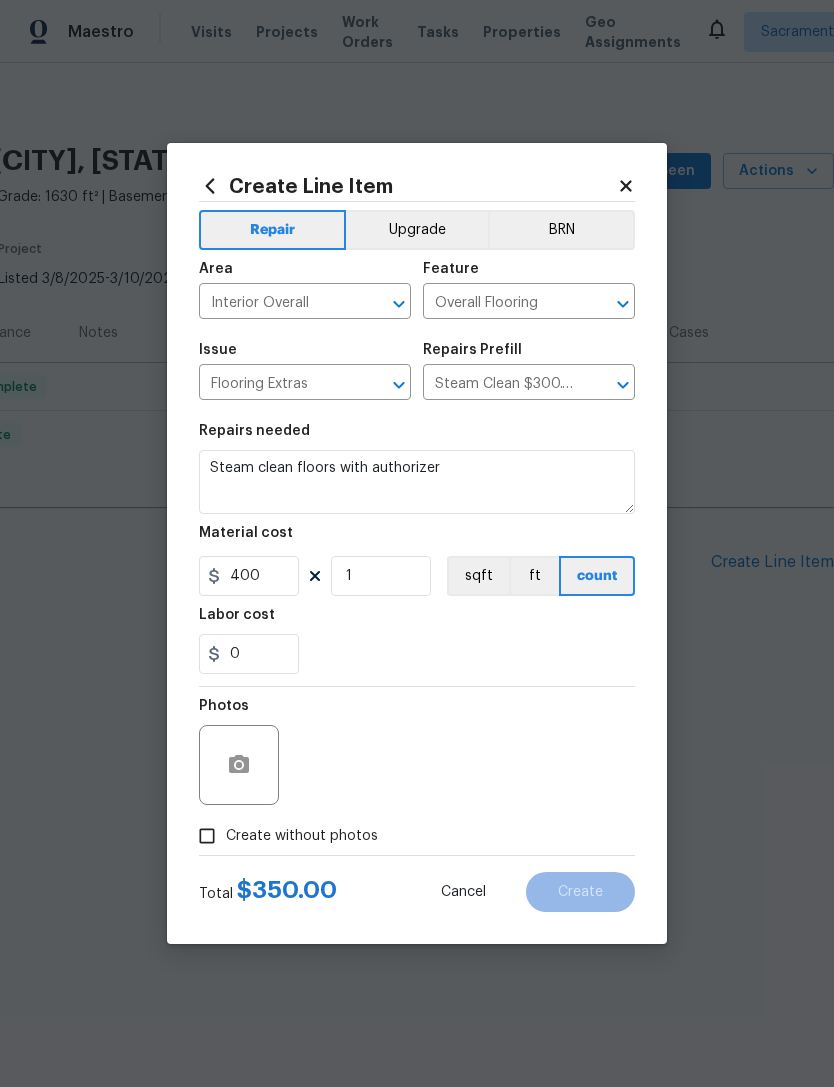 click on "0" at bounding box center [417, 654] 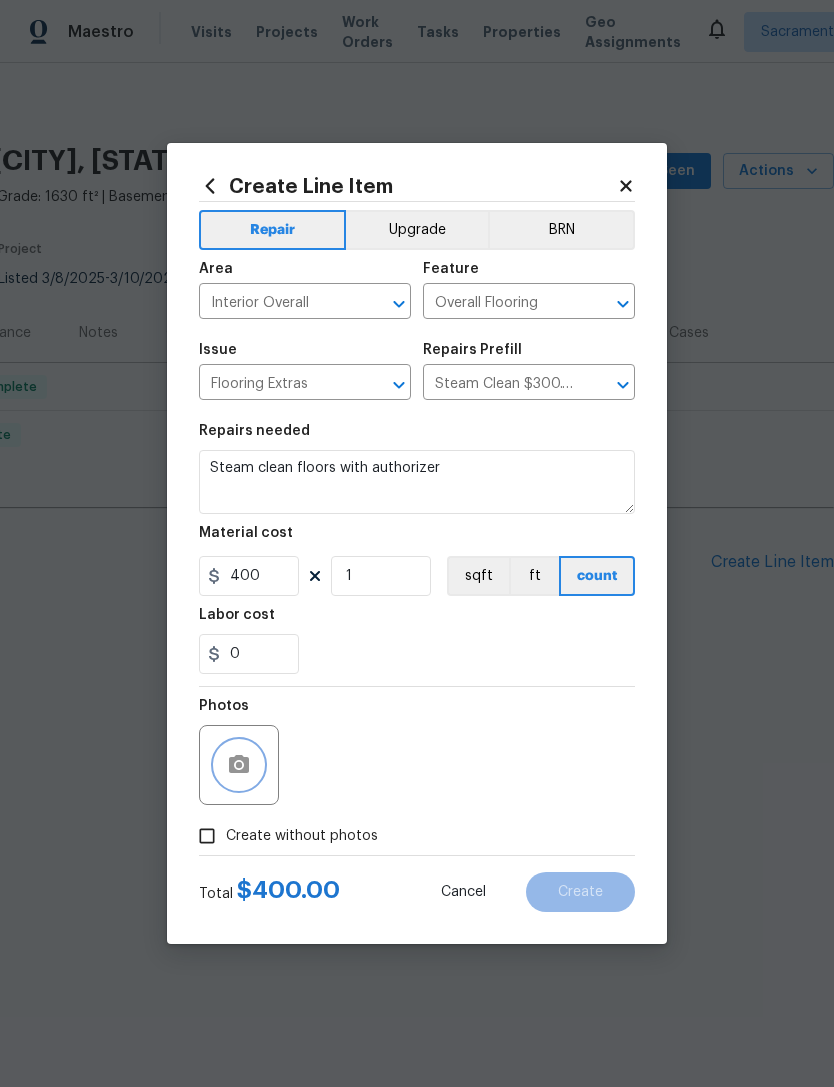 click at bounding box center [239, 765] 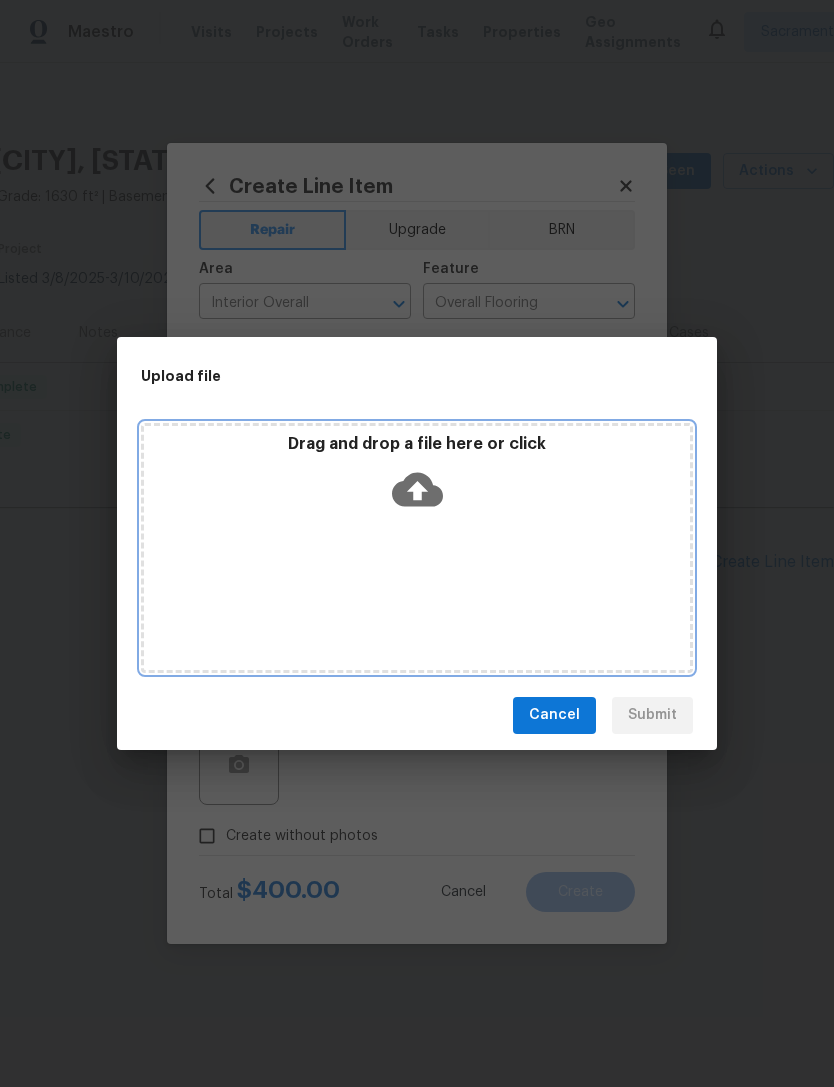 click on "Drag and drop a file here or click" at bounding box center [417, 477] 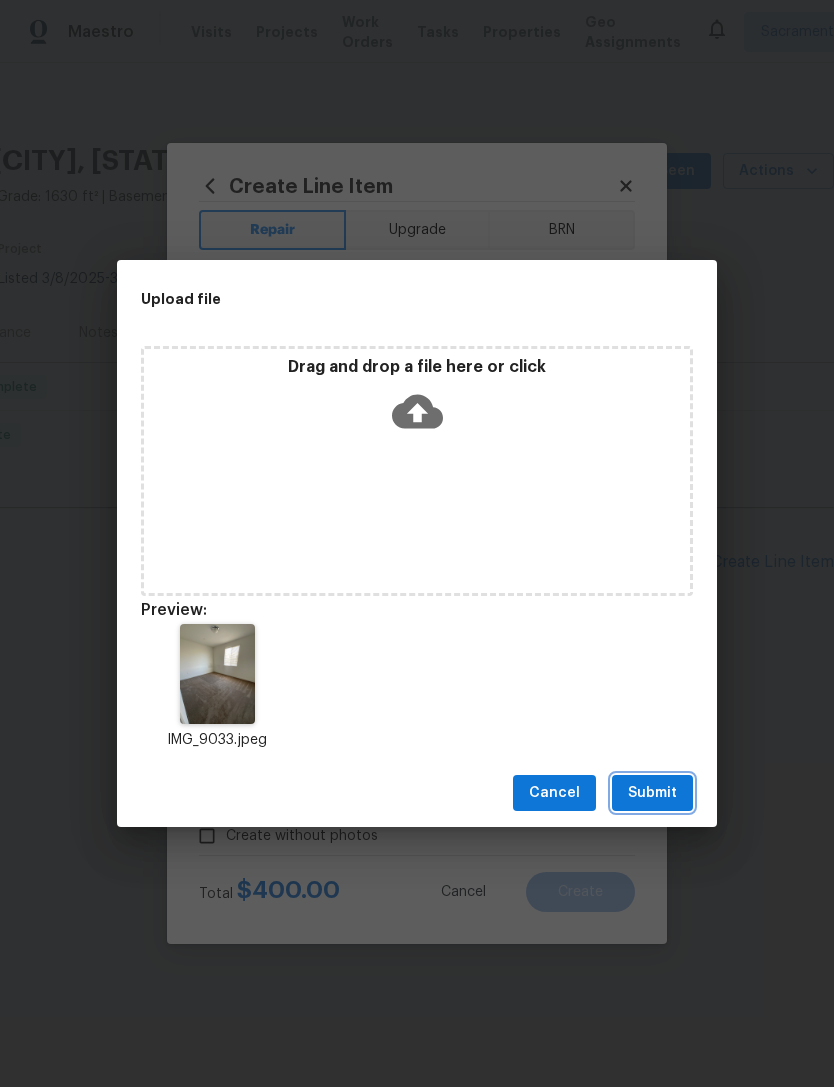 click on "Submit" at bounding box center (652, 793) 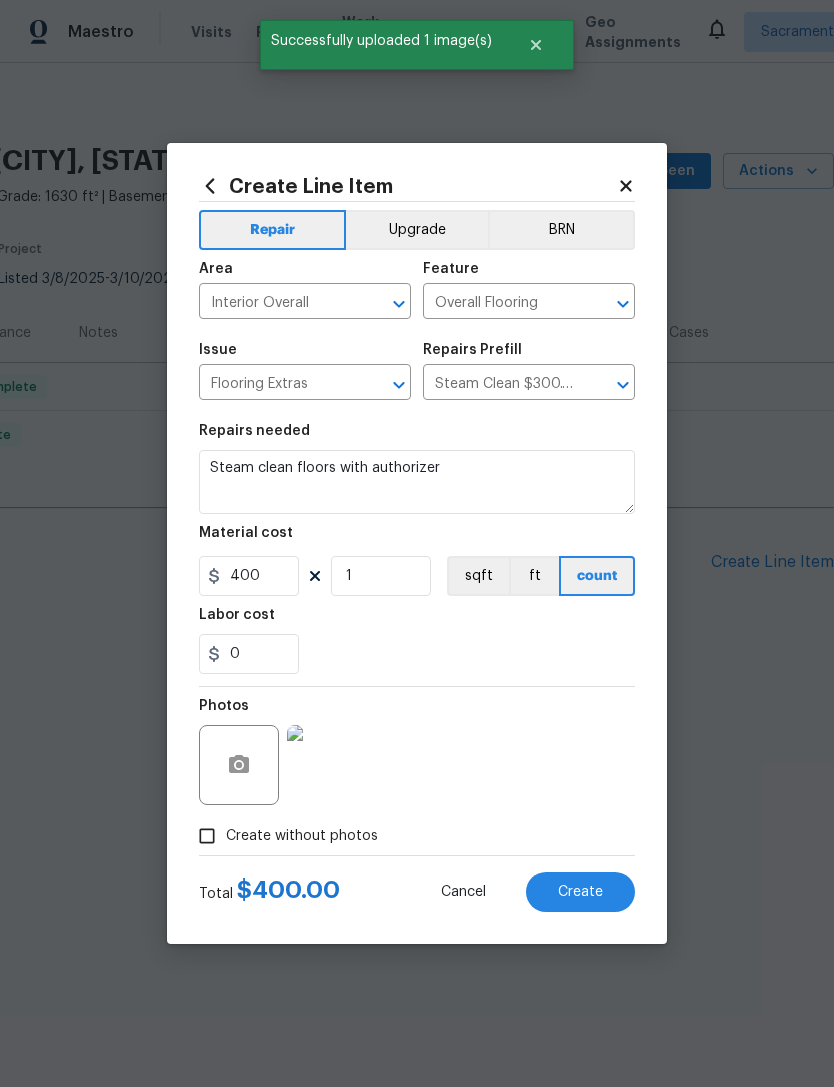 click on "Create" at bounding box center [580, 892] 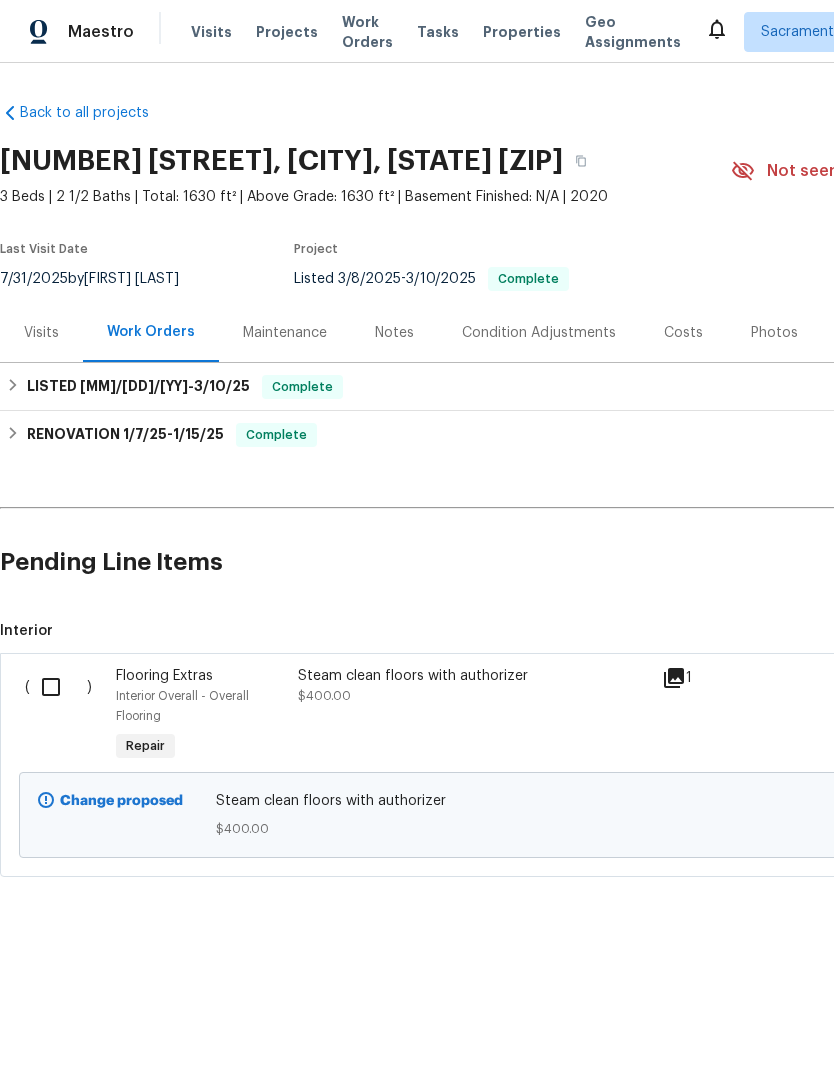 scroll, scrollTop: 0, scrollLeft: 0, axis: both 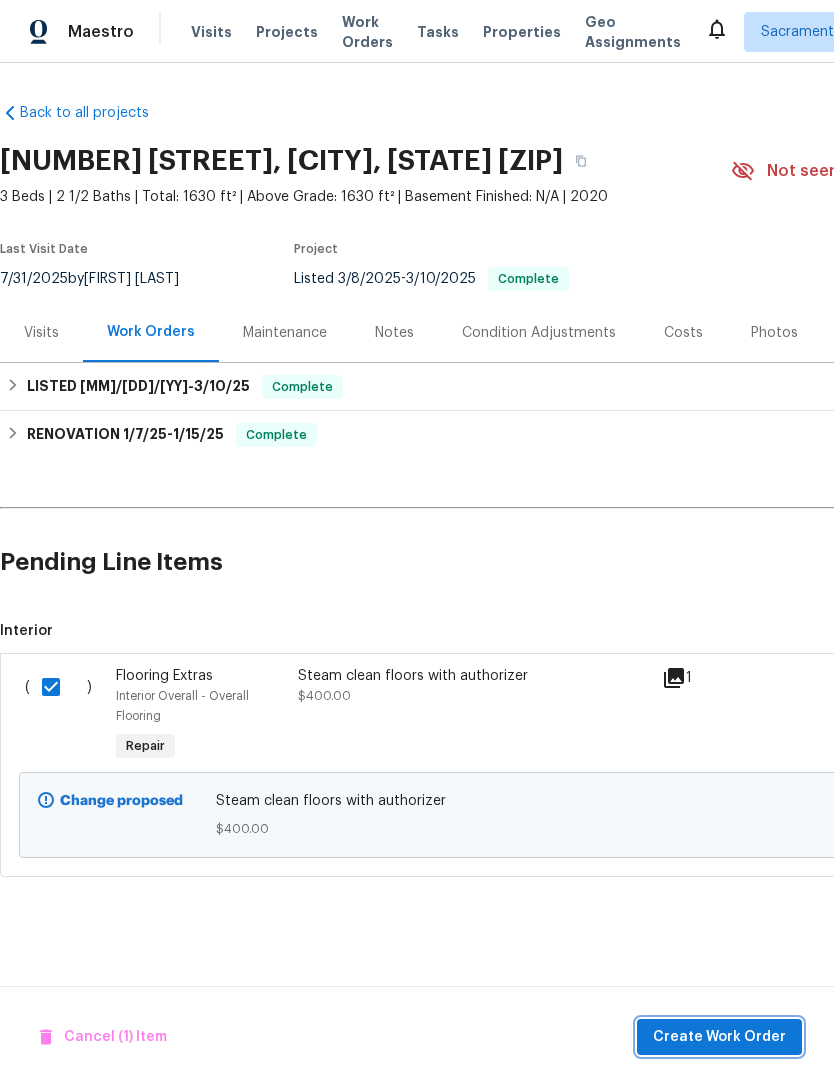 click on "Create Work Order" at bounding box center [719, 1037] 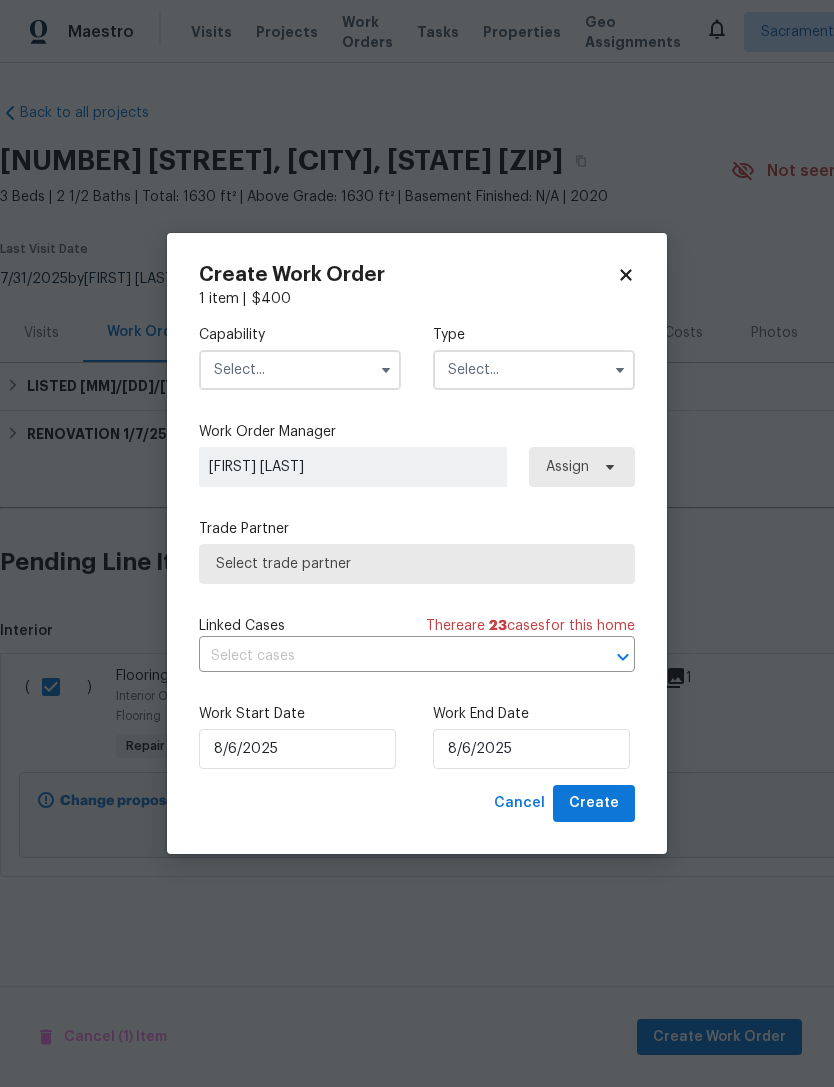 click at bounding box center (300, 370) 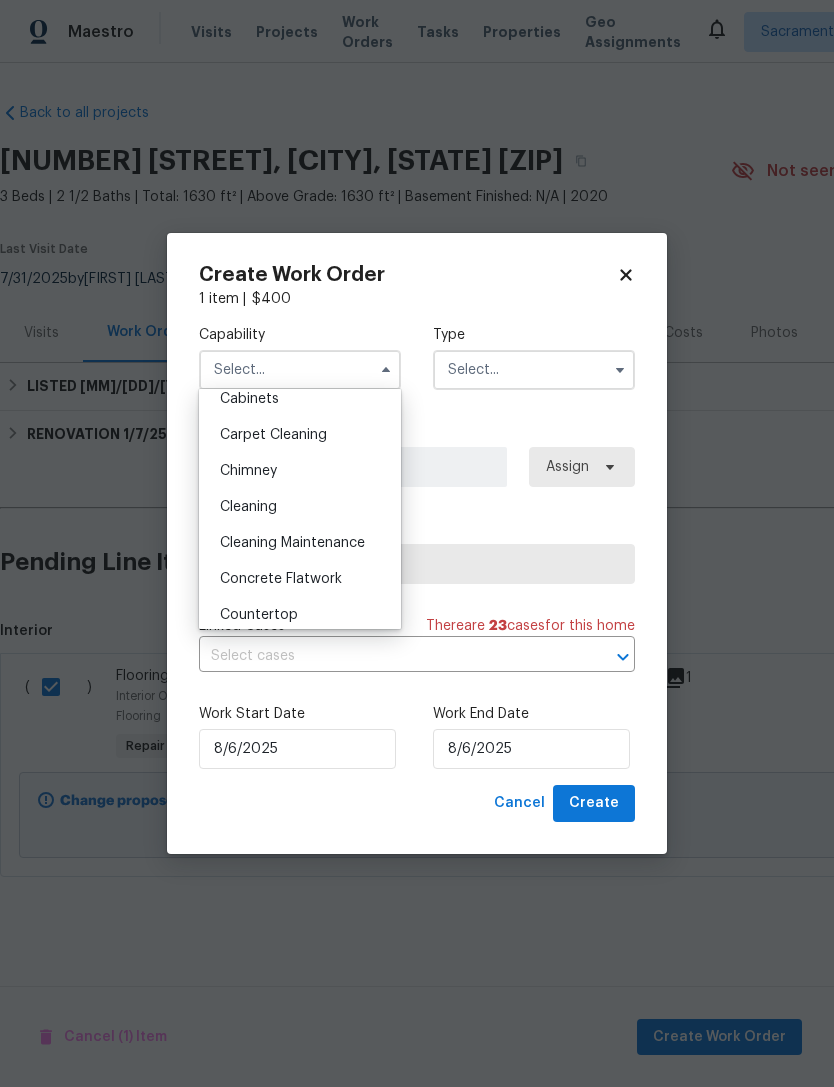 scroll, scrollTop: 190, scrollLeft: 0, axis: vertical 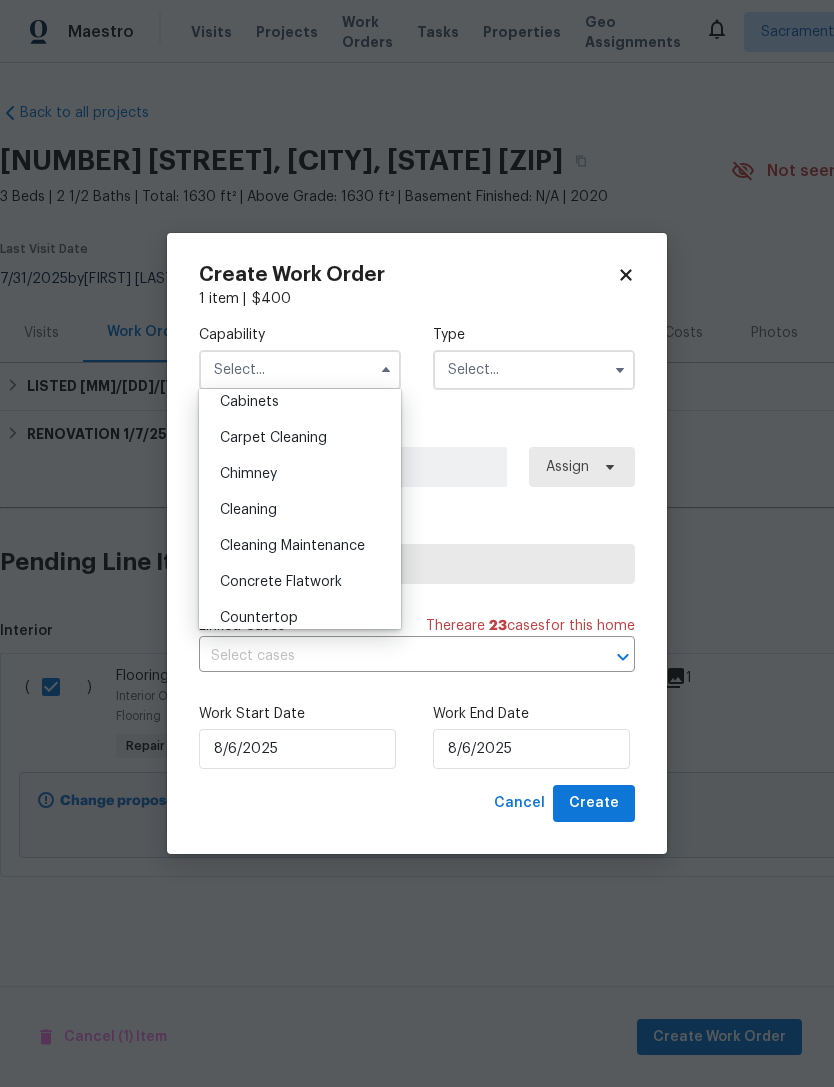 click on "Carpet Cleaning" at bounding box center (300, 438) 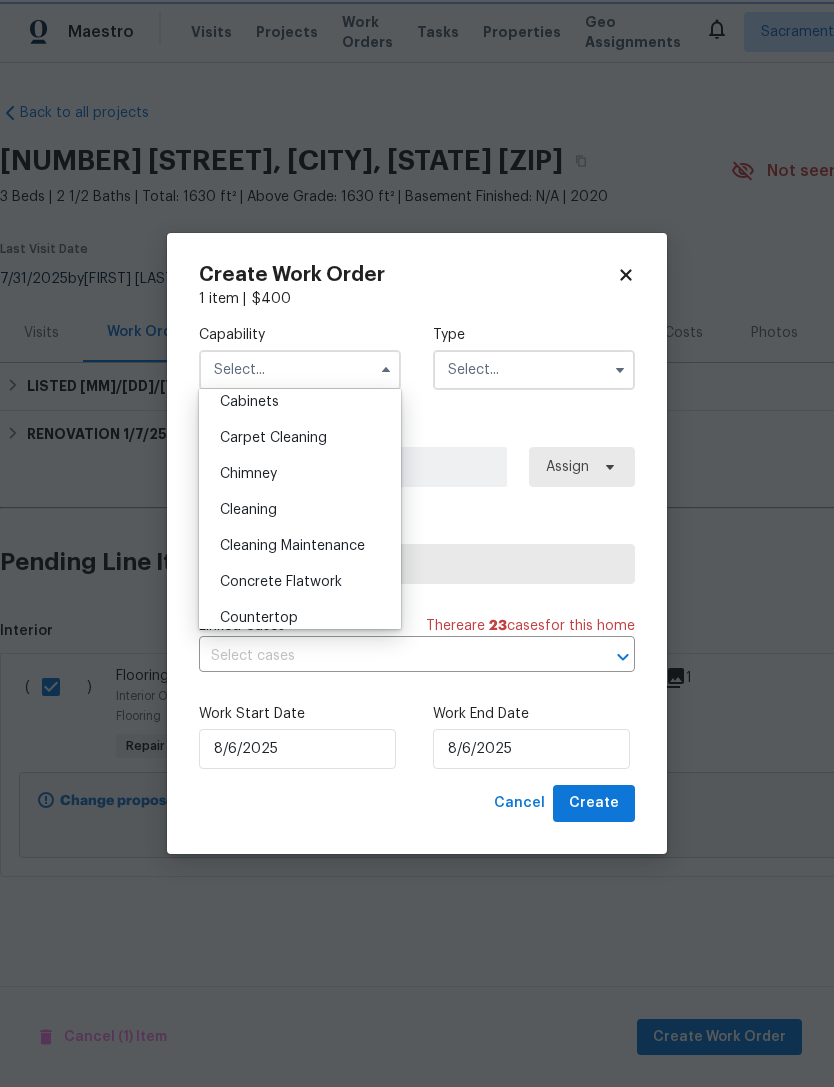 type on "Carpet Cleaning" 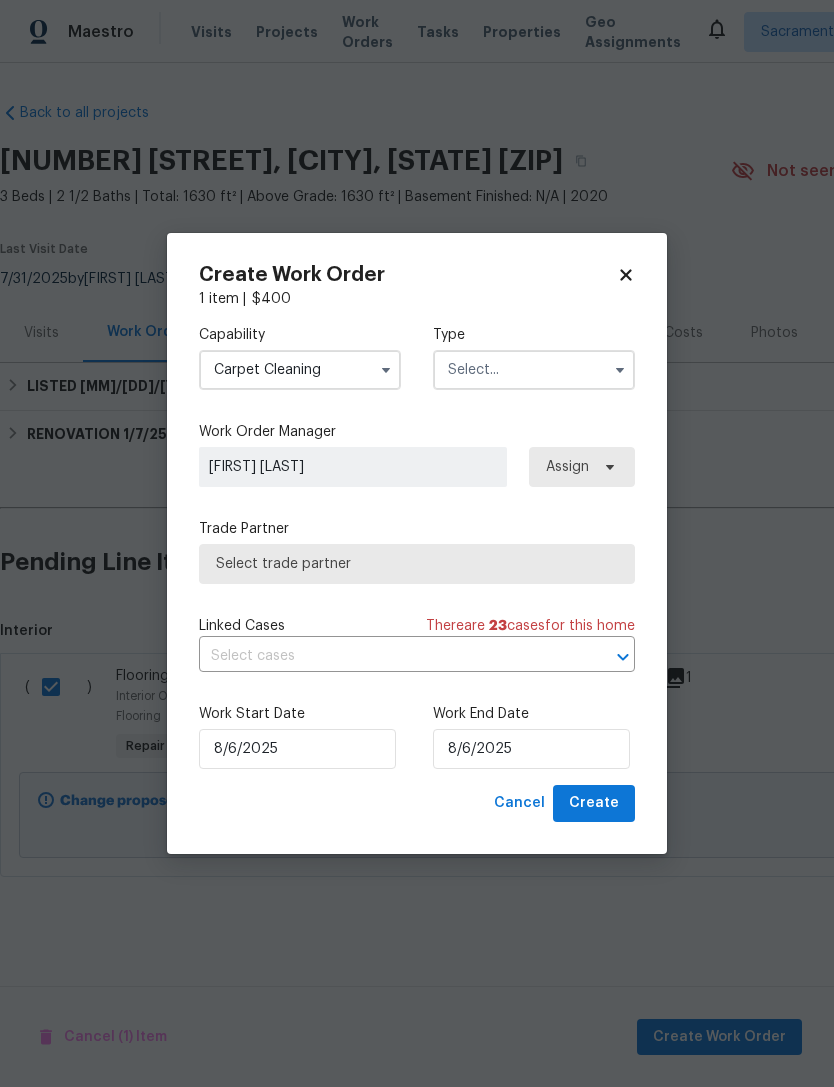 click at bounding box center [534, 370] 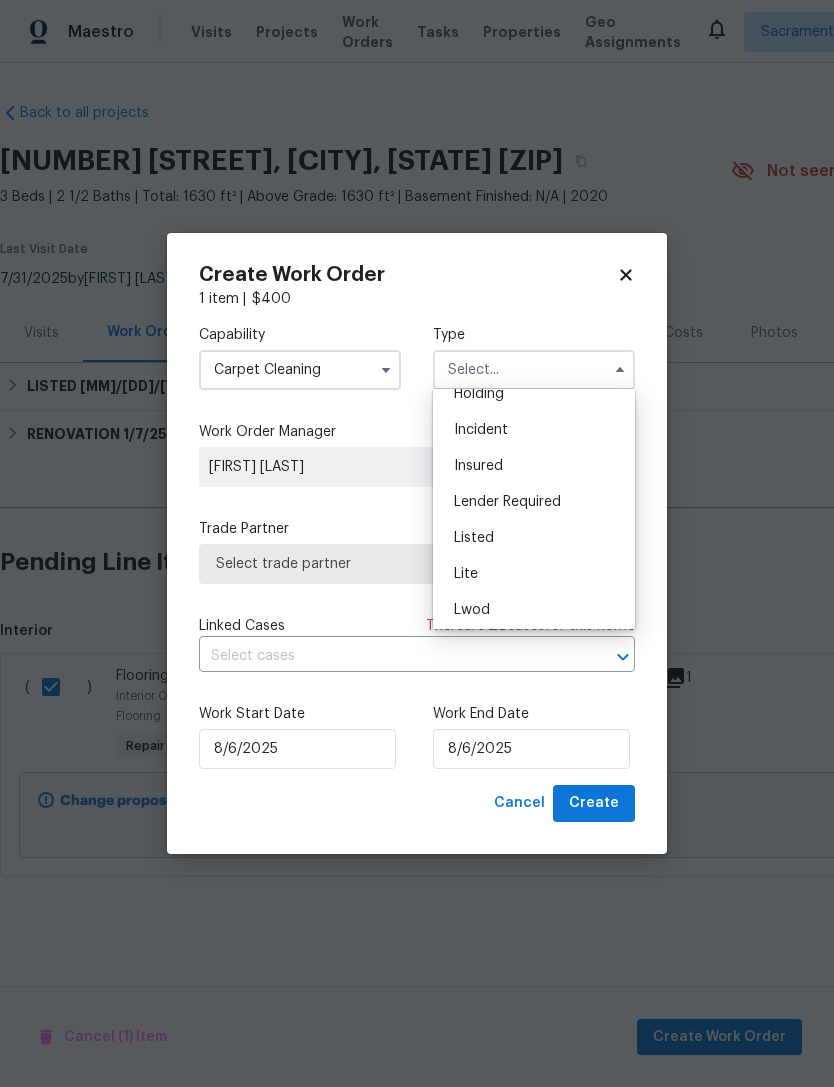 scroll, scrollTop: 91, scrollLeft: 0, axis: vertical 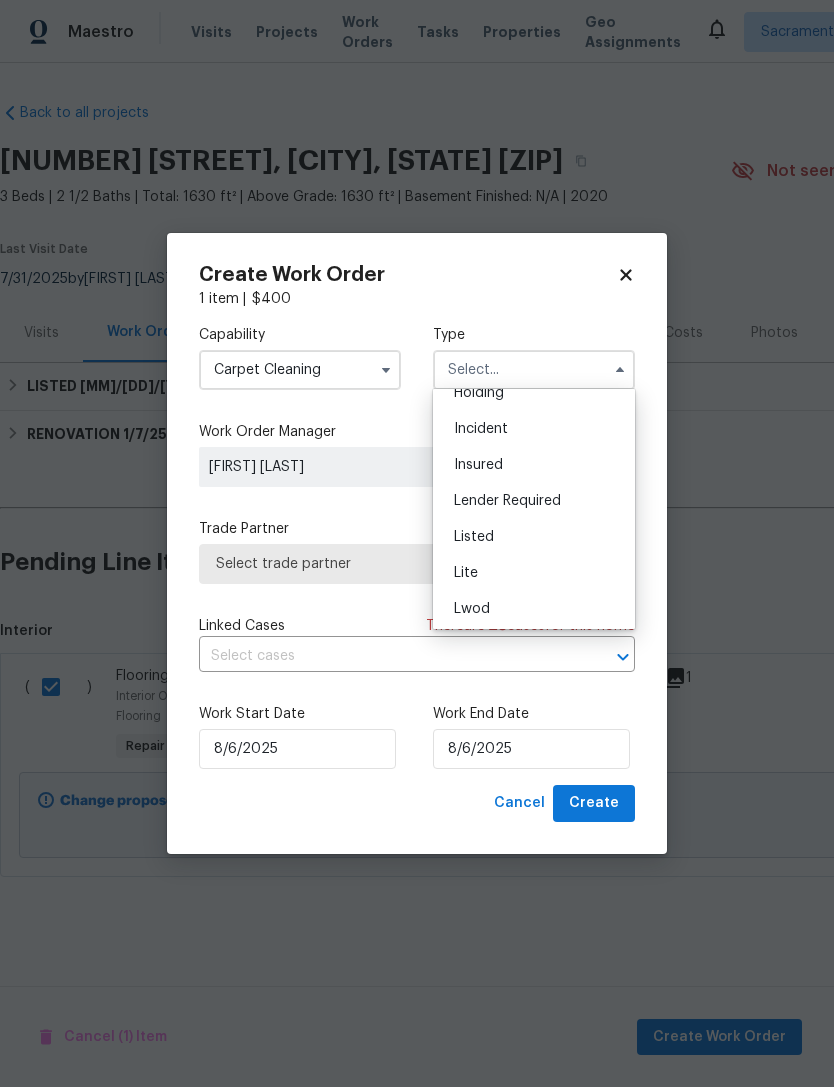click on "Listed" at bounding box center [534, 537] 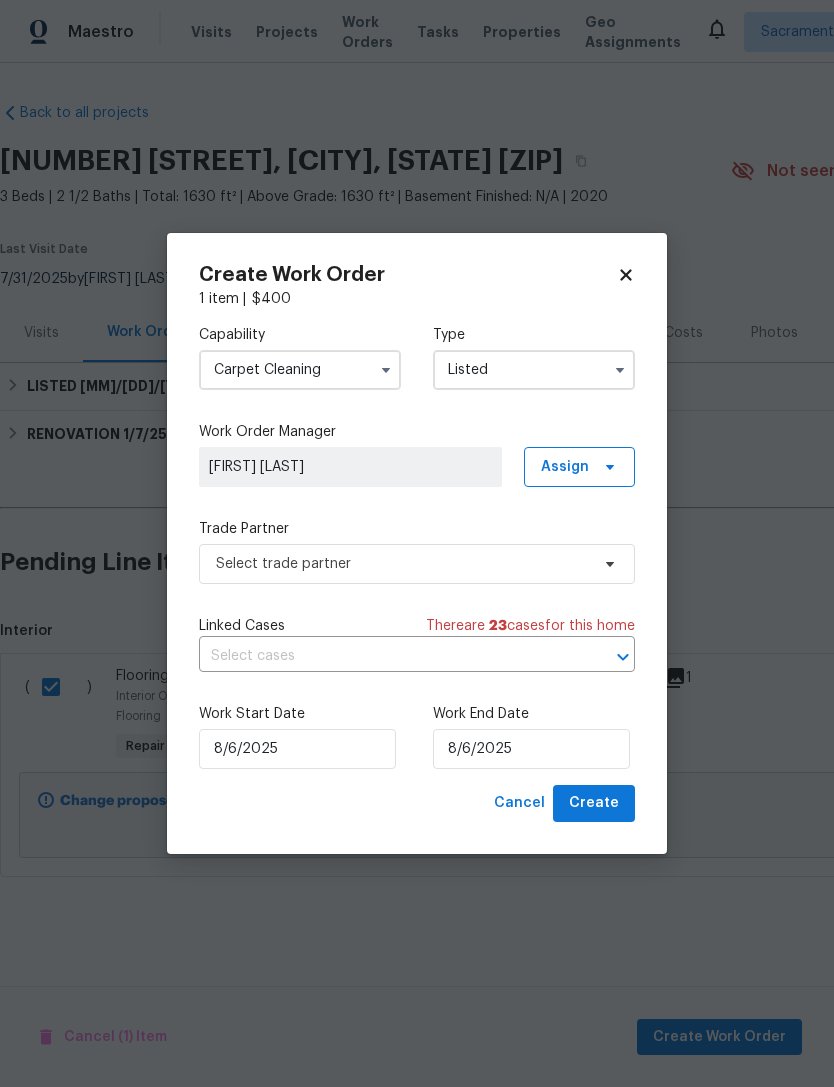 type on "Listed" 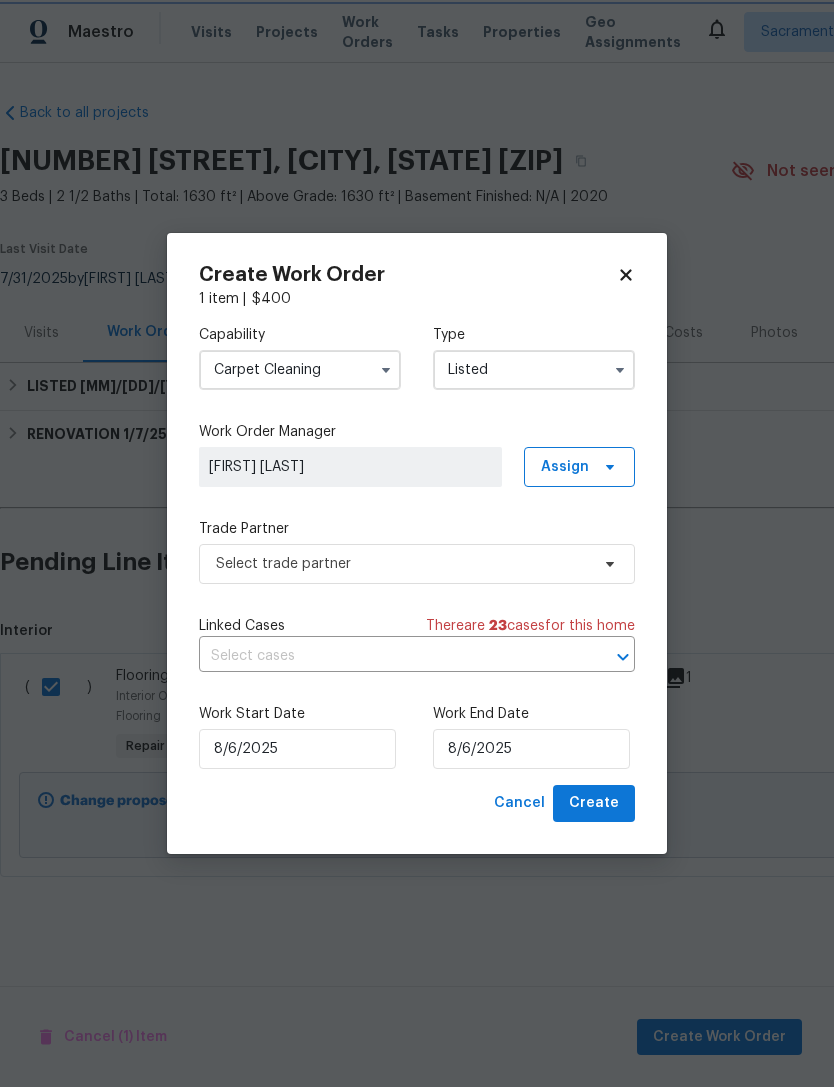 scroll, scrollTop: 0, scrollLeft: 0, axis: both 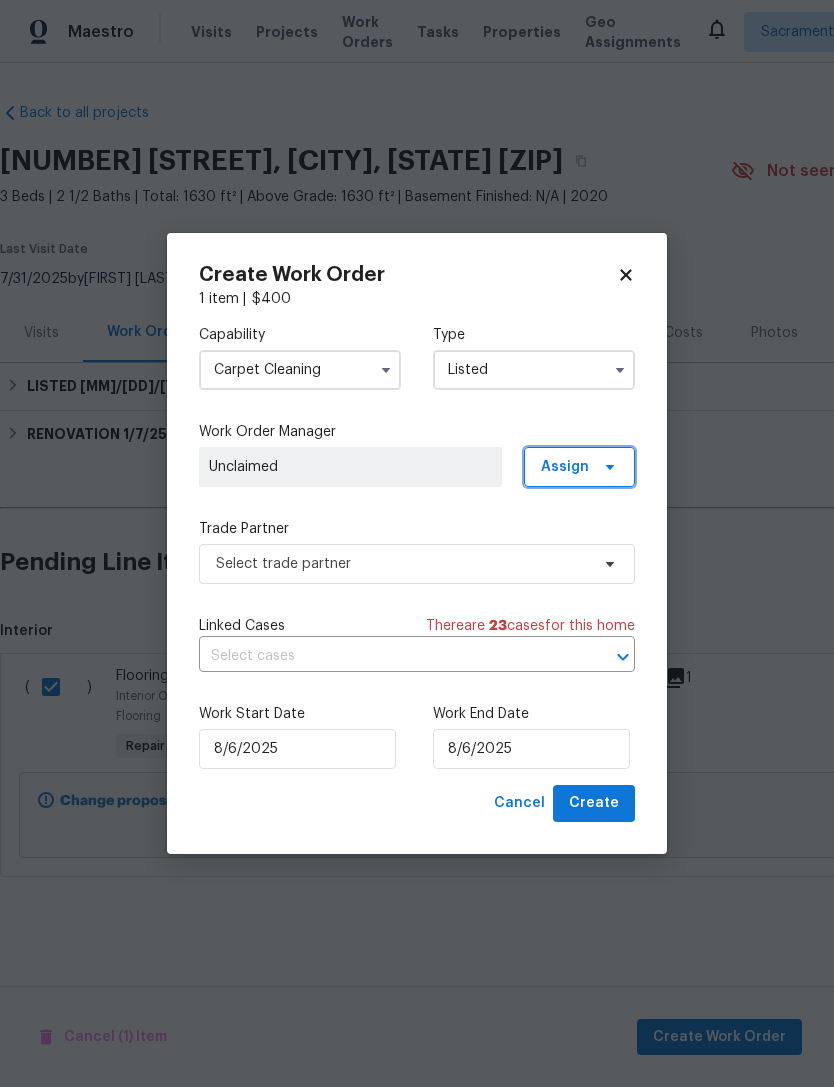 click on "Assign" at bounding box center [579, 467] 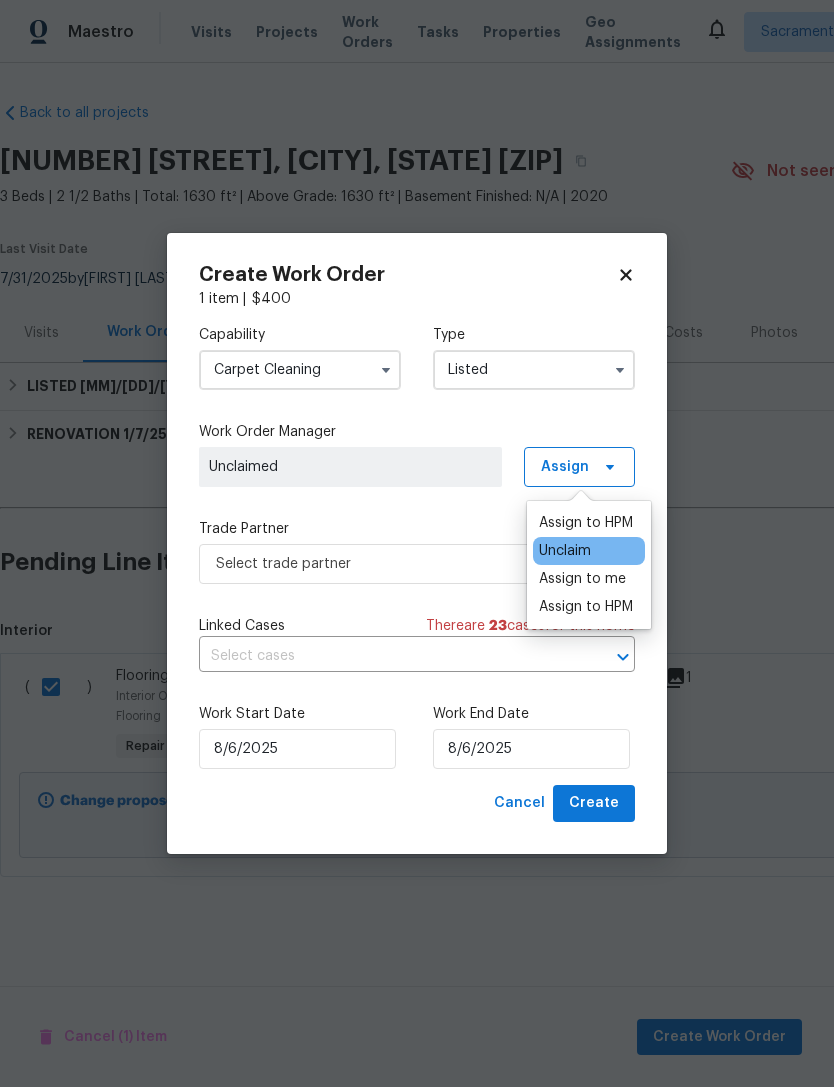 click on "Assign to HPM" at bounding box center (586, 523) 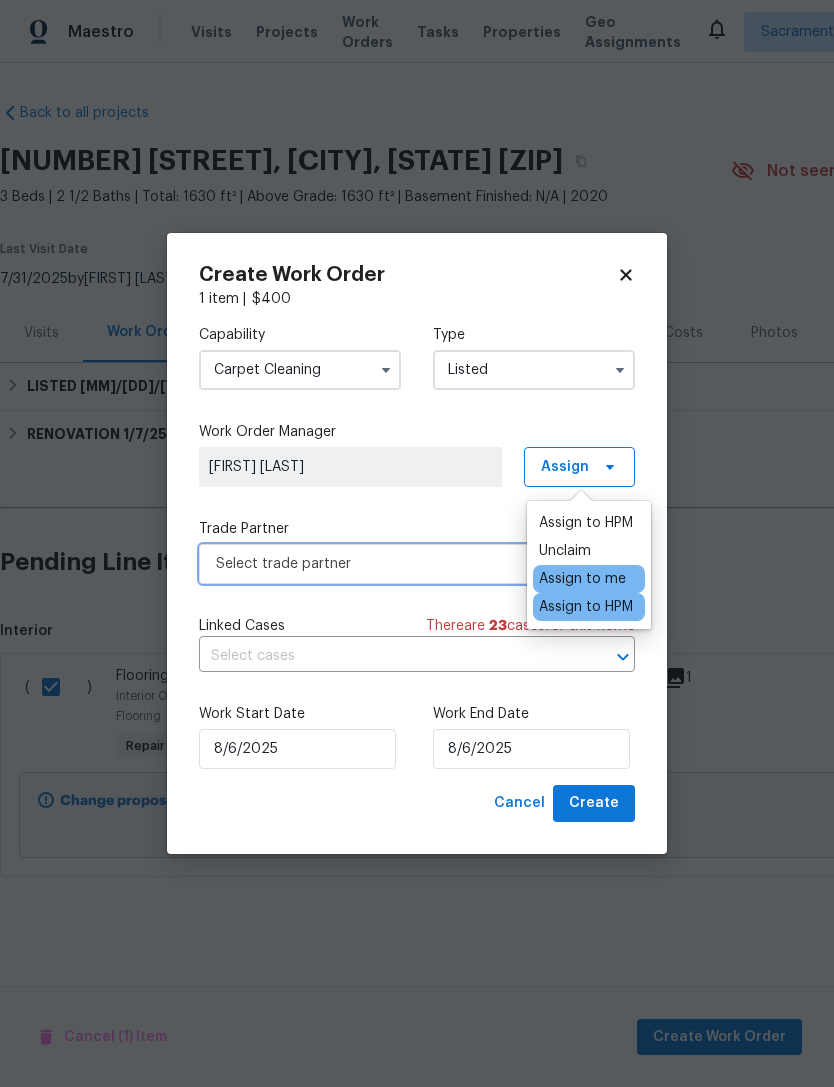 click on "Select trade partner" at bounding box center (402, 564) 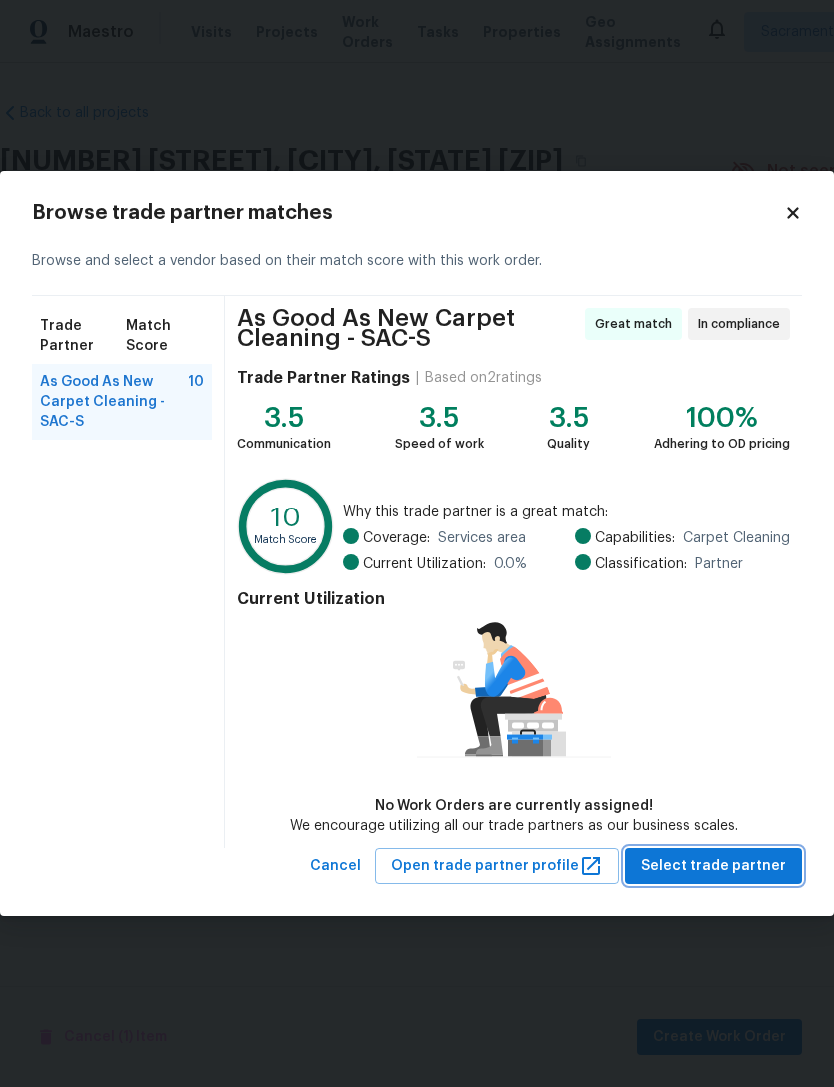 click on "Select trade partner" at bounding box center (713, 866) 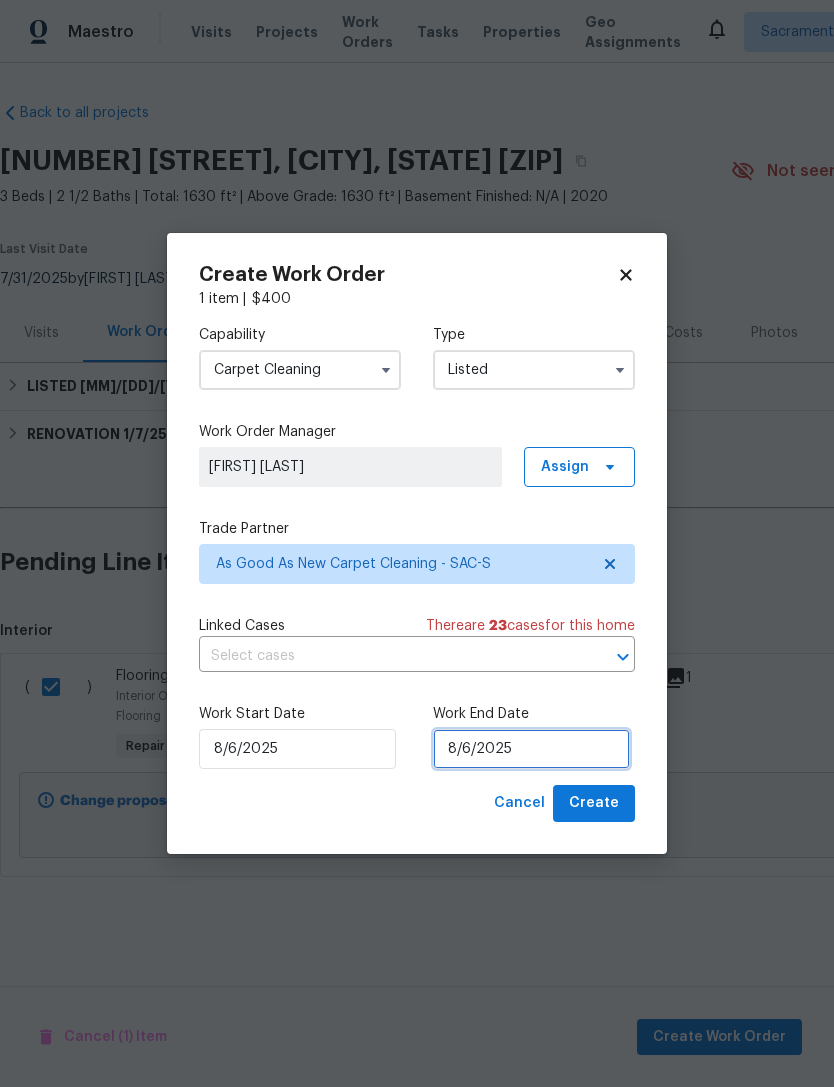 click on "8/6/2025" at bounding box center (531, 749) 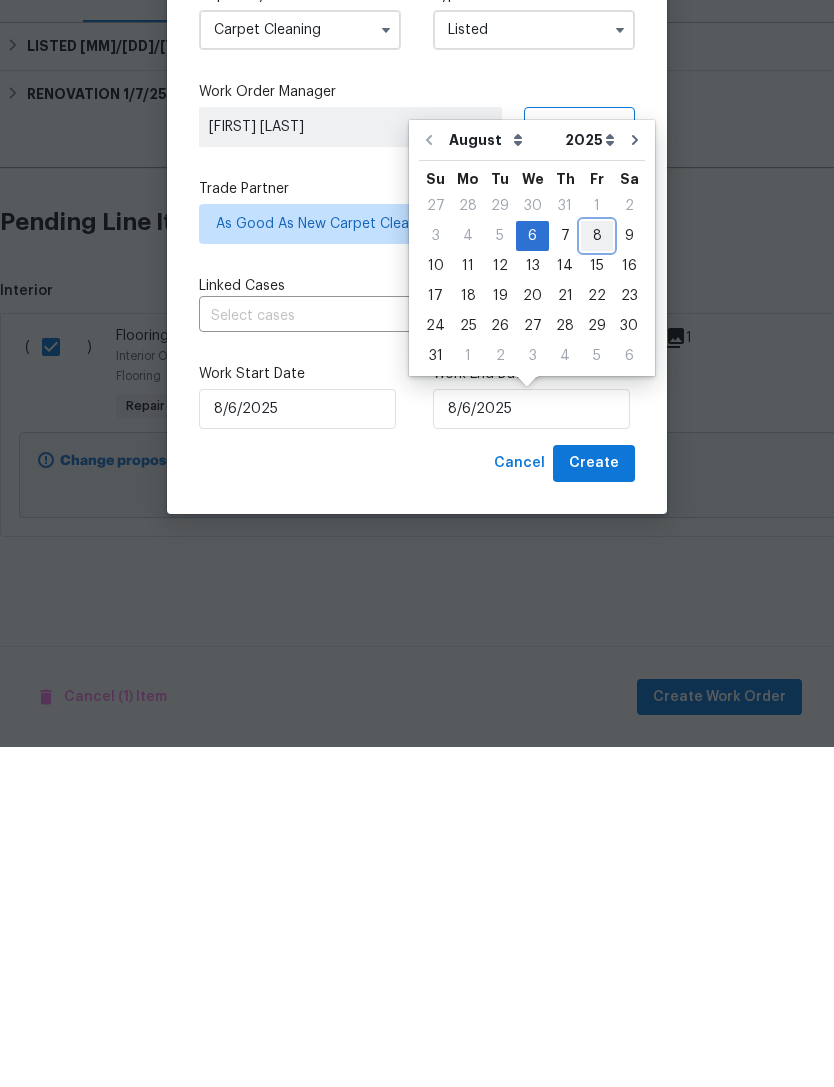 click on "8" at bounding box center [597, 576] 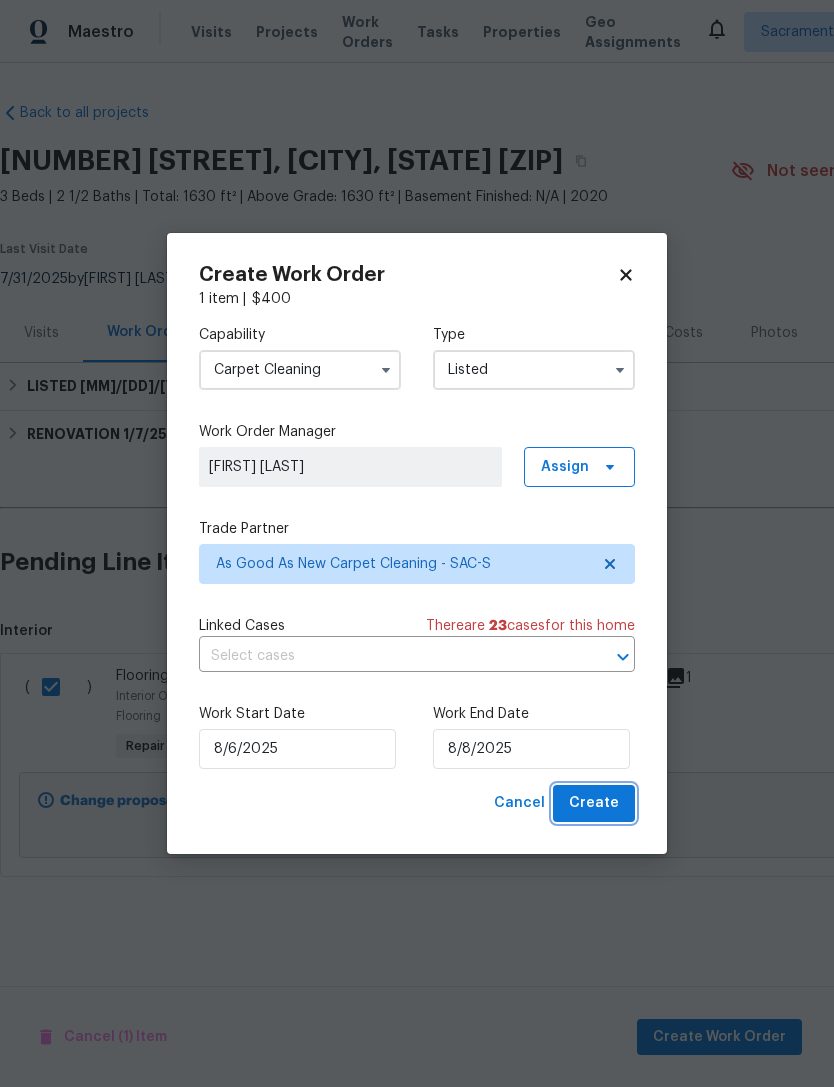 click on "Create" at bounding box center (594, 803) 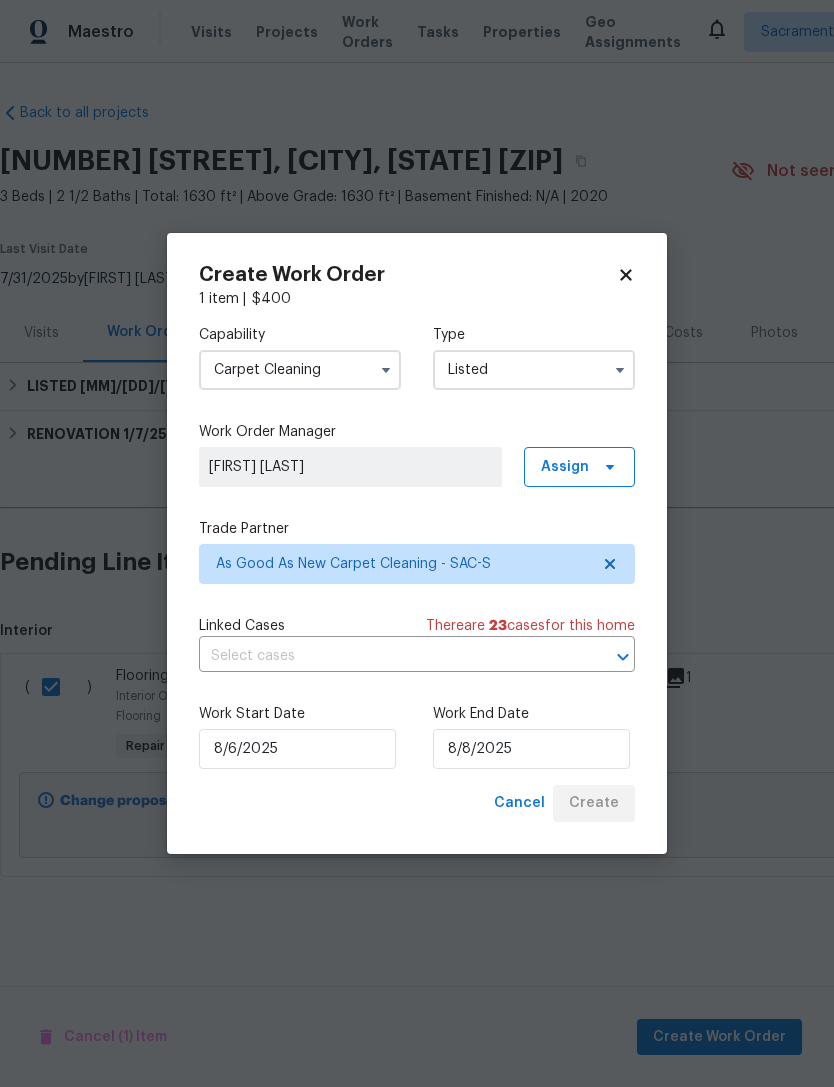 checkbox on "false" 